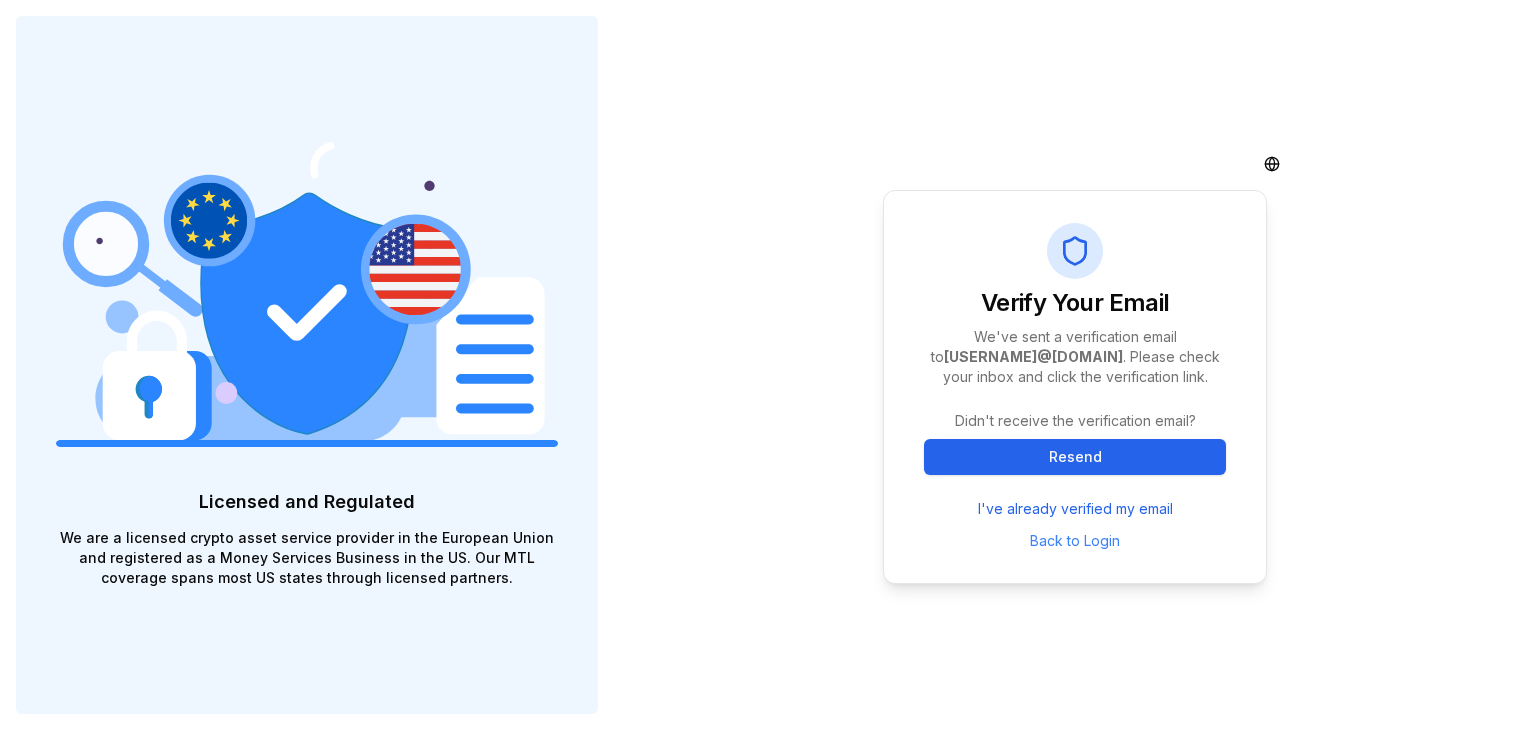 scroll, scrollTop: 0, scrollLeft: 0, axis: both 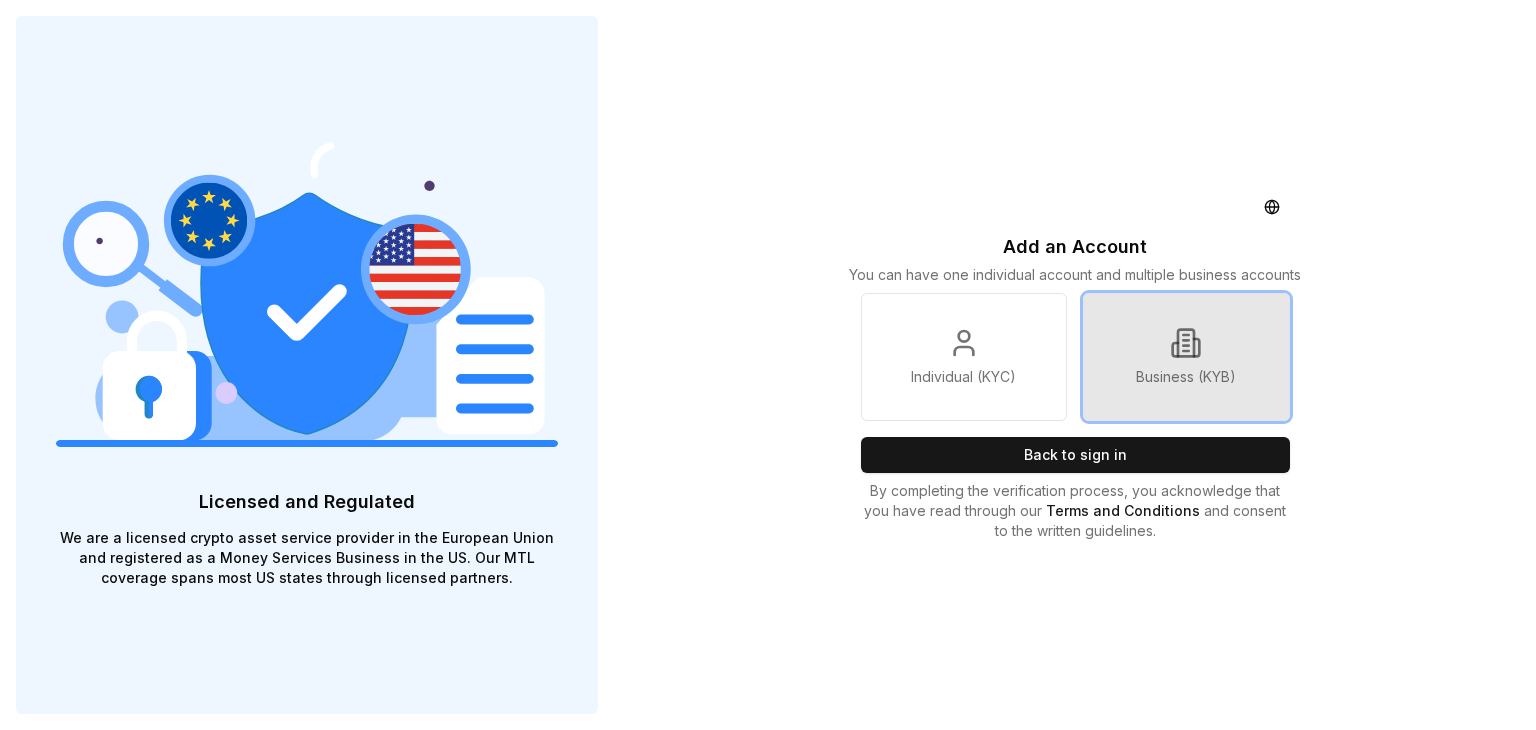 click on "Business (KYB)" at bounding box center [1186, 377] 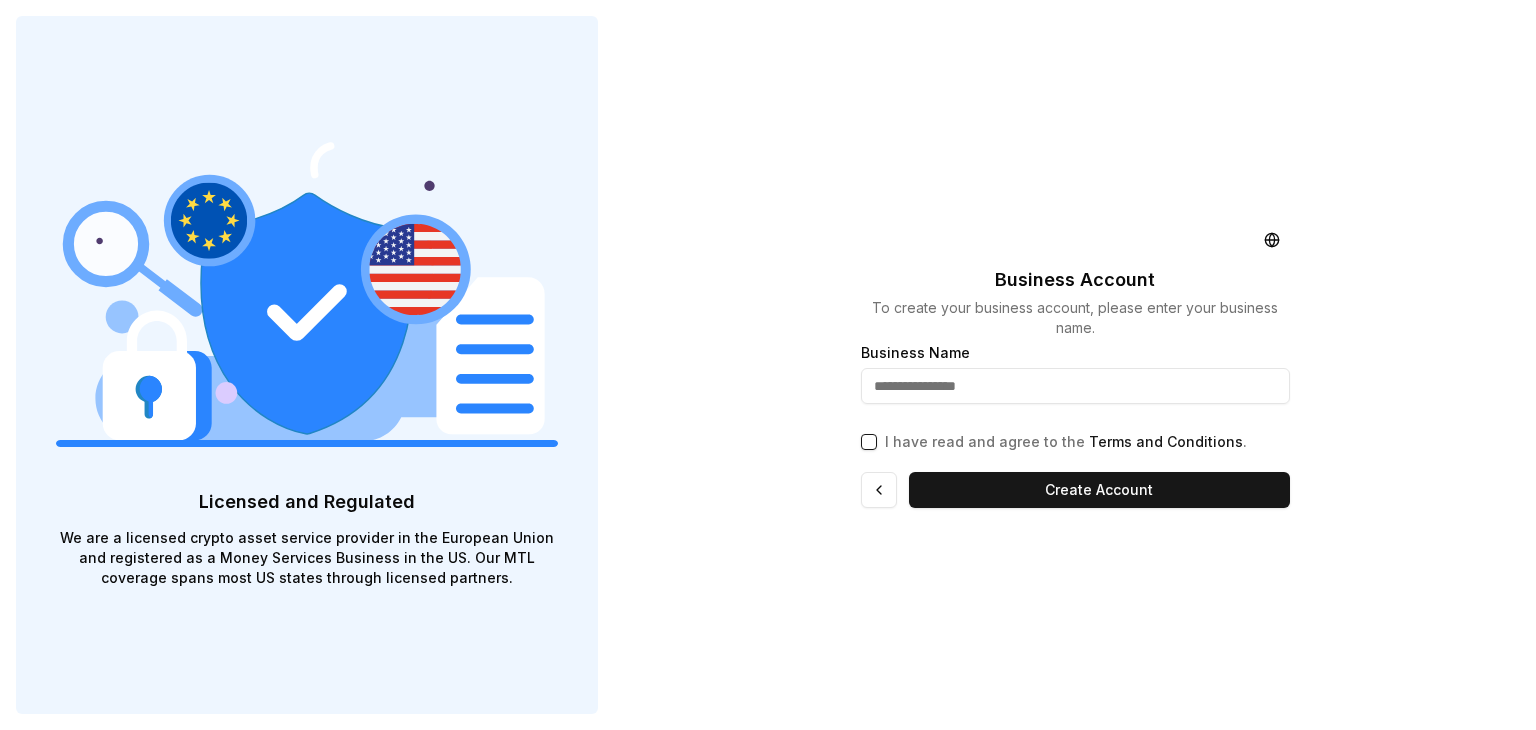 click at bounding box center (1075, 386) 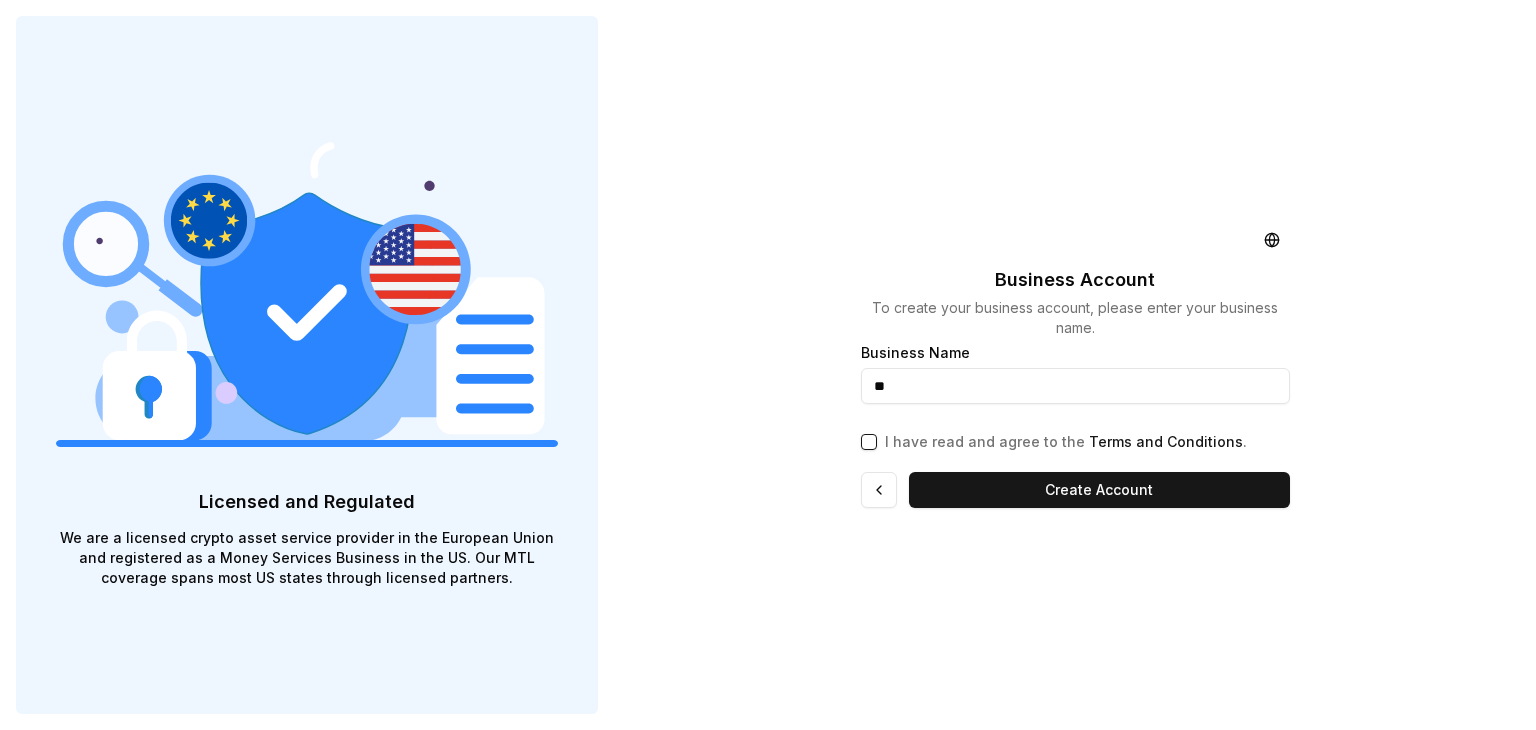 type on "*" 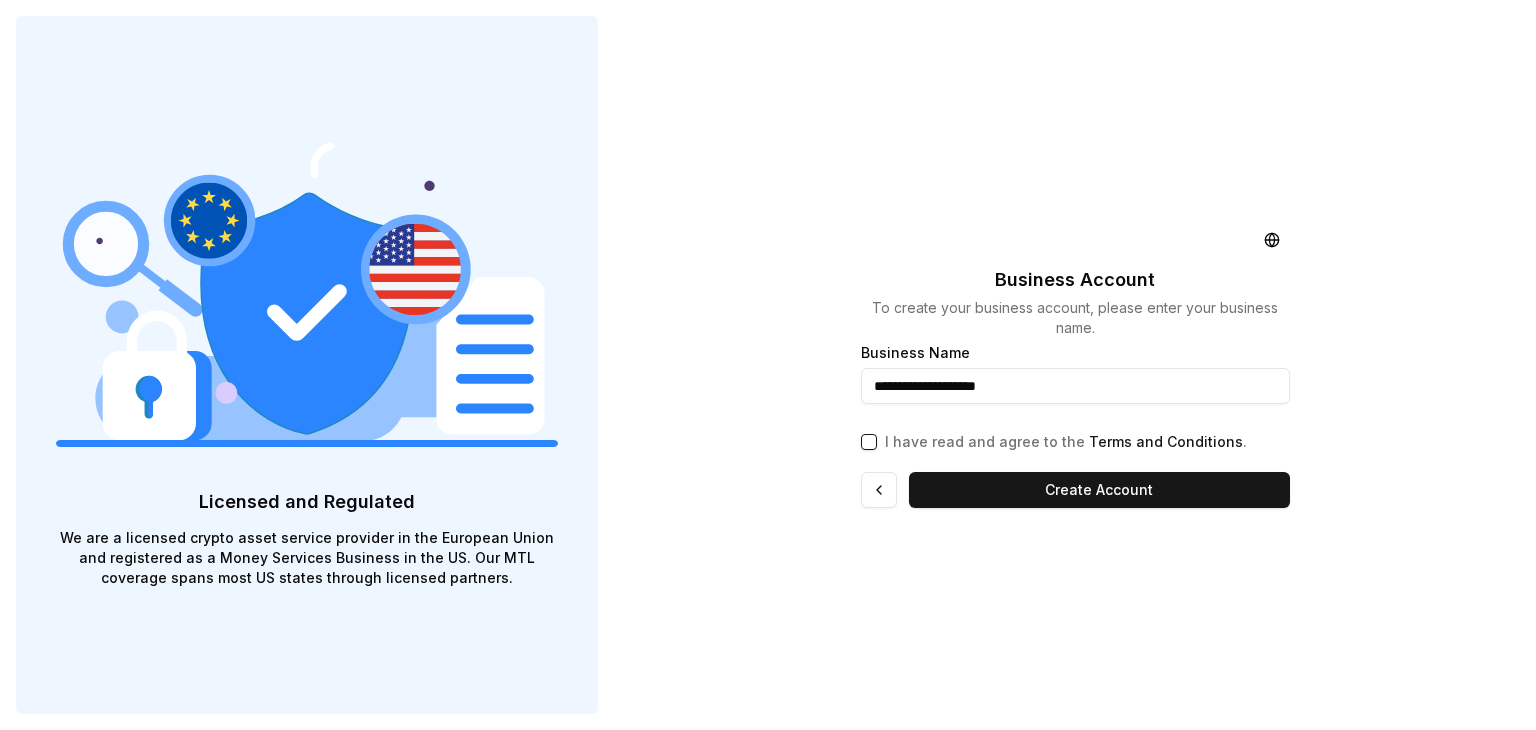 type on "**********" 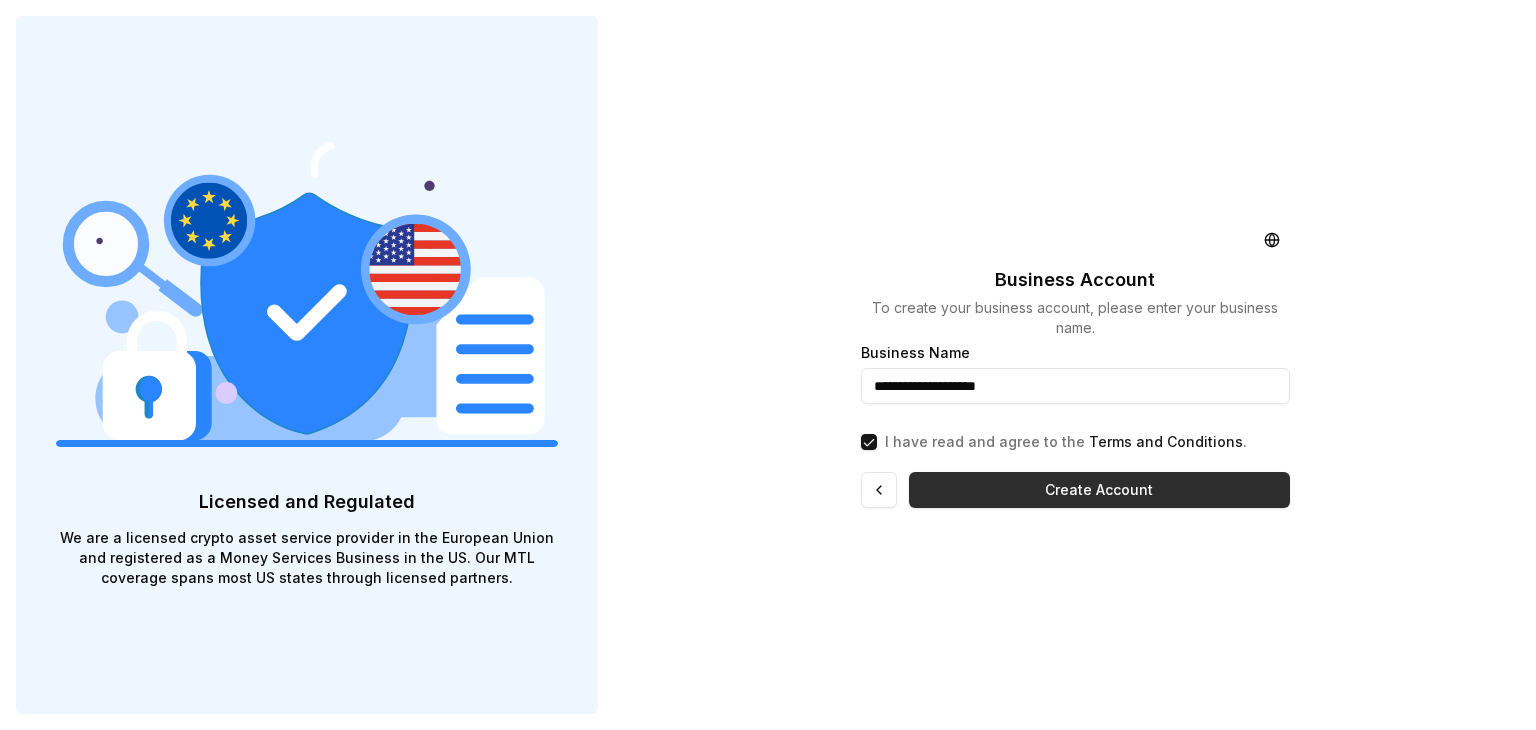 click on "Create Account" at bounding box center (1099, 490) 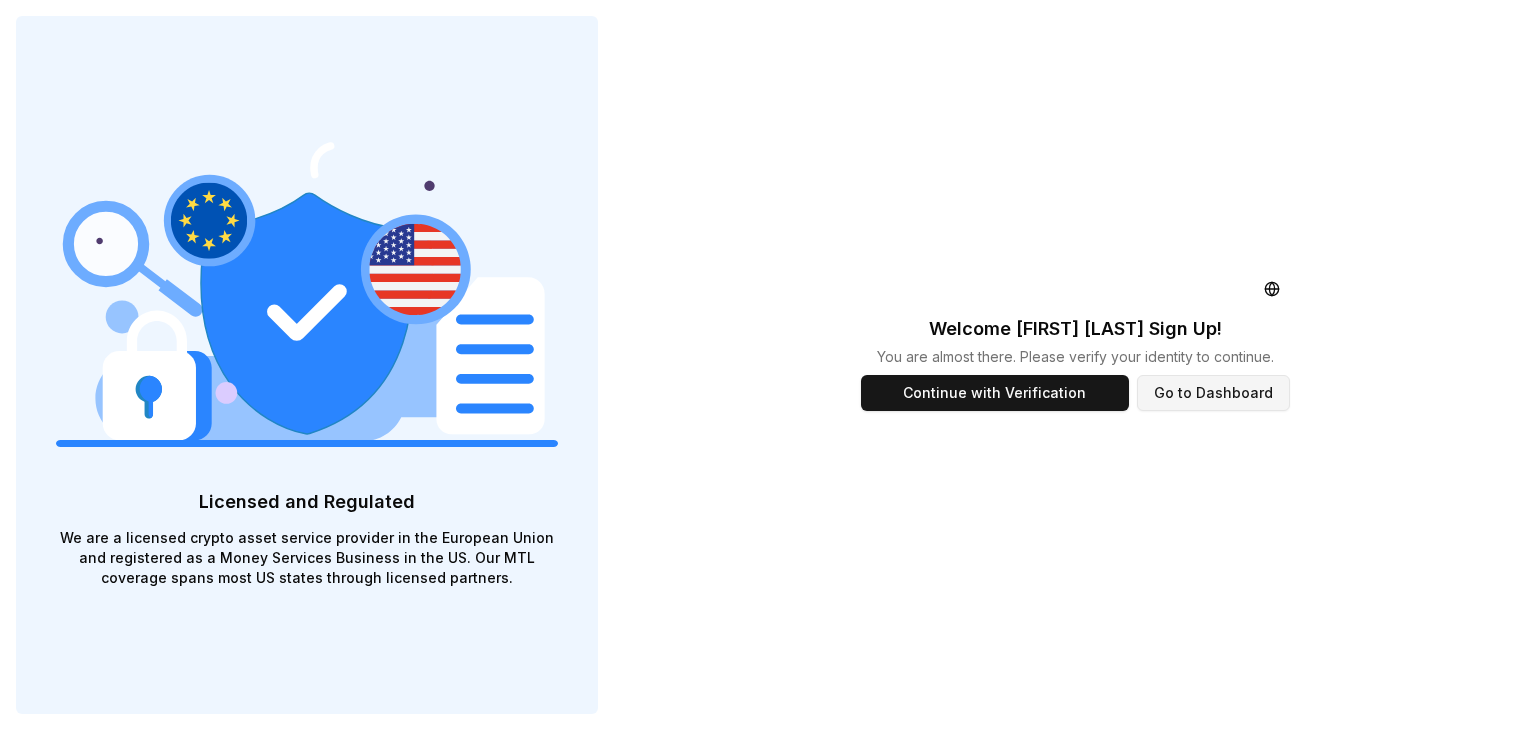 click on "Go to Dashboard" at bounding box center [1213, 393] 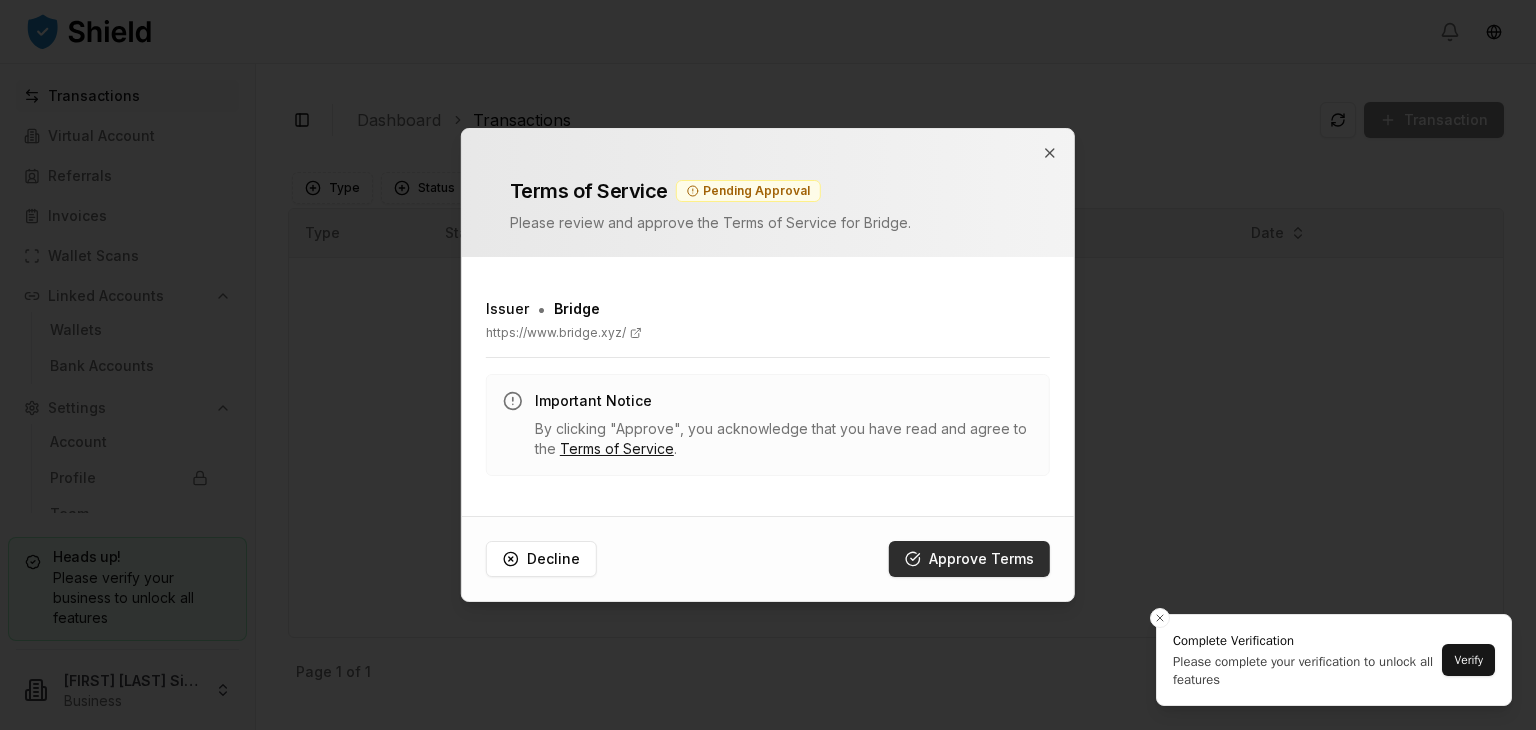 click on "Approve Terms" at bounding box center [969, 559] 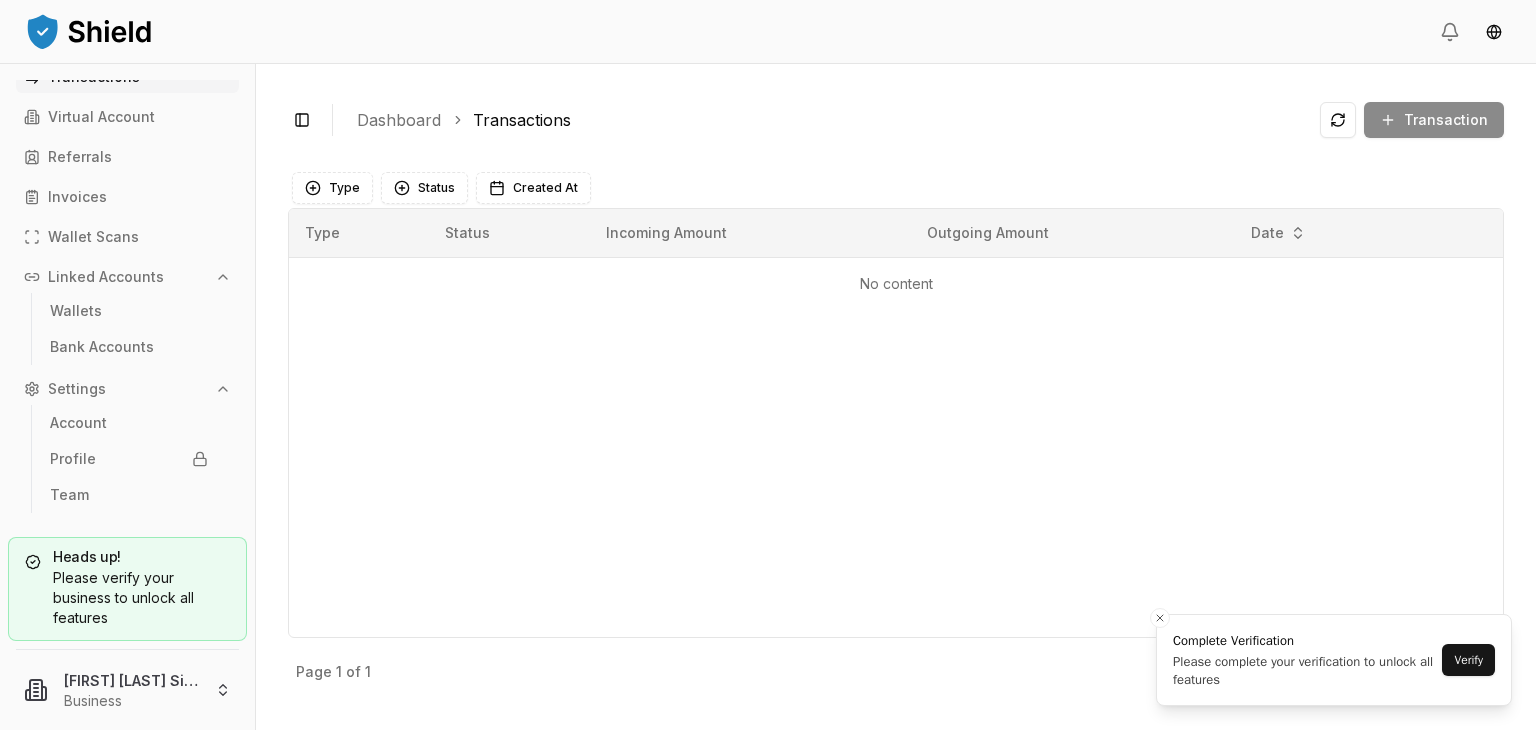 scroll, scrollTop: 0, scrollLeft: 0, axis: both 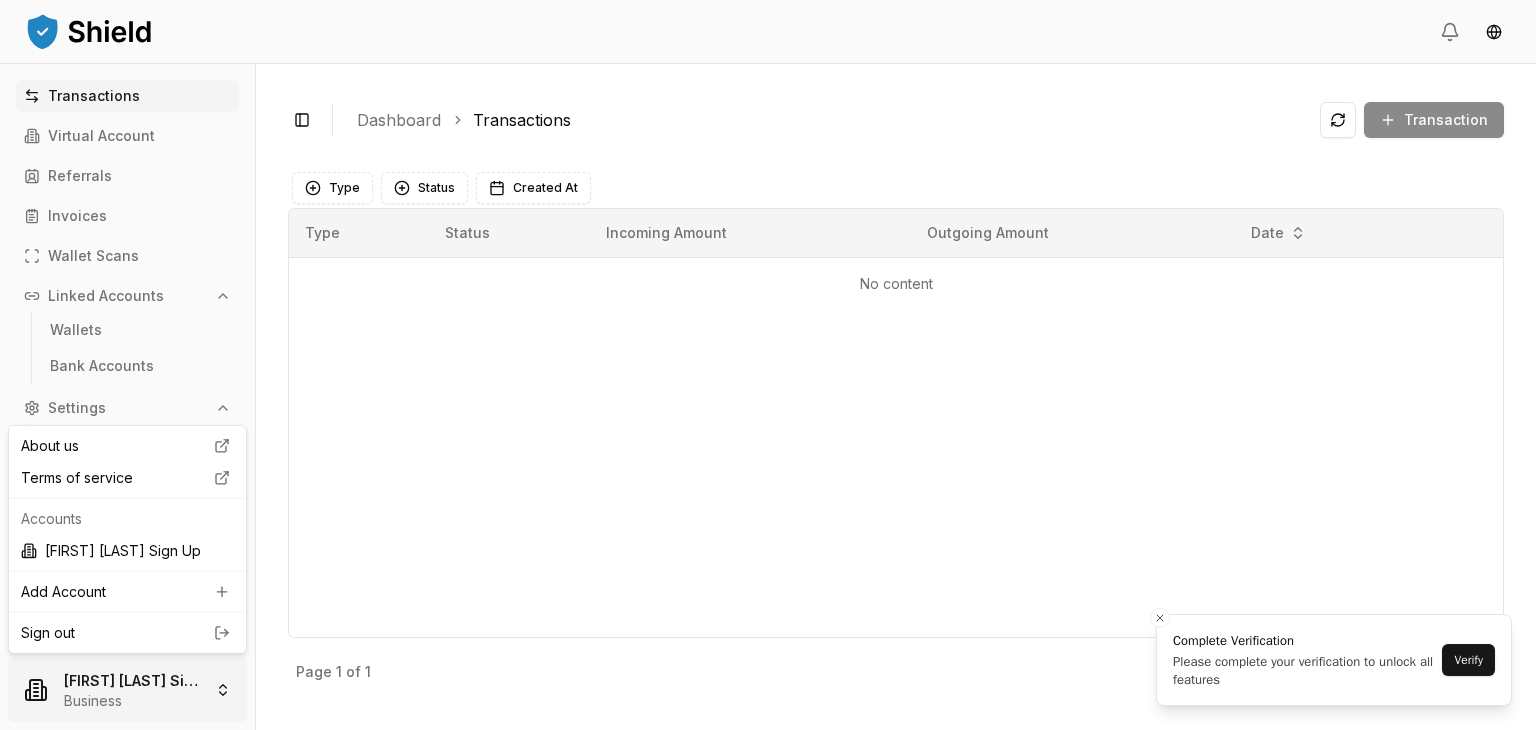 click on "Transactions Virtual Account Referrals Invoices Wallet Scans Linked Accounts Wallets Bank Accounts Settings Account Profile Team Heads up! Please verify your business to unlock all features Brandon Test Sign Up Business Toggle Sidebar Dashboard Transactions   Transaction No content Type Status Created At Type Status Incoming Amount Outgoing Amount Date No content Page 1 of 1 Previous Next Complete Verification Please complete your verification to unlock all features Verify About us Terms of service Accounts Brandon Test Sign Up Add Account Sign out" at bounding box center (768, 365) 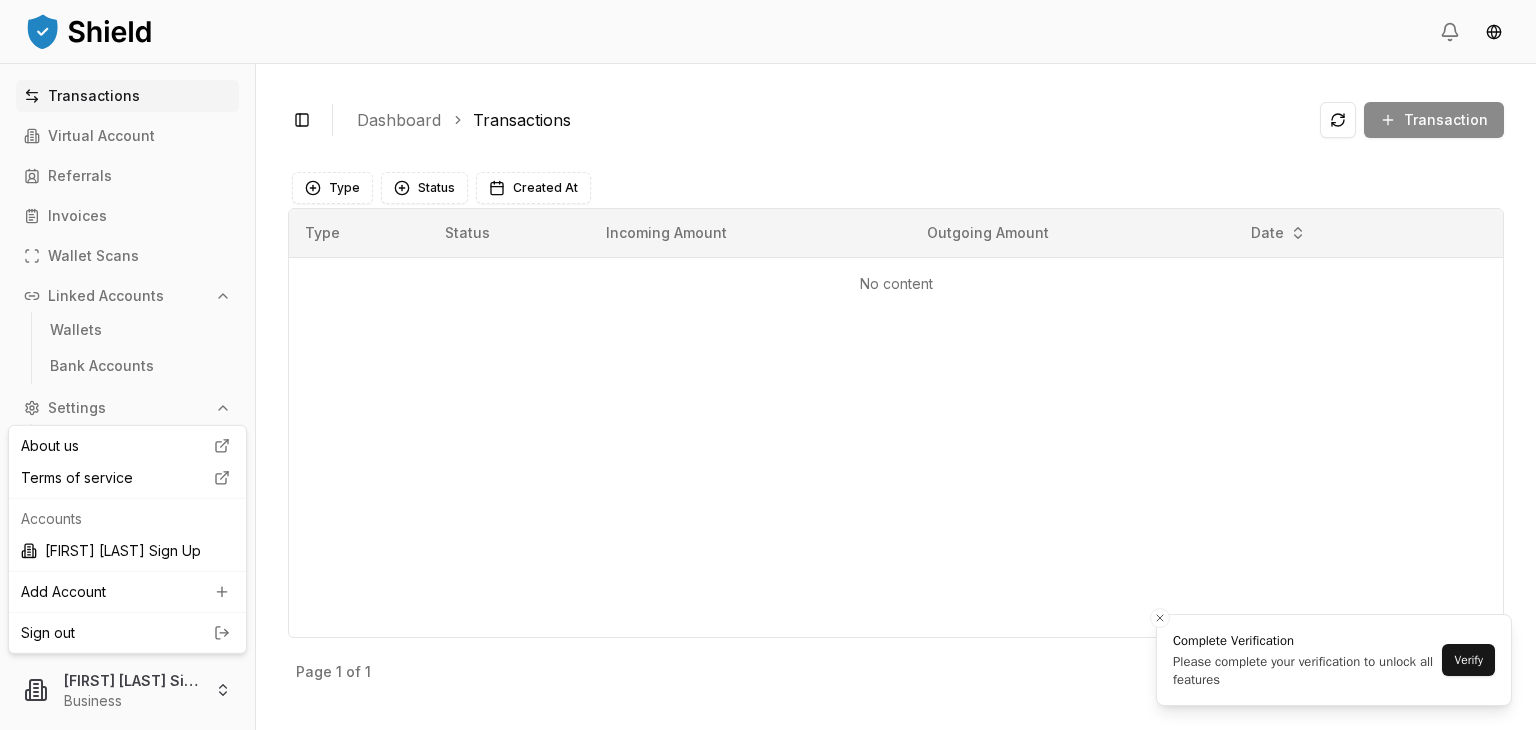 click on "Sign out" at bounding box center [127, 633] 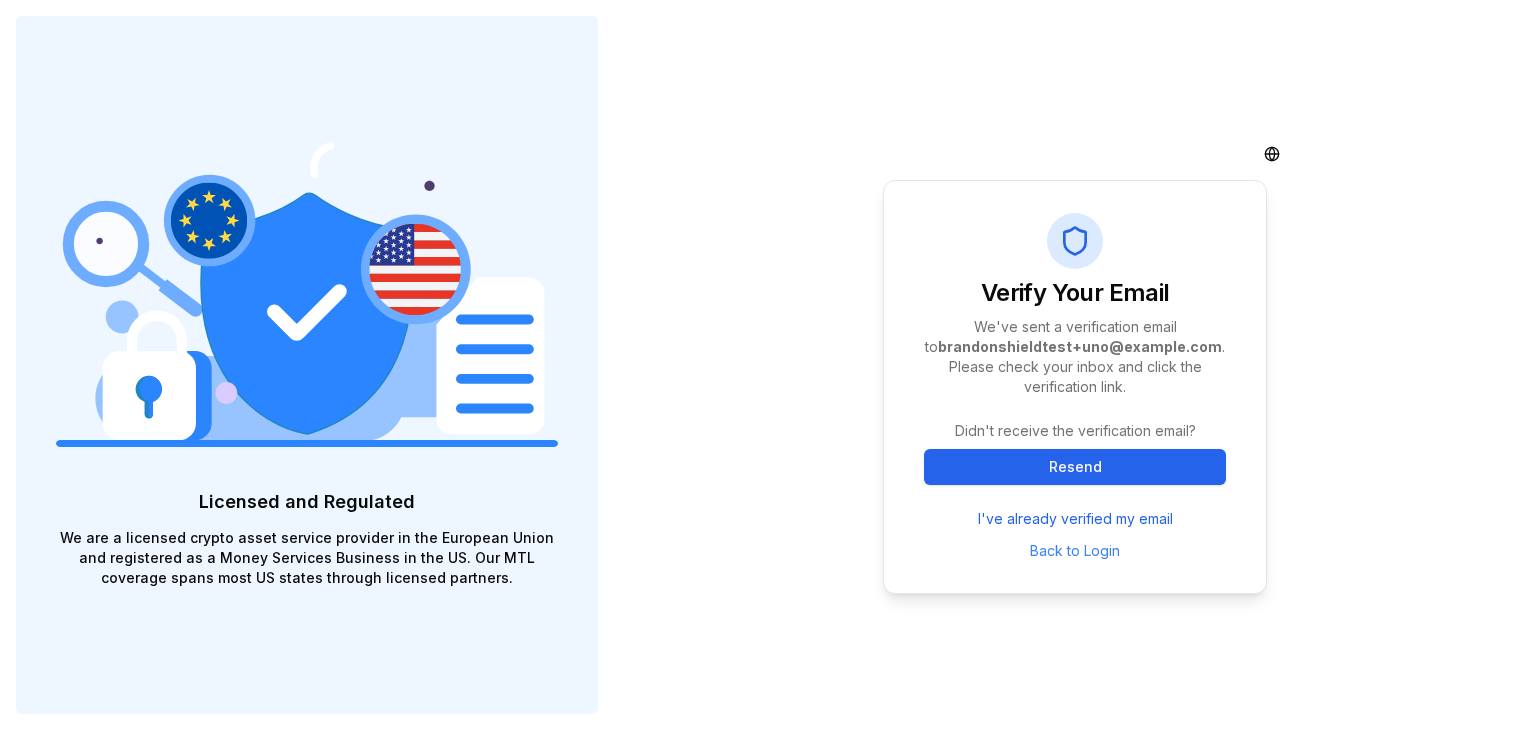 scroll, scrollTop: 0, scrollLeft: 0, axis: both 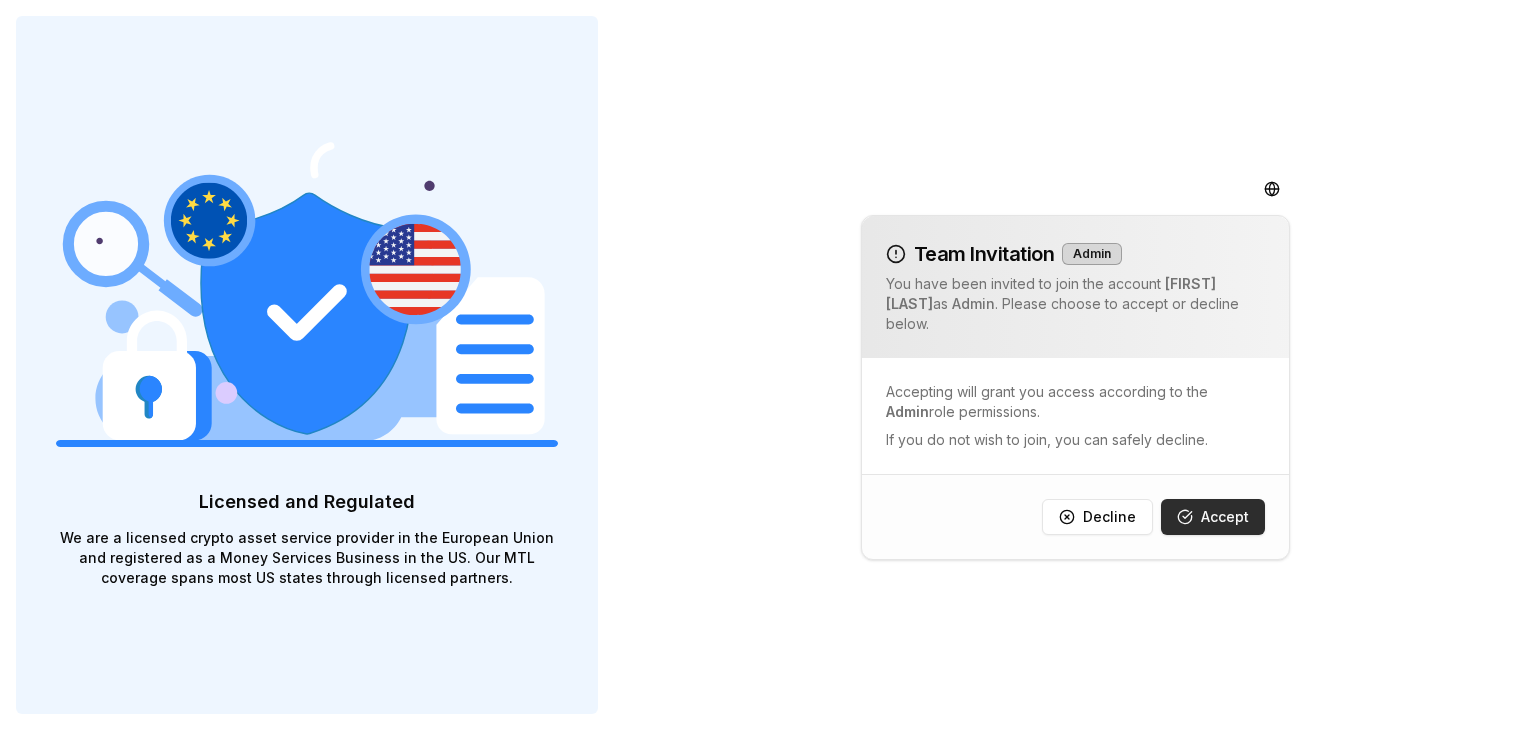 click on "Accept" at bounding box center (1213, 517) 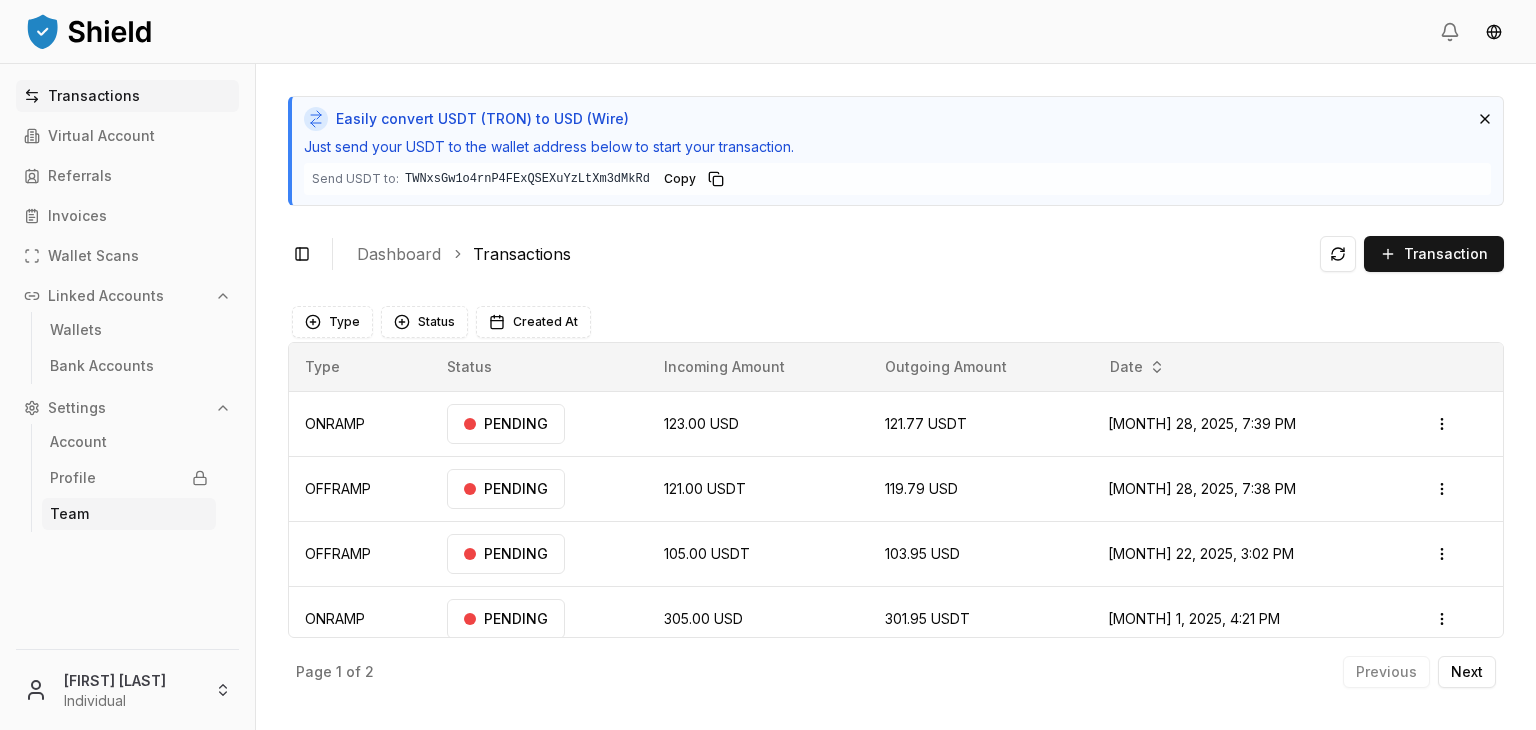 click on "Team" at bounding box center [129, 514] 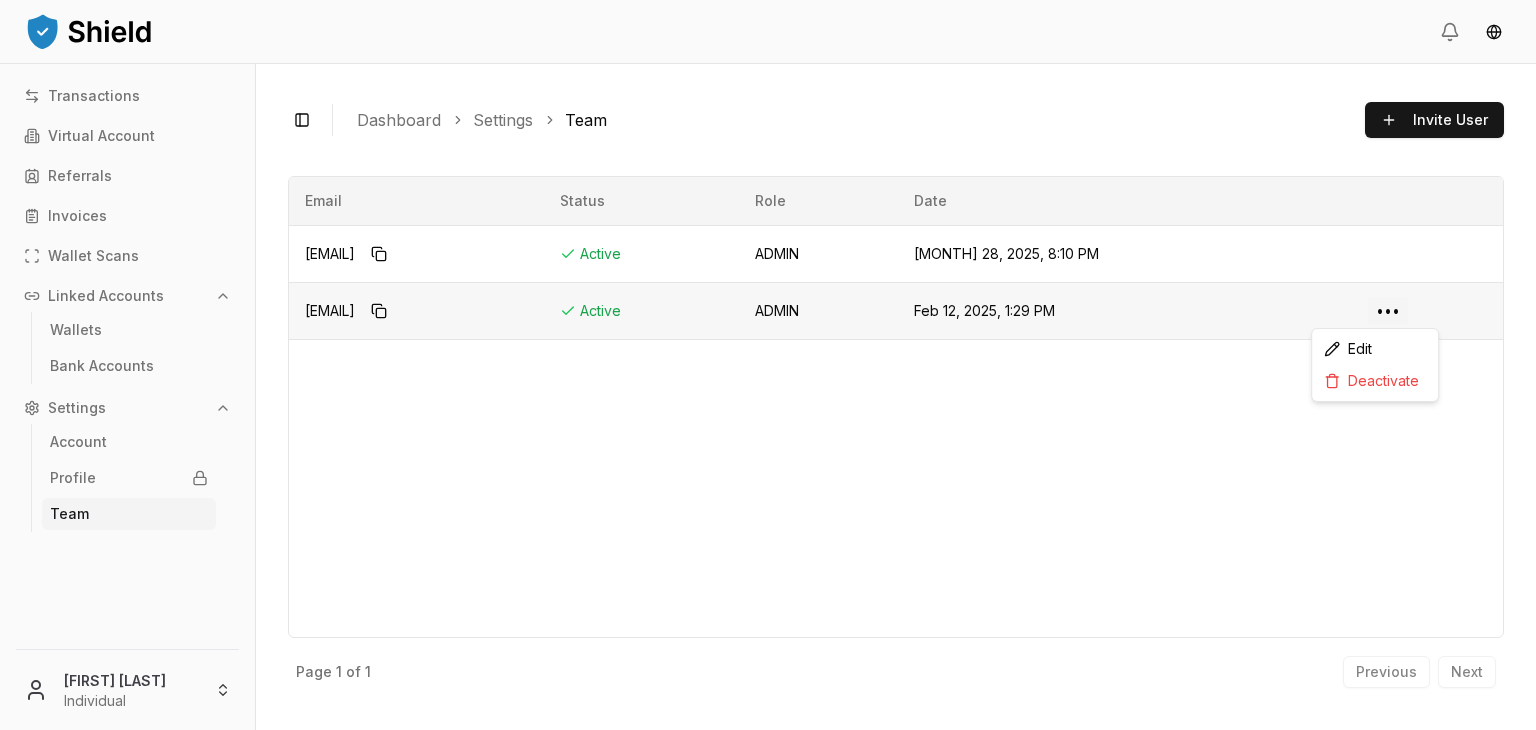 click on "Transactions Virtual Account Referrals Invoices Wallet Scans Linked Accounts Wallets Bank Accounts Settings Account Profile Team Brandon Alcocer Individual Toggle Sidebar Dashboard Settings Team Invite User brandonshieldtest+uno@gmail.com  Active Role:  ADMIN Created:  Jul 28, 2025, 8:10 PM brandonalcocertest@gmail.com  Active Role:  ADMIN Created:  Feb 12, 2025, 1:29 PM ••• Page 1 of 1 Previous Next Email Status Role Date   brandonshieldtest+uno@gmail.com   Active   ADMIN   Jul 28, 2025, 8:10 PM     brandonalcocertest@gmail.com   Active   ADMIN   Feb 12, 2025, 1:29 PM   ••• Page 1 of 1 Previous Next Edit Deactivate" at bounding box center [768, 365] 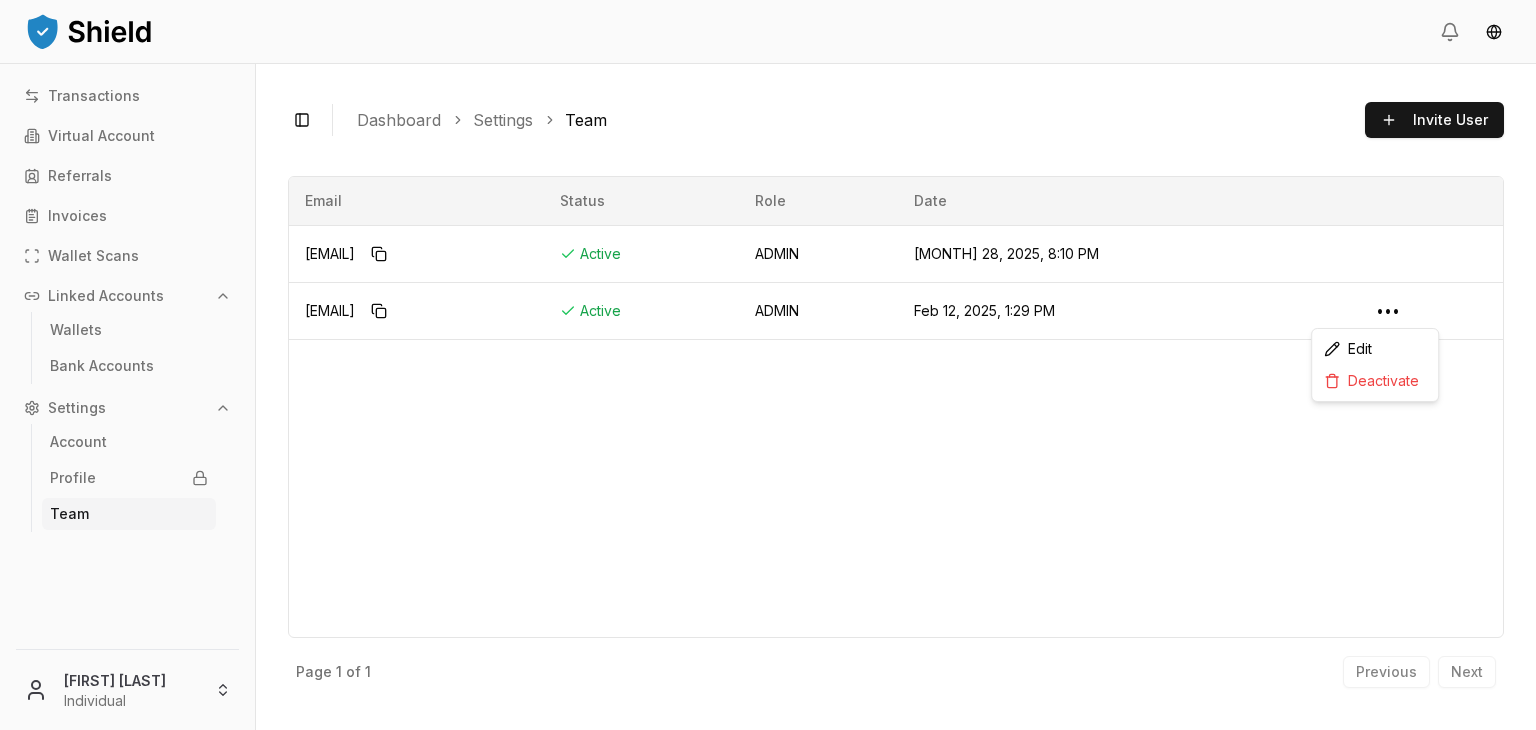 click on "Transactions Virtual Account Referrals Invoices Wallet Scans Linked Accounts Wallets Bank Accounts Settings Account Profile Team Brandon Alcocer Individual Toggle Sidebar Dashboard Settings Team Invite User brandonshieldtest+uno@gmail.com  Active Role:  ADMIN Created:  Jul 28, 2025, 8:10 PM brandonalcocertest@gmail.com  Active Role:  ADMIN Created:  Feb 12, 2025, 1:29 PM ••• Page 1 of 1 Previous Next Email Status Role Date   brandonshieldtest+uno@gmail.com   Active   ADMIN   Jul 28, 2025, 8:10 PM     brandonalcocertest@gmail.com   Active   ADMIN   Feb 12, 2025, 1:29 PM   ••• Page 1 of 1 Previous Next Edit Deactivate" at bounding box center (768, 365) 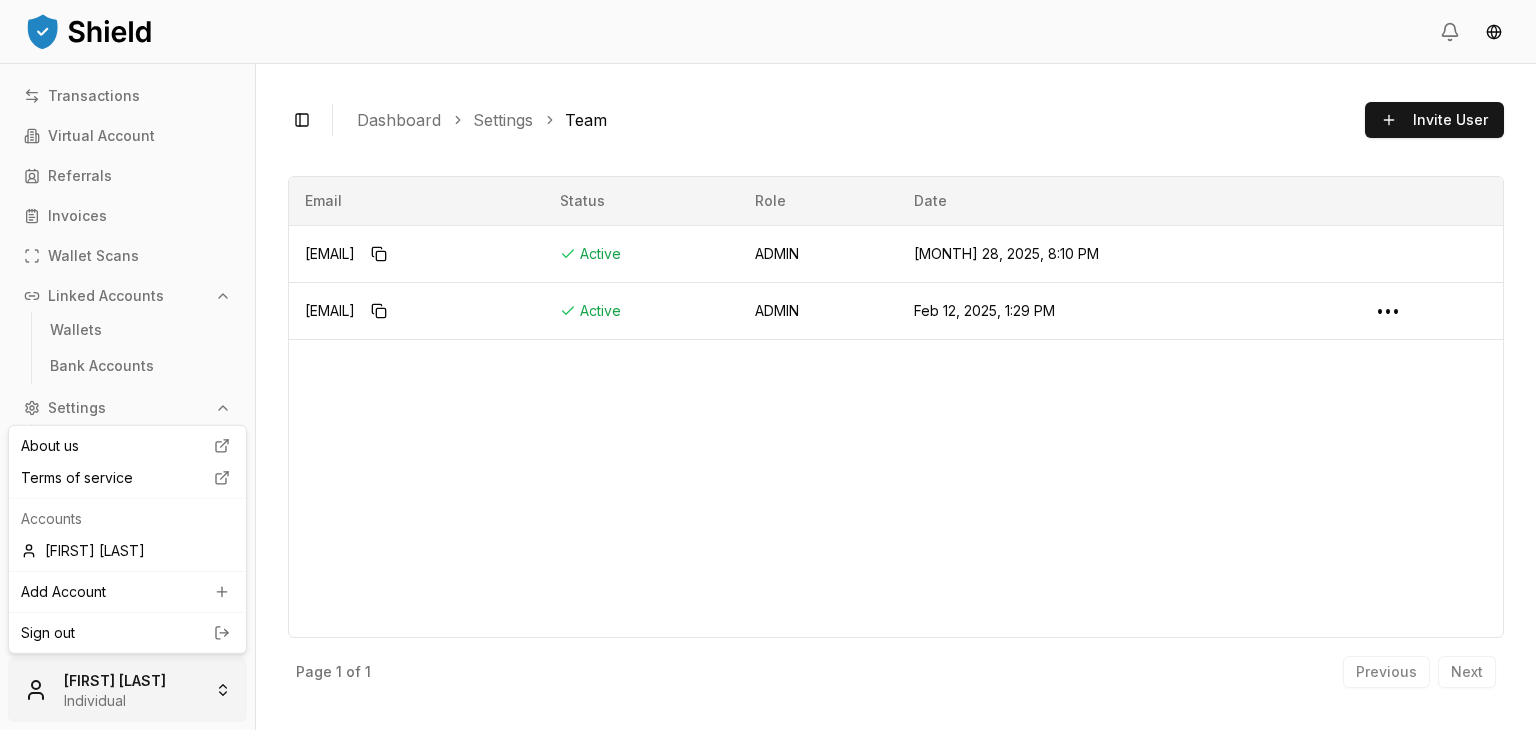 click on "Transactions Virtual Account Referrals Invoices Wallet Scans Linked Accounts Wallets Bank Accounts Settings Account Profile Team Brandon Alcocer Individual Toggle Sidebar Dashboard Settings Team Invite User brandonshieldtest+uno@gmail.com  Active Role:  ADMIN Created:  Jul 28, 2025, 8:10 PM brandonalcocertest@gmail.com  Active Role:  ADMIN Created:  Feb 12, 2025, 1:29 PM ••• Page 1 of 1 Previous Next Email Status Role Date   brandonshieldtest+uno@gmail.com   Active   ADMIN   Jul 28, 2025, 8:10 PM     brandonalcocertest@gmail.com   Active   ADMIN   Feb 12, 2025, 1:29 PM   ••• Page 1 of 1 Previous Next About us Terms of service Accounts Brandon Alcocer Add Account Sign out" at bounding box center [768, 365] 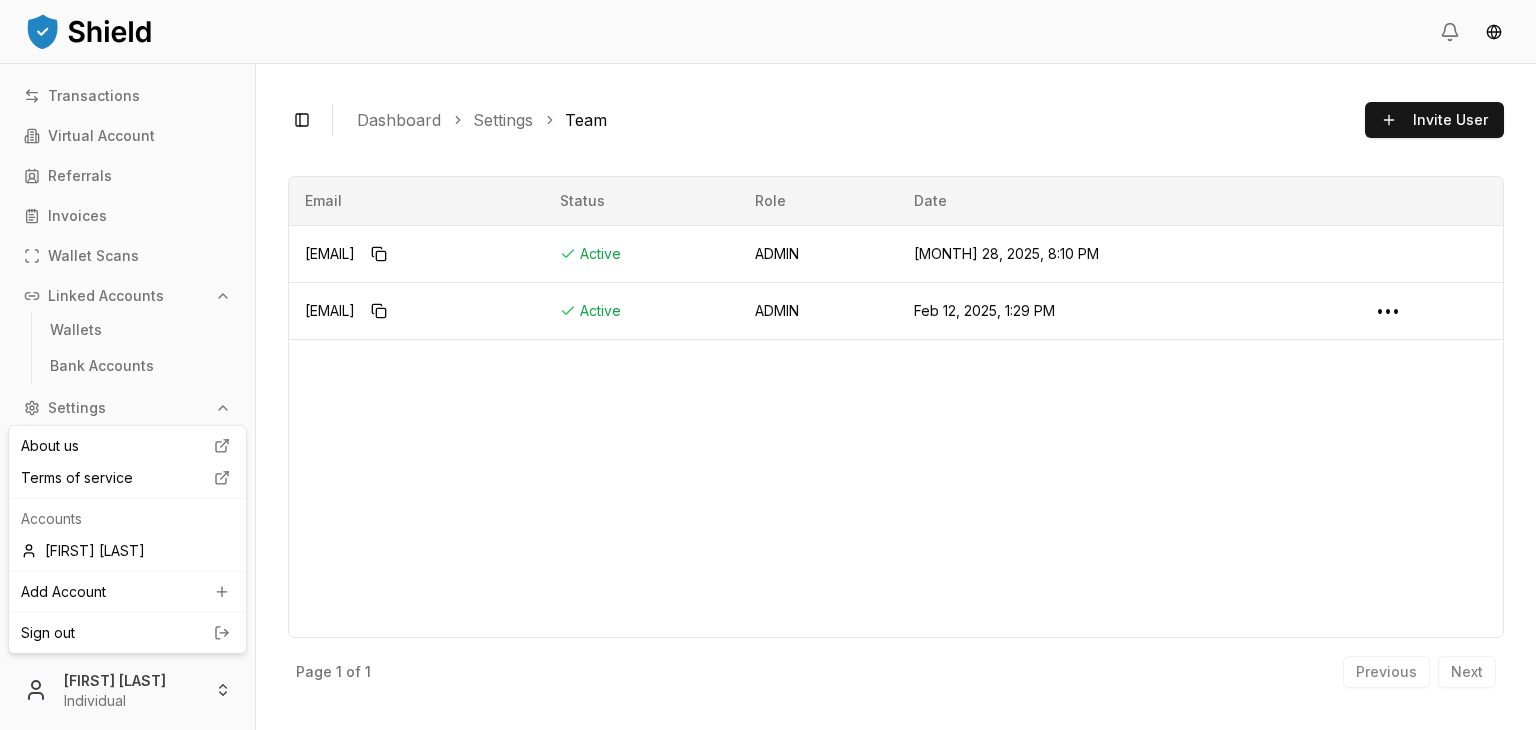 click on "Sign out" at bounding box center [127, 633] 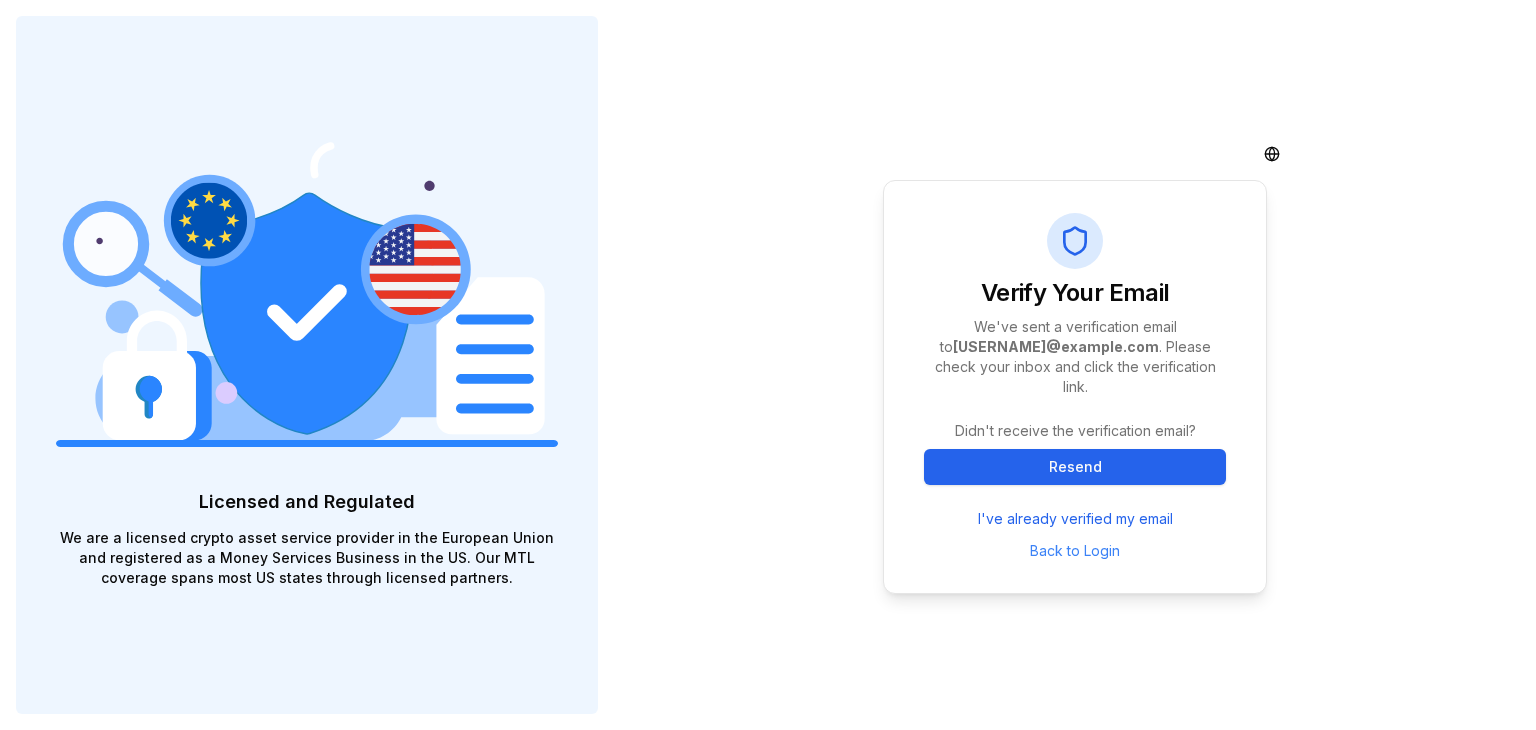 scroll, scrollTop: 0, scrollLeft: 0, axis: both 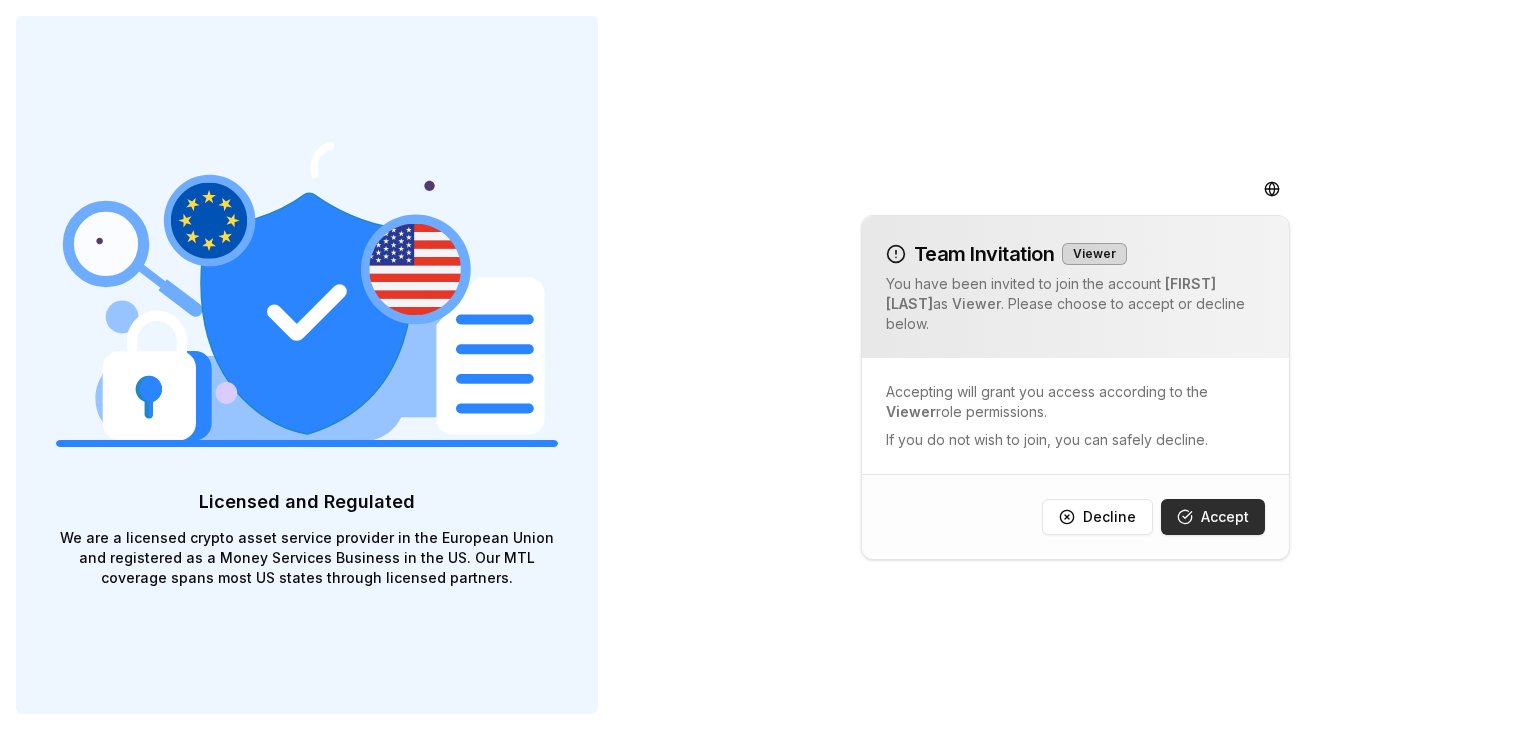 click on "Accept" at bounding box center (1213, 517) 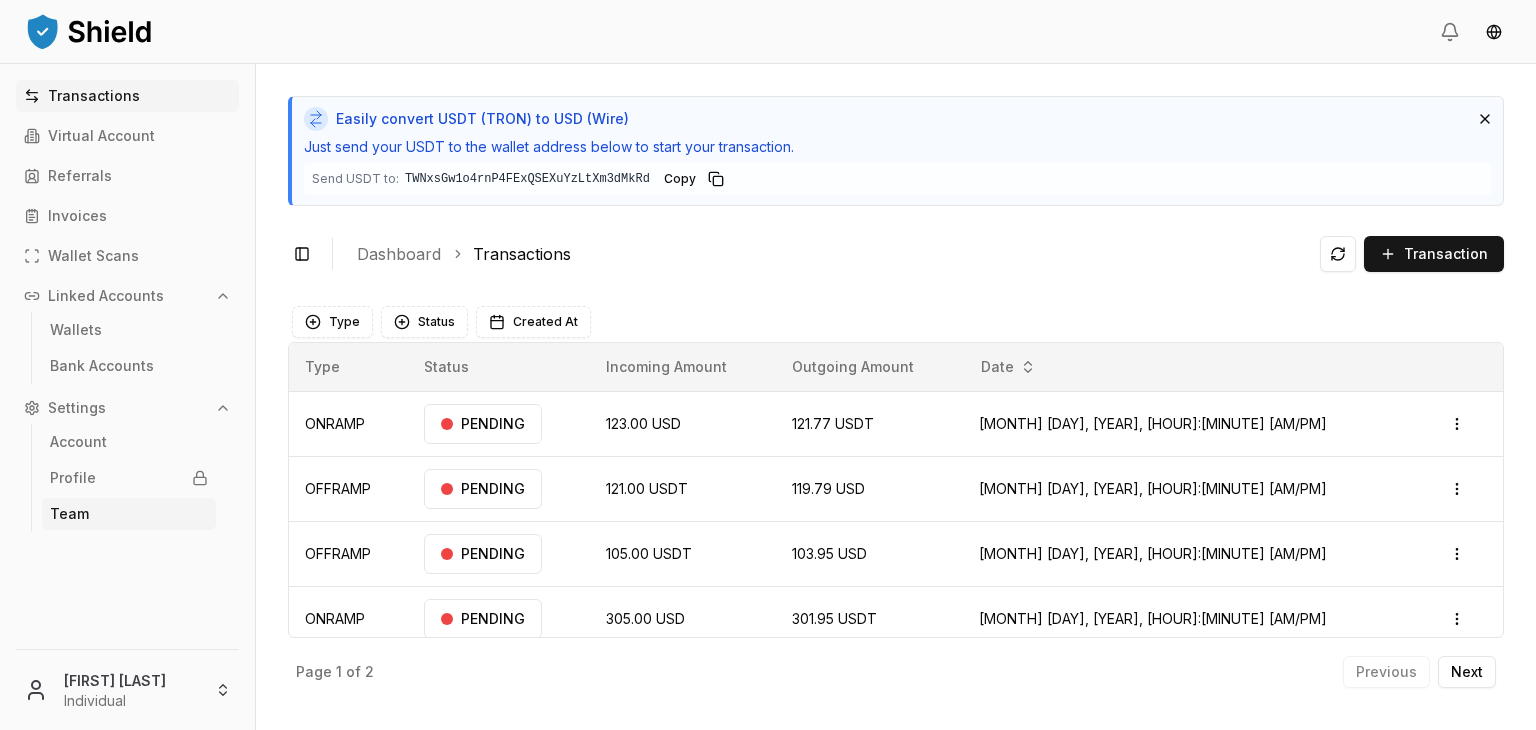 click on "Team" at bounding box center [69, 514] 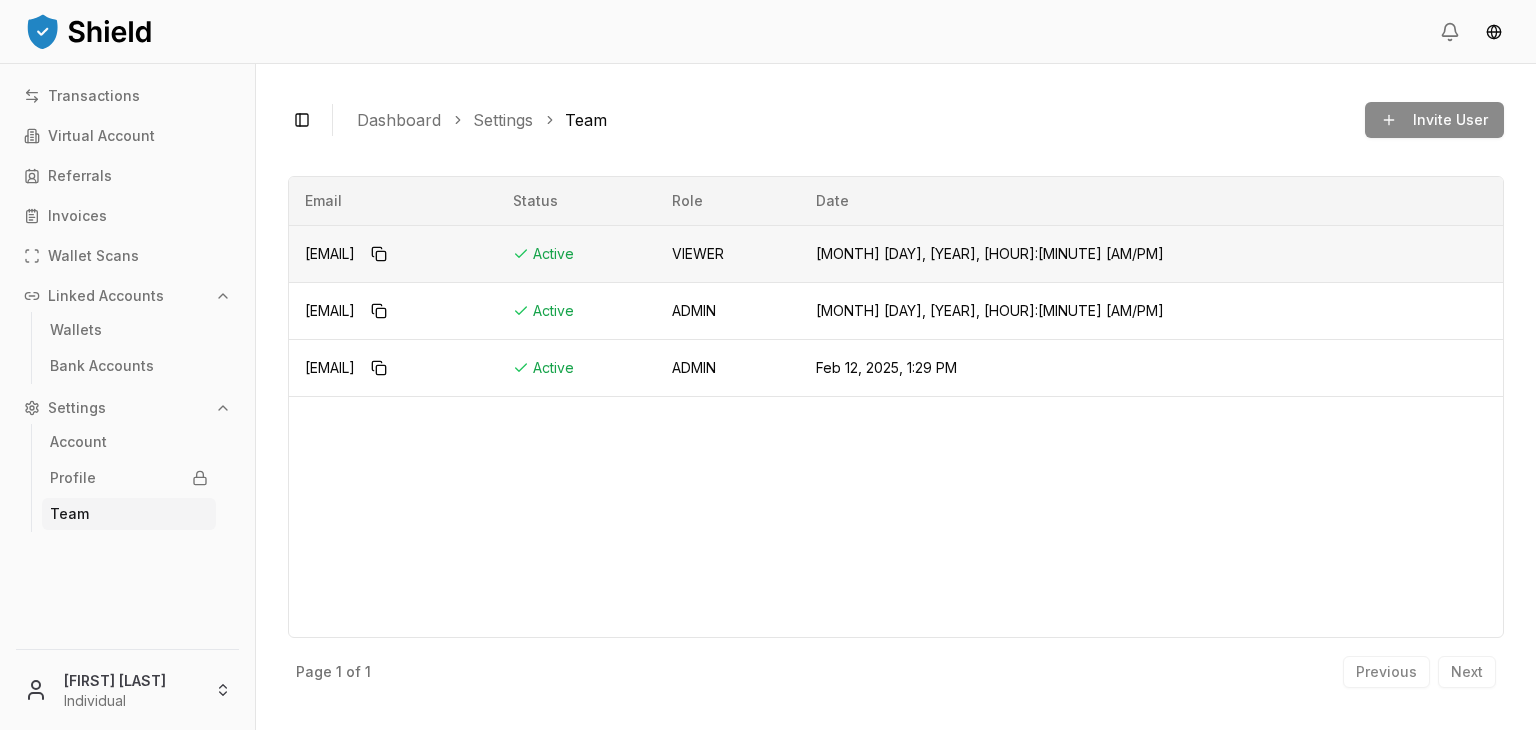click on "Active" at bounding box center (576, 254) 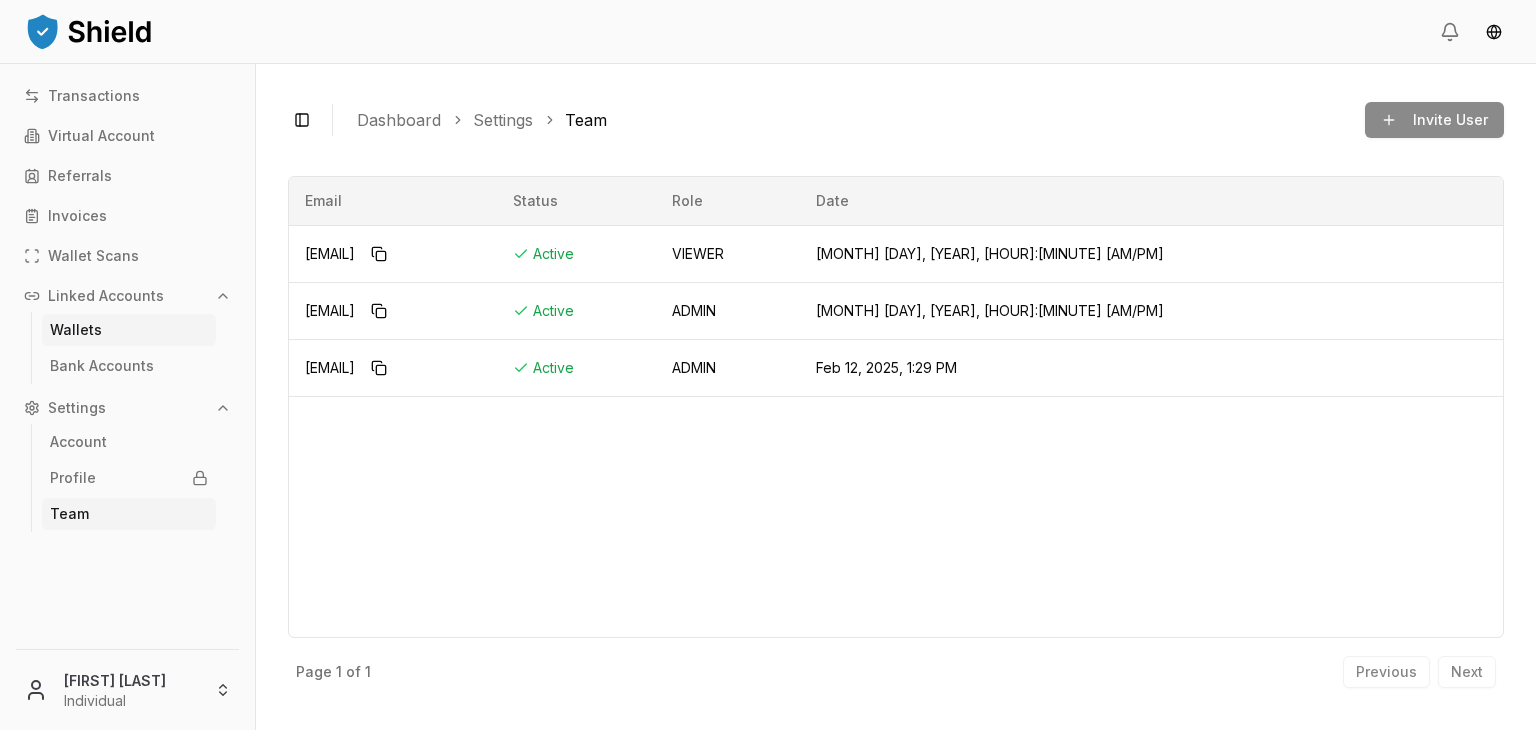 click on "Wallets" at bounding box center [76, 330] 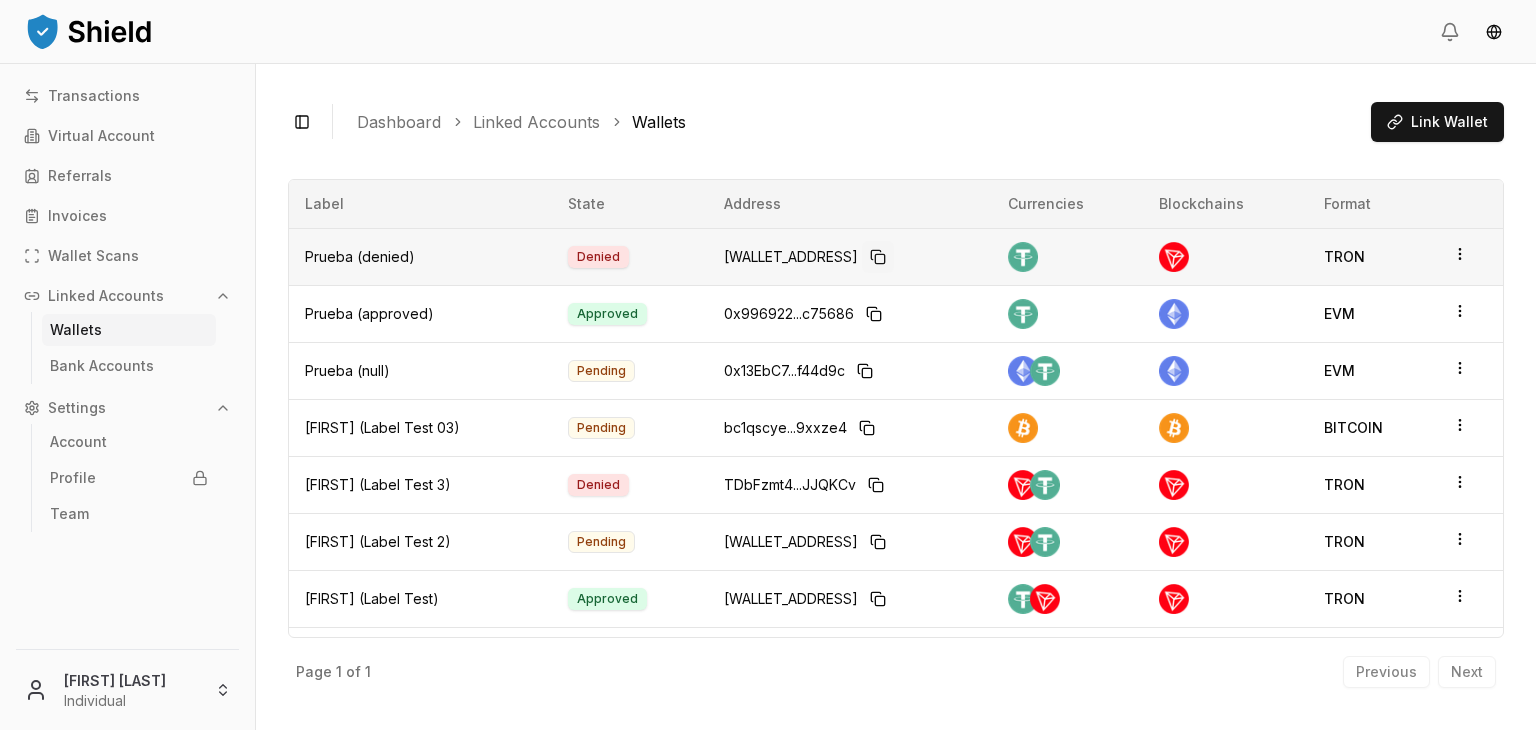 click at bounding box center (878, 257) 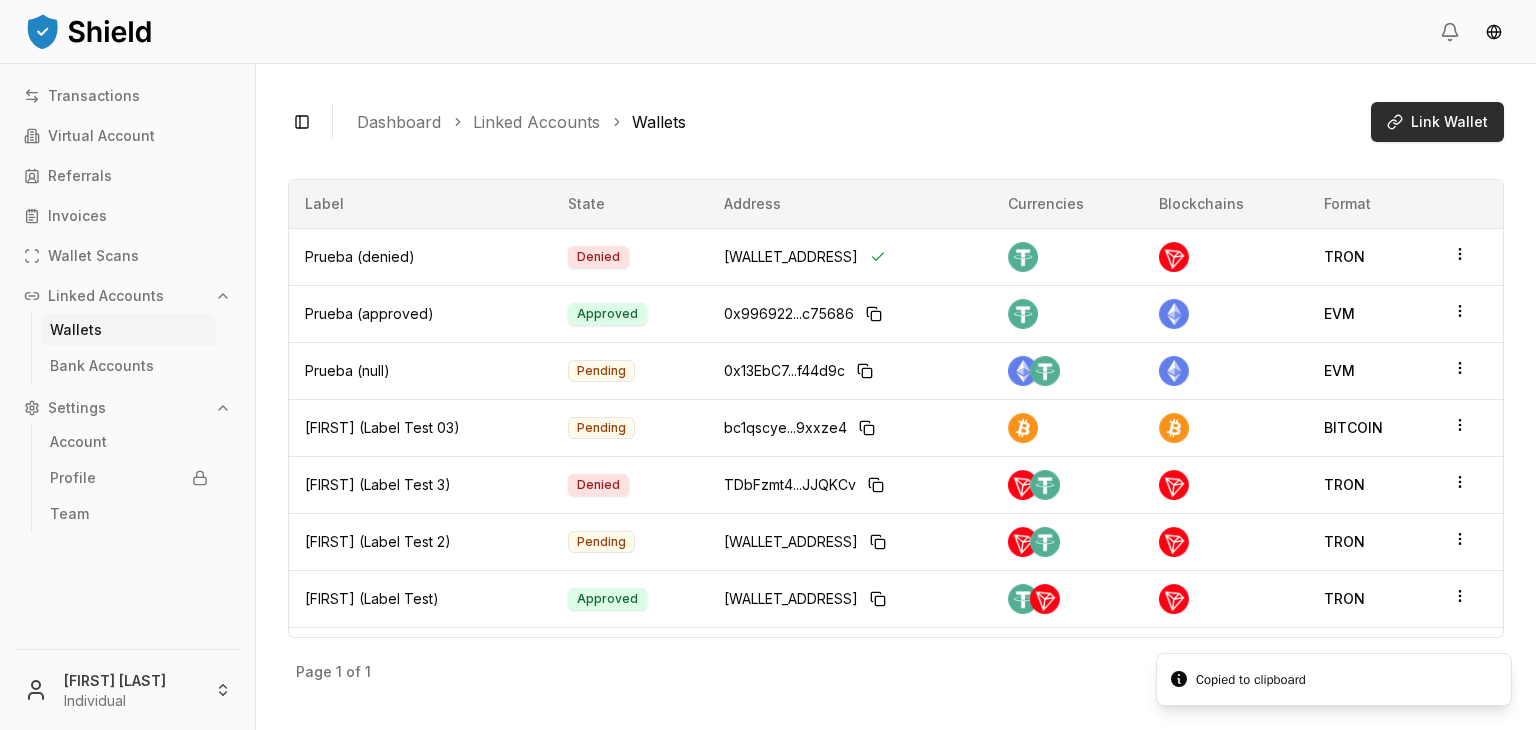 click on "Link Wallet" at bounding box center (1437, 122) 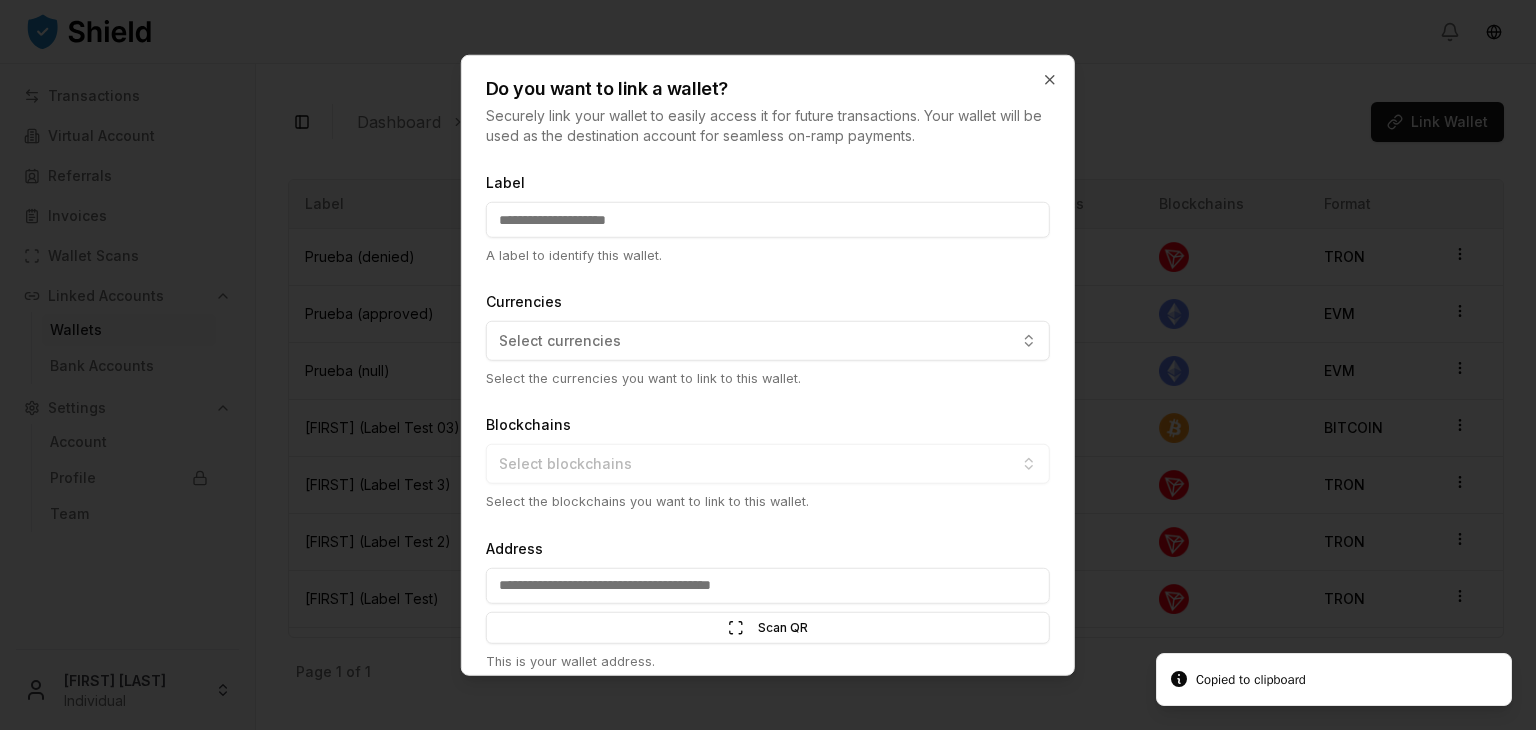 type on "**********" 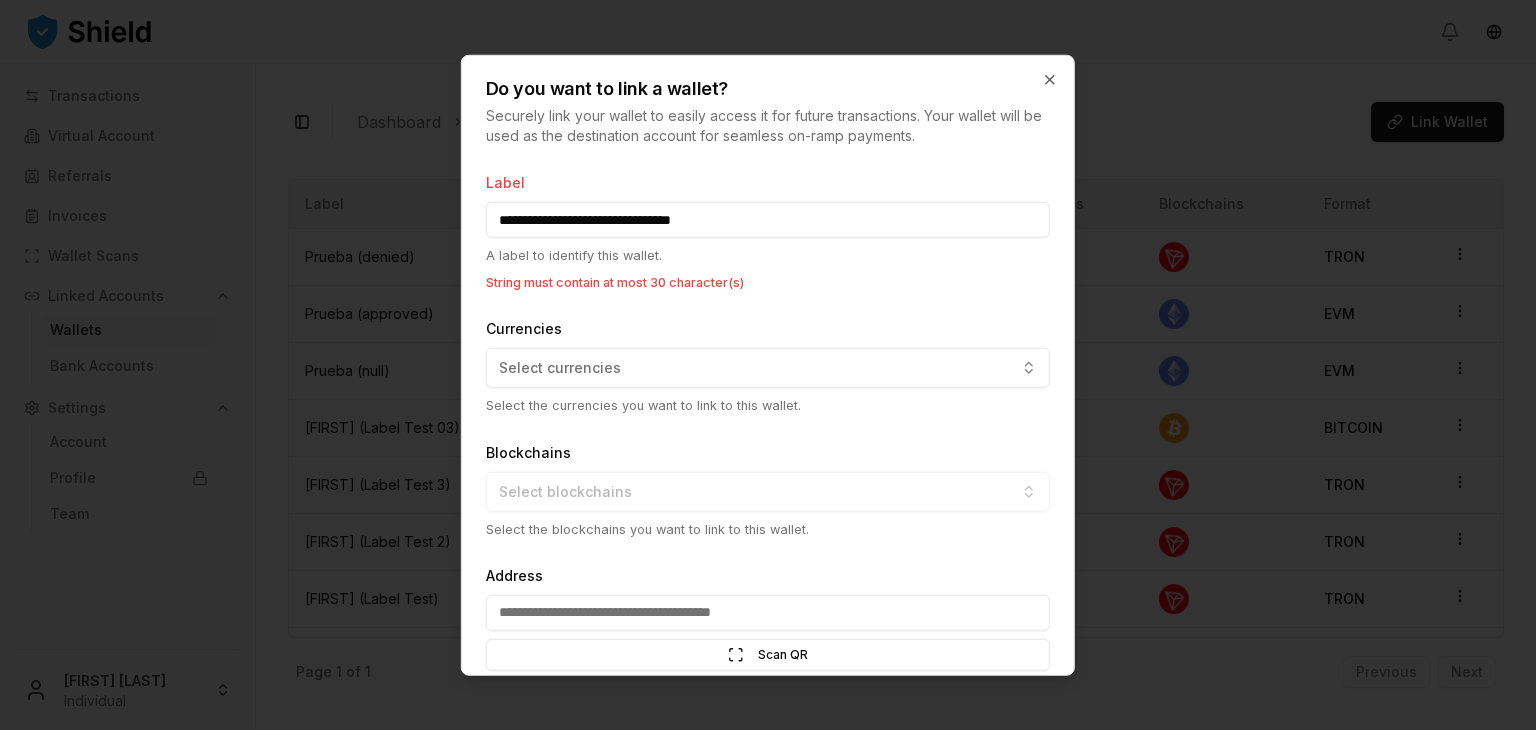 type 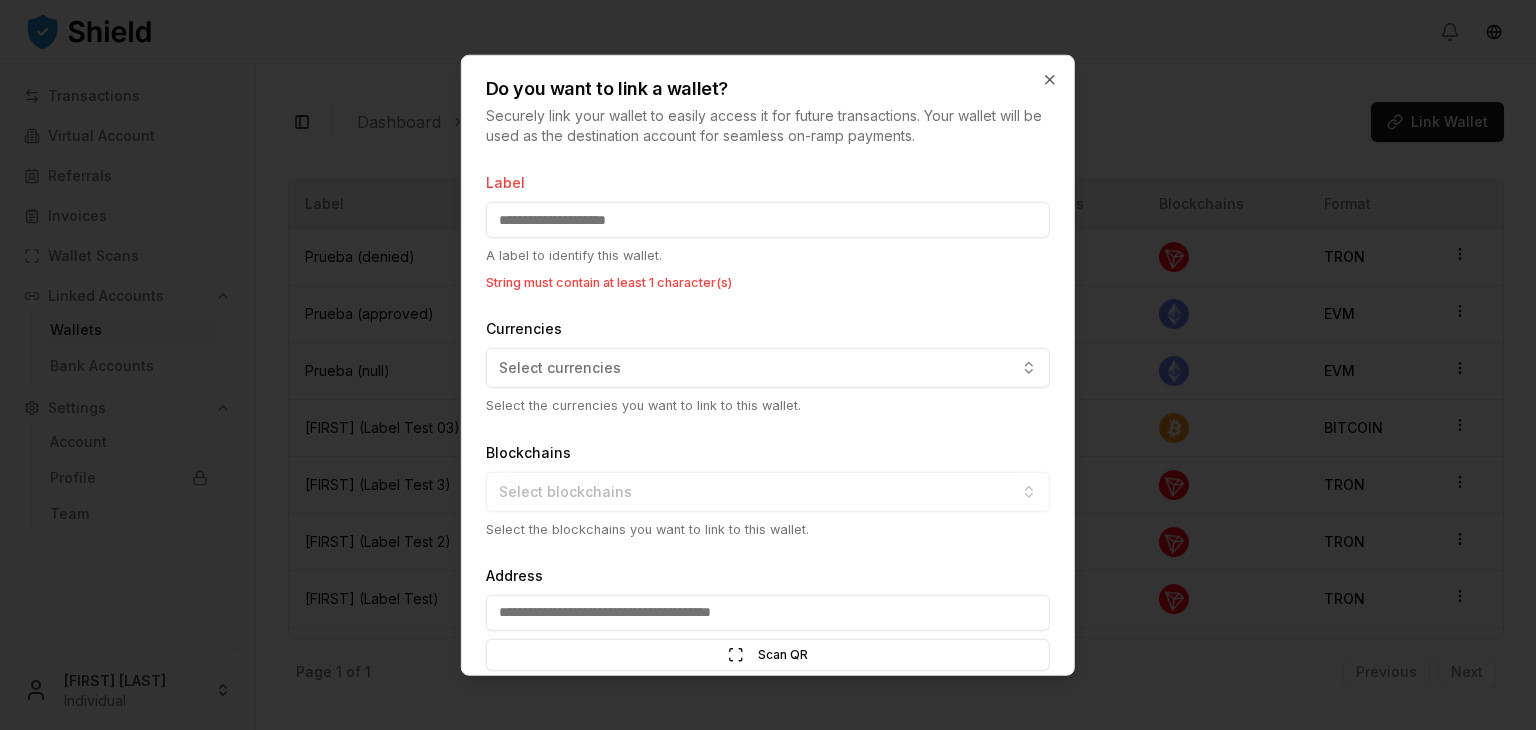 scroll, scrollTop: 107, scrollLeft: 0, axis: vertical 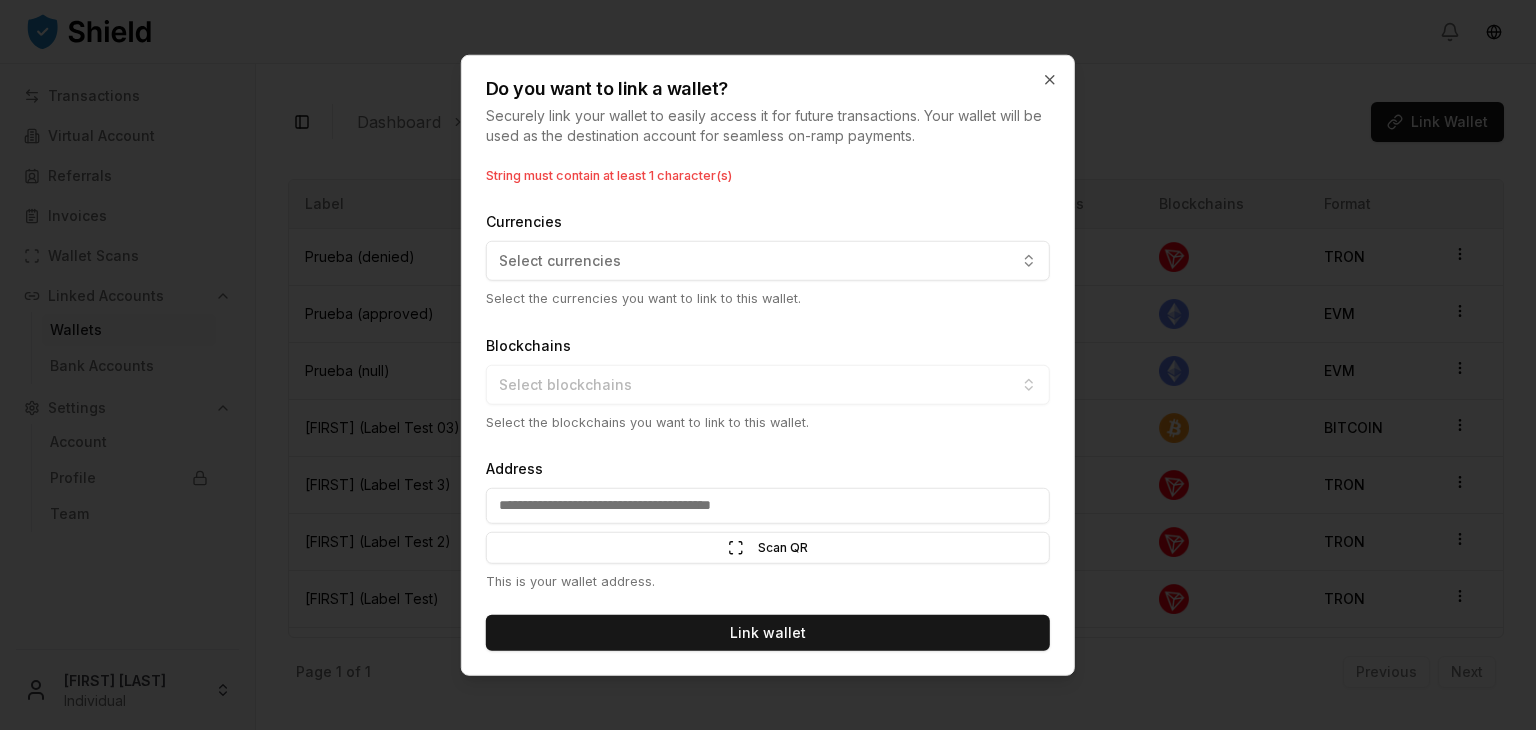 click on "Address" at bounding box center (768, 506) 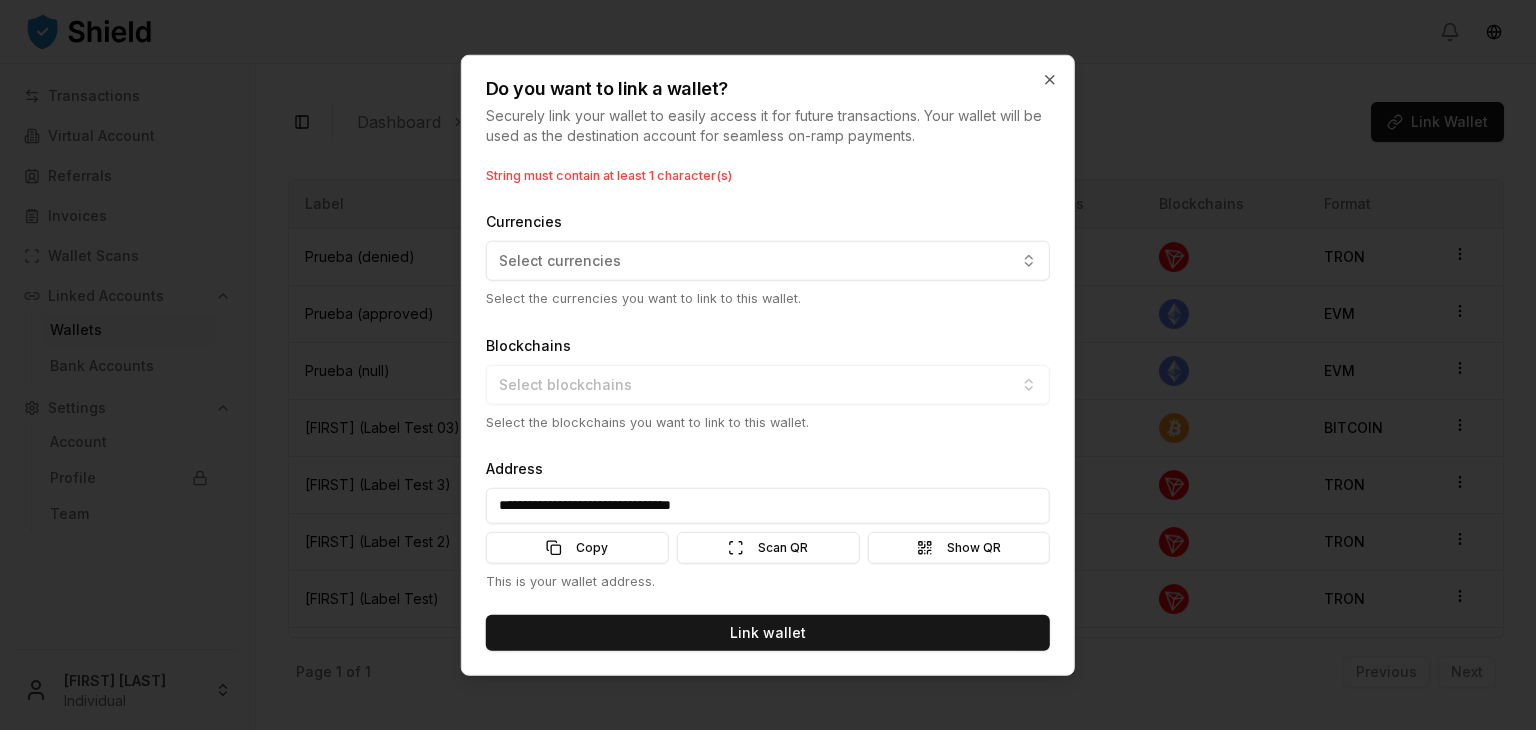 type on "**********" 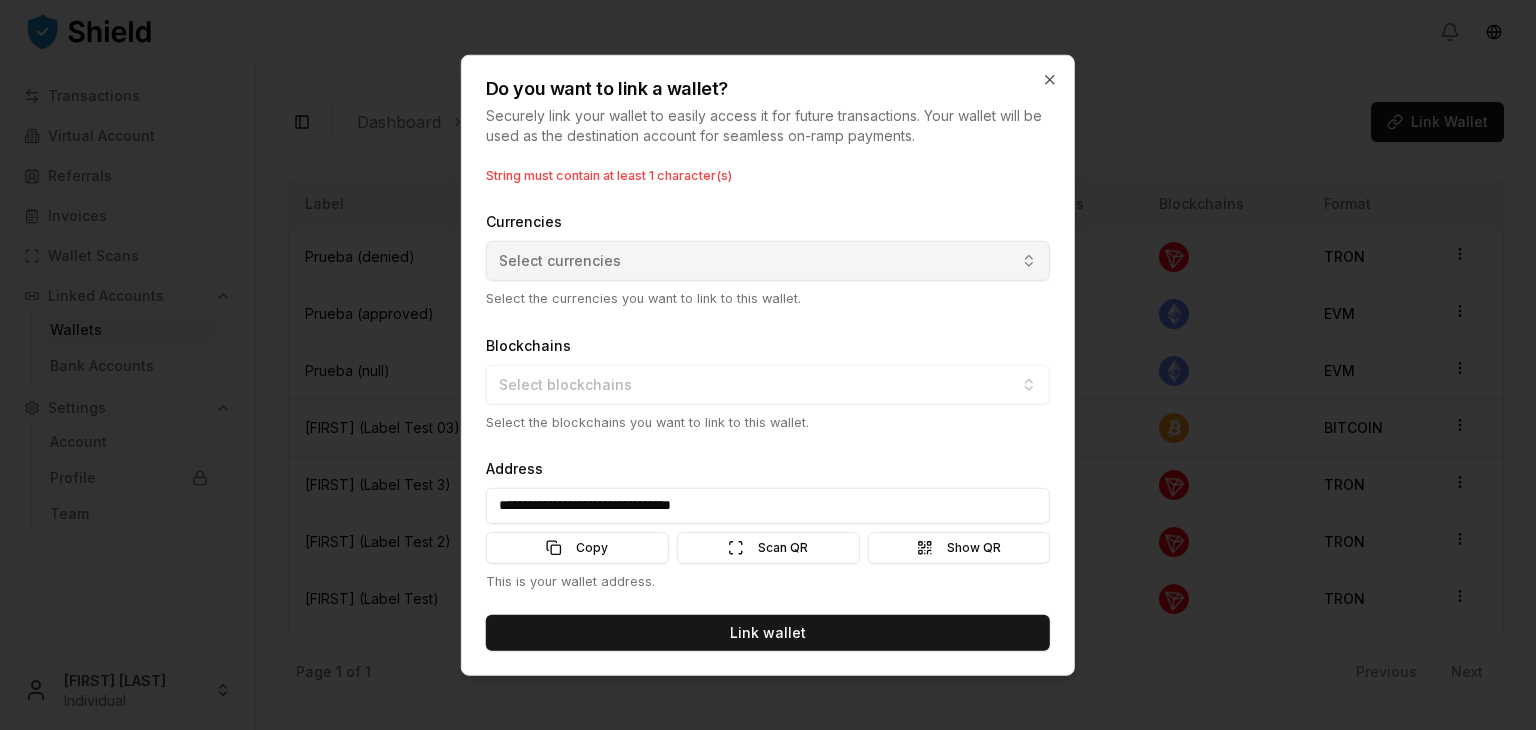 click on "Select currencies" at bounding box center (560, 261) 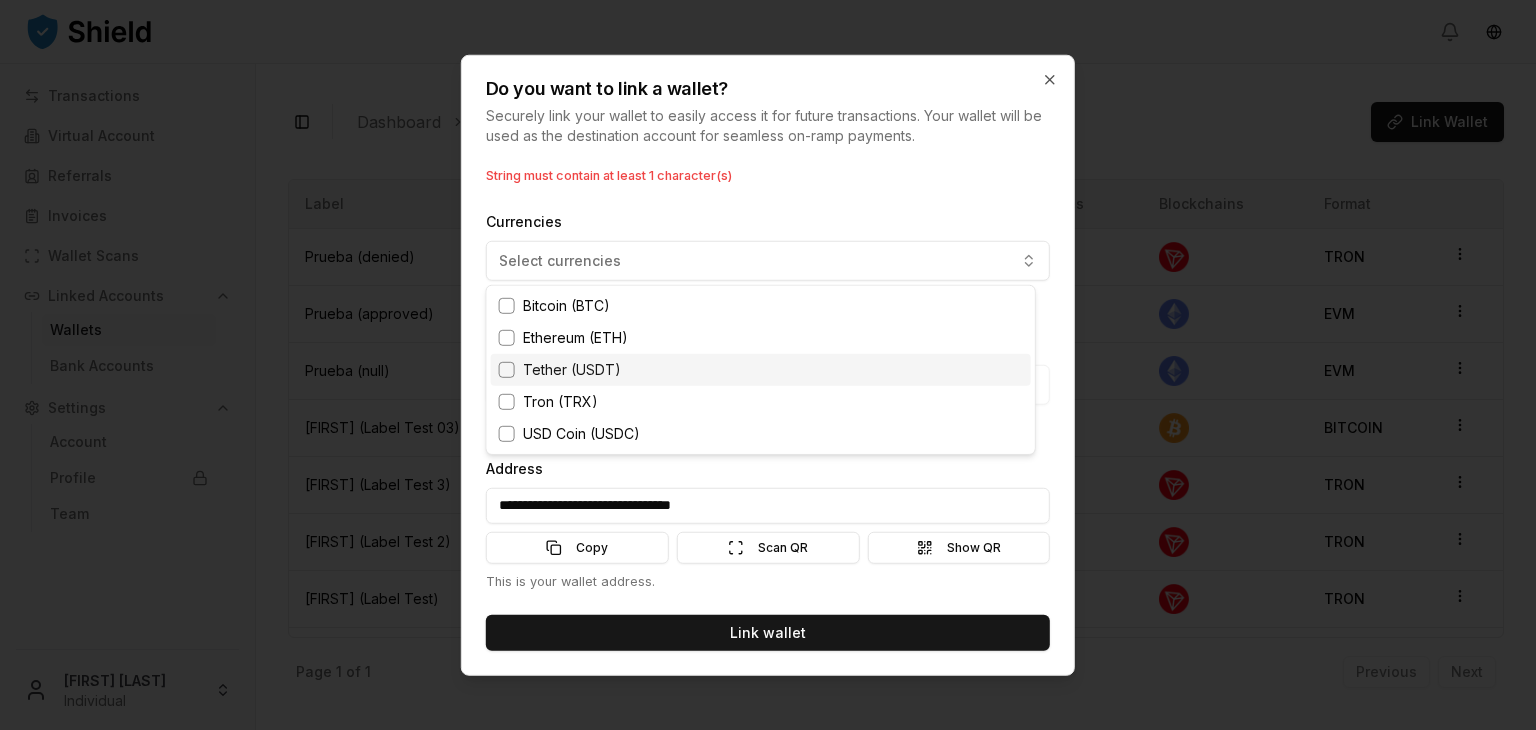 click on "Tether (USDT)" at bounding box center (572, 370) 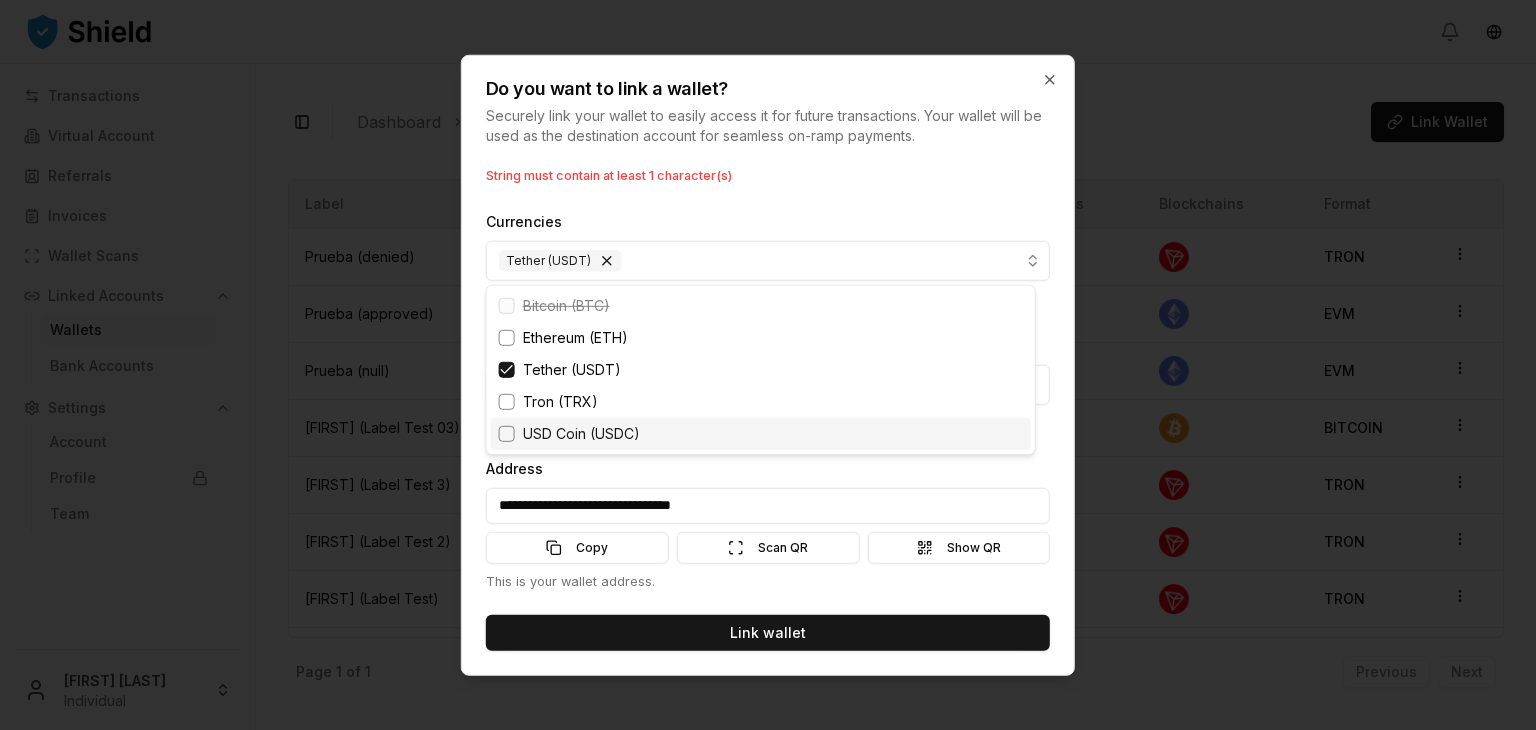 click on "Transactions Virtual Account Referrals Invoices Wallet Scans Linked Accounts Wallets Bank Accounts Settings Account Profile Team [FIRST] [LAST] Individual Toggle Sidebar Dashboard Linked Accounts Wallets Link Wallet Prueba (denied) Denied TVd41SuU...UtcLxp Currencies Blockchains Format: TRON Prueba (approved) Approved 0x996922...c75686 Currencies Blockchains Format: EVM Prueba (null) Pending 0x13EbC7...f44d9c Currencies Blockchains Format: EVM [FIRST] (Label Test 03) Pending bc1qscye...9xxze4 Currencies Blockchains Format: BITCOIN [FIRST] (Label Test 3) Denied TDbFzmt4...JJQKCv Currencies Blockchains Format: TRON [FIRST] (Label Test 2) Pending TXYqGzup...4HvvCj Currencies Blockchains Format: TRON [FIRST] (Label Test) Approved TF5X48Hk...CSZtXb Currencies Blockchains Format: TRON Test Approved TKHeDr8T...UrXG4p Currencies Blockchains Format: TRON Page 1 of 1   Previous Next Label State Address Currencies Blockchains Format   Prueba (denied)   Denied   TVd41SuU...UtcLxp       TRON     Prueba (approved)" at bounding box center (768, 365) 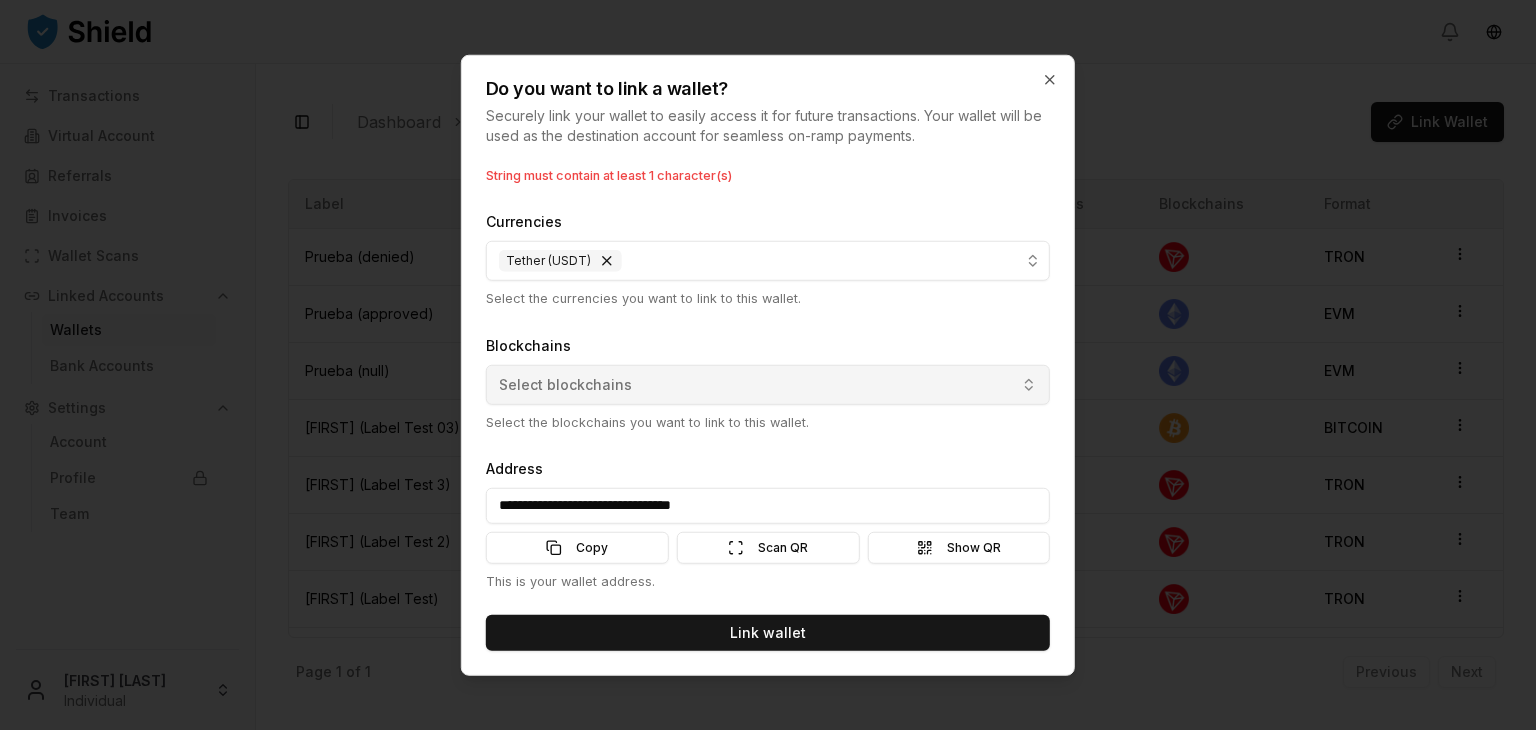 click on "Select blockchains" at bounding box center (768, 384) 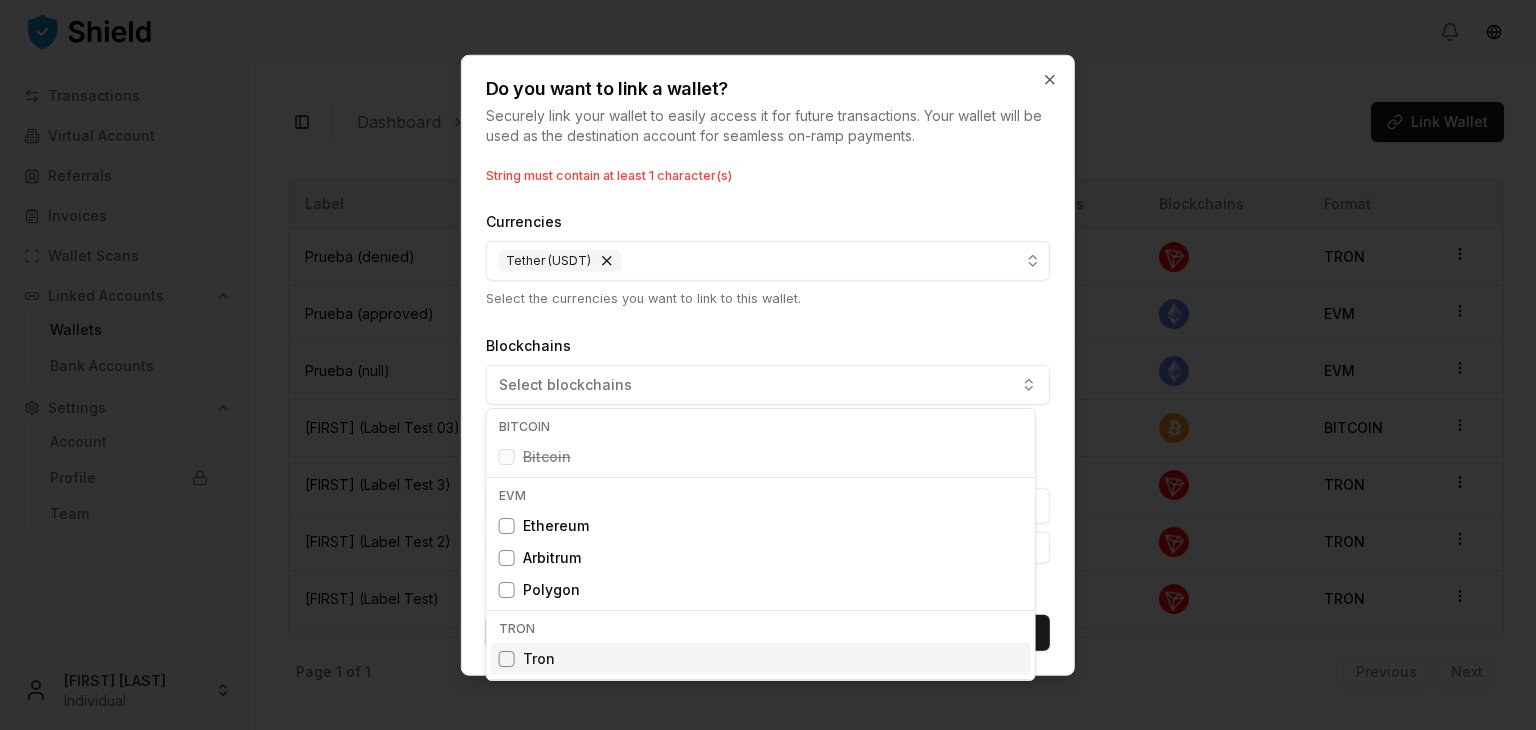 click on "Tron" at bounding box center (539, 659) 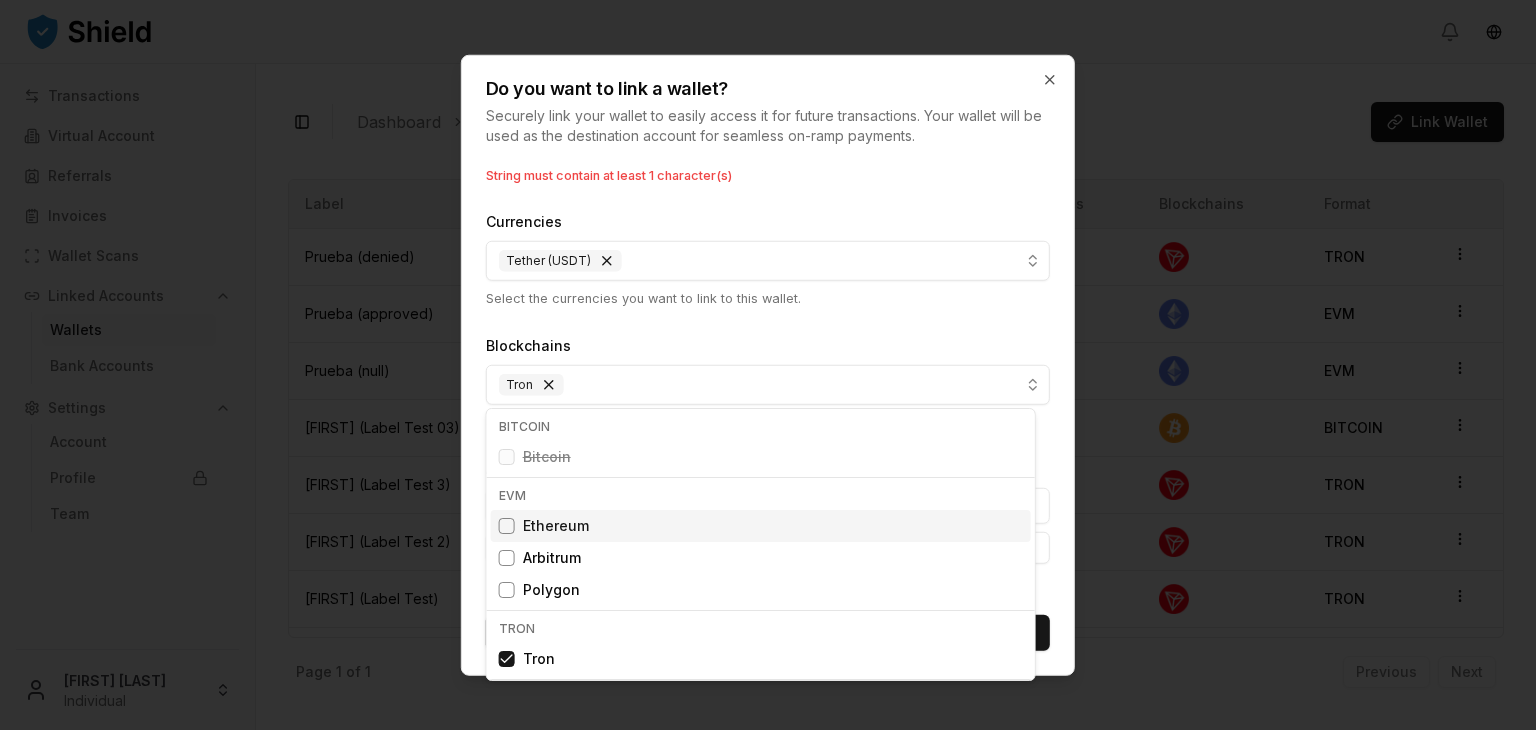 click on "Transactions Virtual Account Referrals Invoices Wallet Scans Linked Accounts Wallets Bank Accounts Settings Account Profile Team [FIRST] [LAST] Individual Toggle Sidebar Dashboard Linked Accounts Wallets Link Wallet Prueba (denied) Denied TVd41SuU...UtcLxp Currencies Blockchains Format: TRON Prueba (approved) Approved 0x996922...c75686 Currencies Blockchains Format: EVM Prueba (null) Pending 0x13EbC7...f44d9c Currencies Blockchains Format: EVM [FIRST] (Label Test 03) Pending bc1qscye...9xxze4 Currencies Blockchains Format: BITCOIN [FIRST] (Label Test 3) Denied TDbFzmt4...JJQKCv Currencies Blockchains Format: TRON [FIRST] (Label Test 2) Pending TXYqGzup...4HvvCj Currencies Blockchains Format: TRON [FIRST] (Label Test) Approved TF5X48Hk...CSZtXb Currencies Blockchains Format: TRON Test Approved TKHeDr8T...UrXG4p Currencies Blockchains Format: TRON Page 1 of 1   Previous Next Label State Address Currencies Blockchains Format   Prueba (denied)   Denied   TVd41SuU...UtcLxp       TRON     Prueba (approved)" at bounding box center [768, 365] 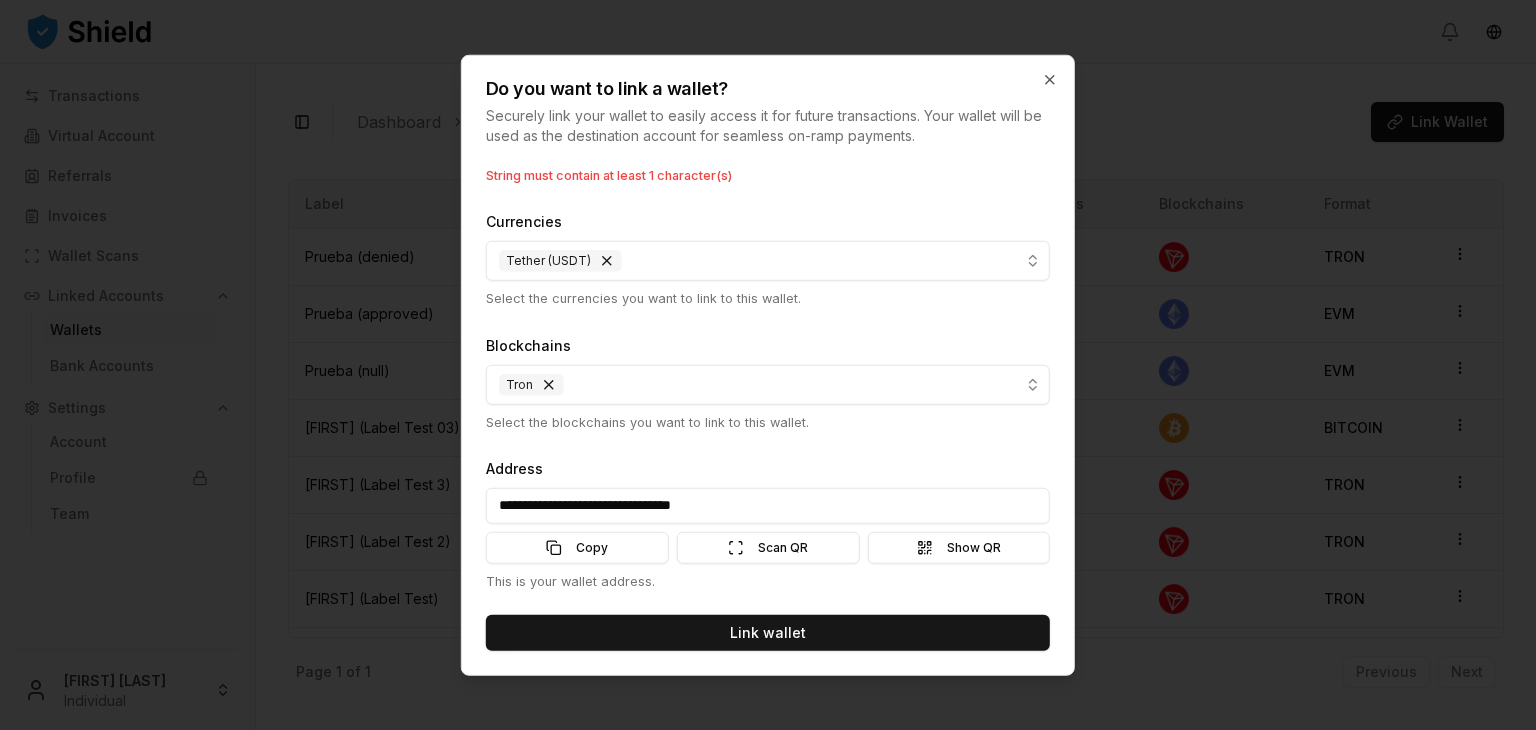 scroll, scrollTop: 0, scrollLeft: 0, axis: both 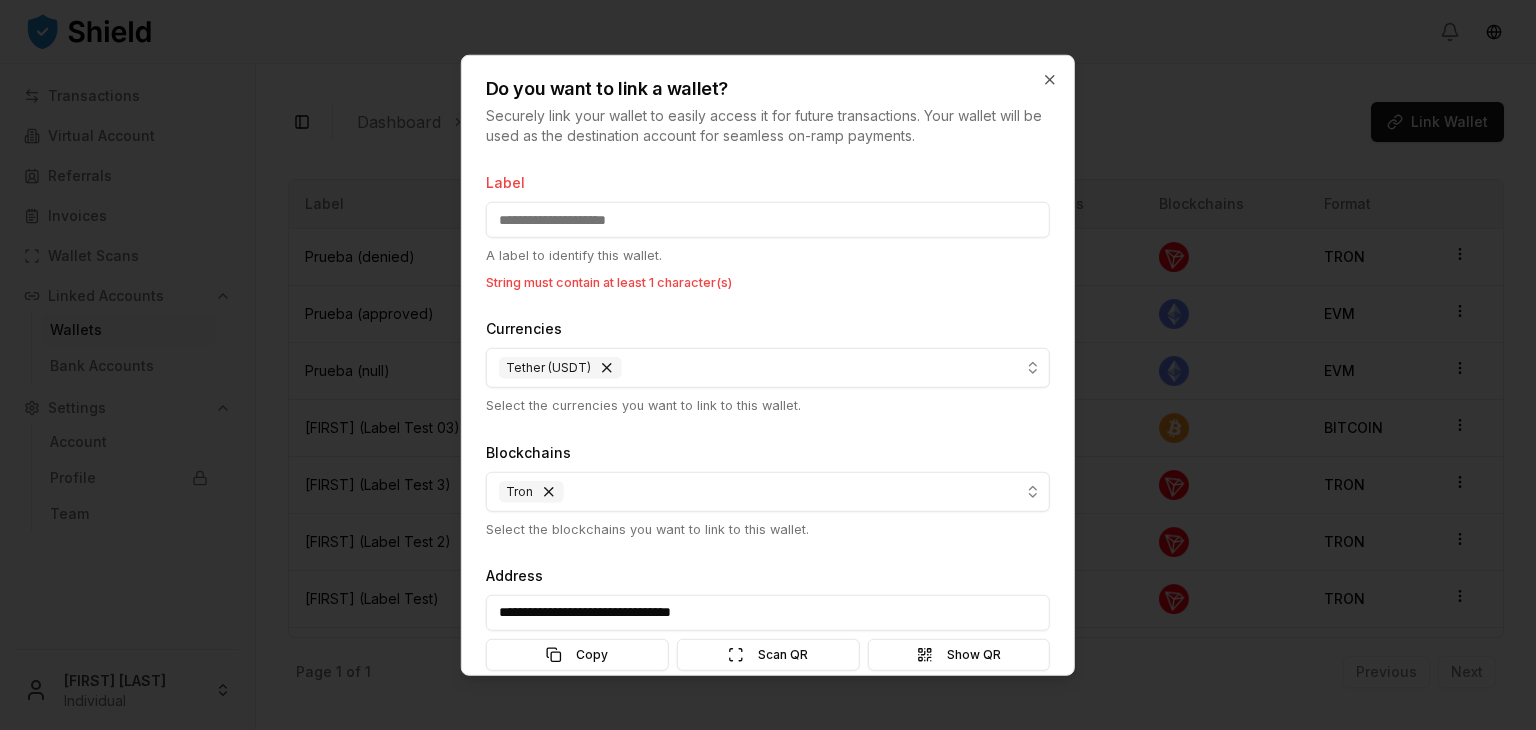 click on "Label" at bounding box center (768, 220) 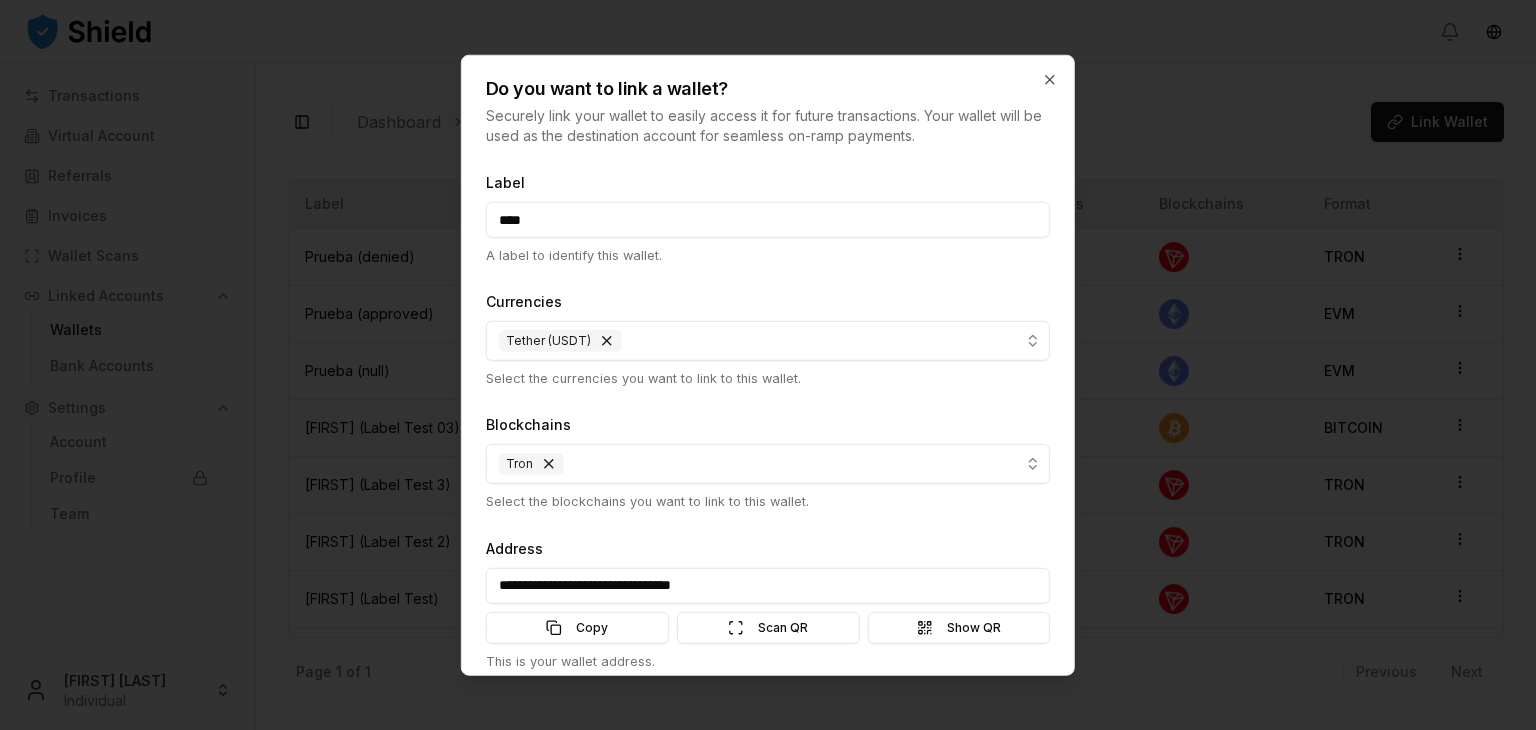 scroll, scrollTop: 80, scrollLeft: 0, axis: vertical 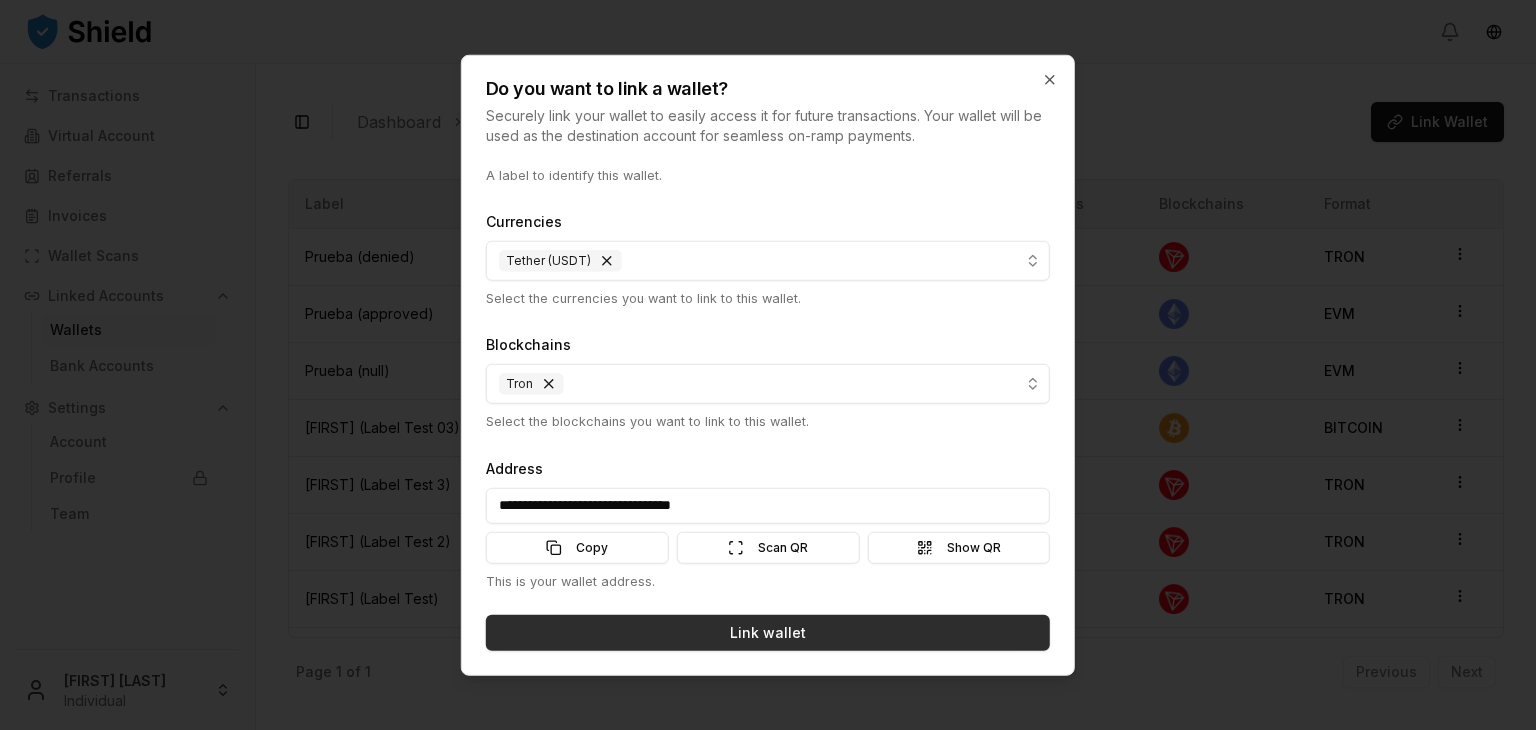 type on "****" 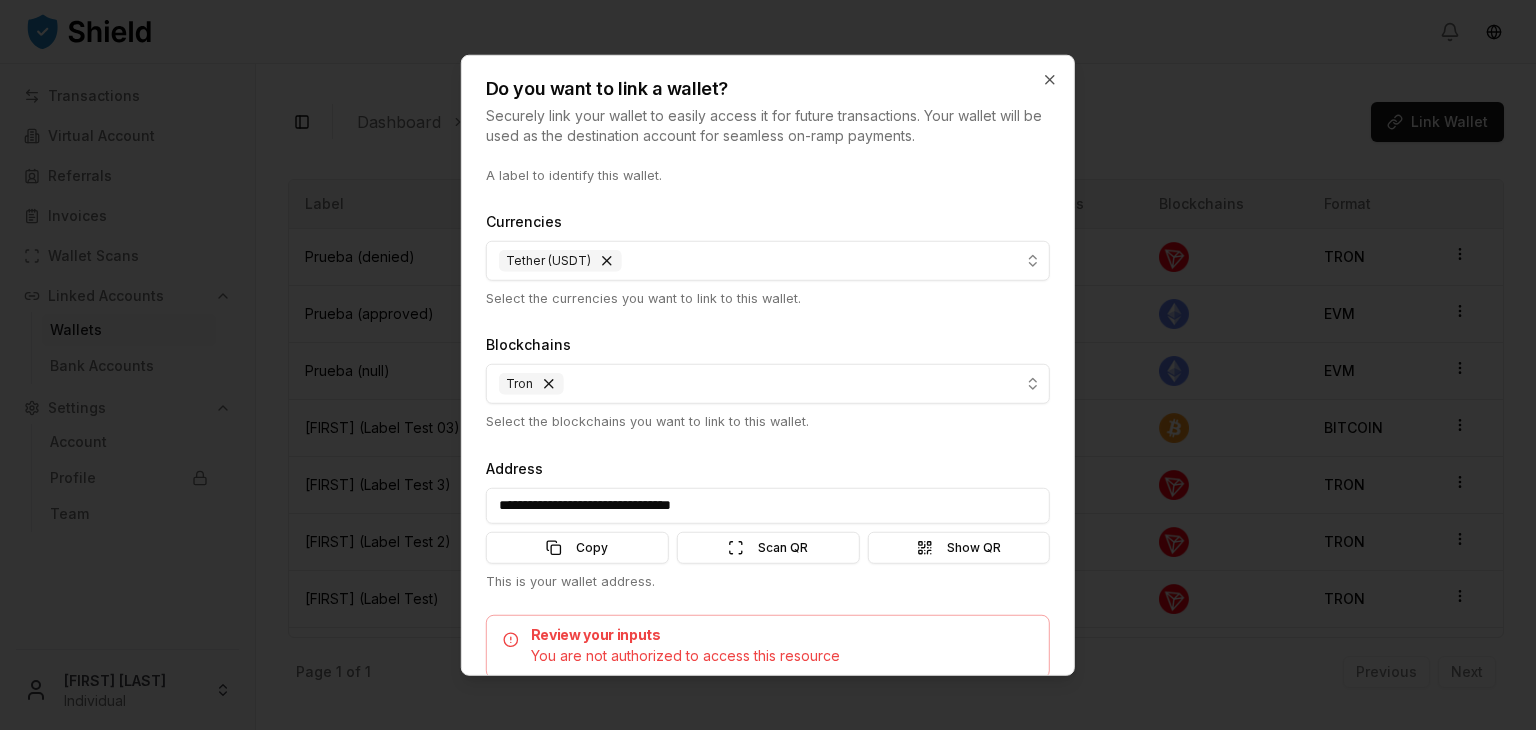 scroll, scrollTop: 168, scrollLeft: 0, axis: vertical 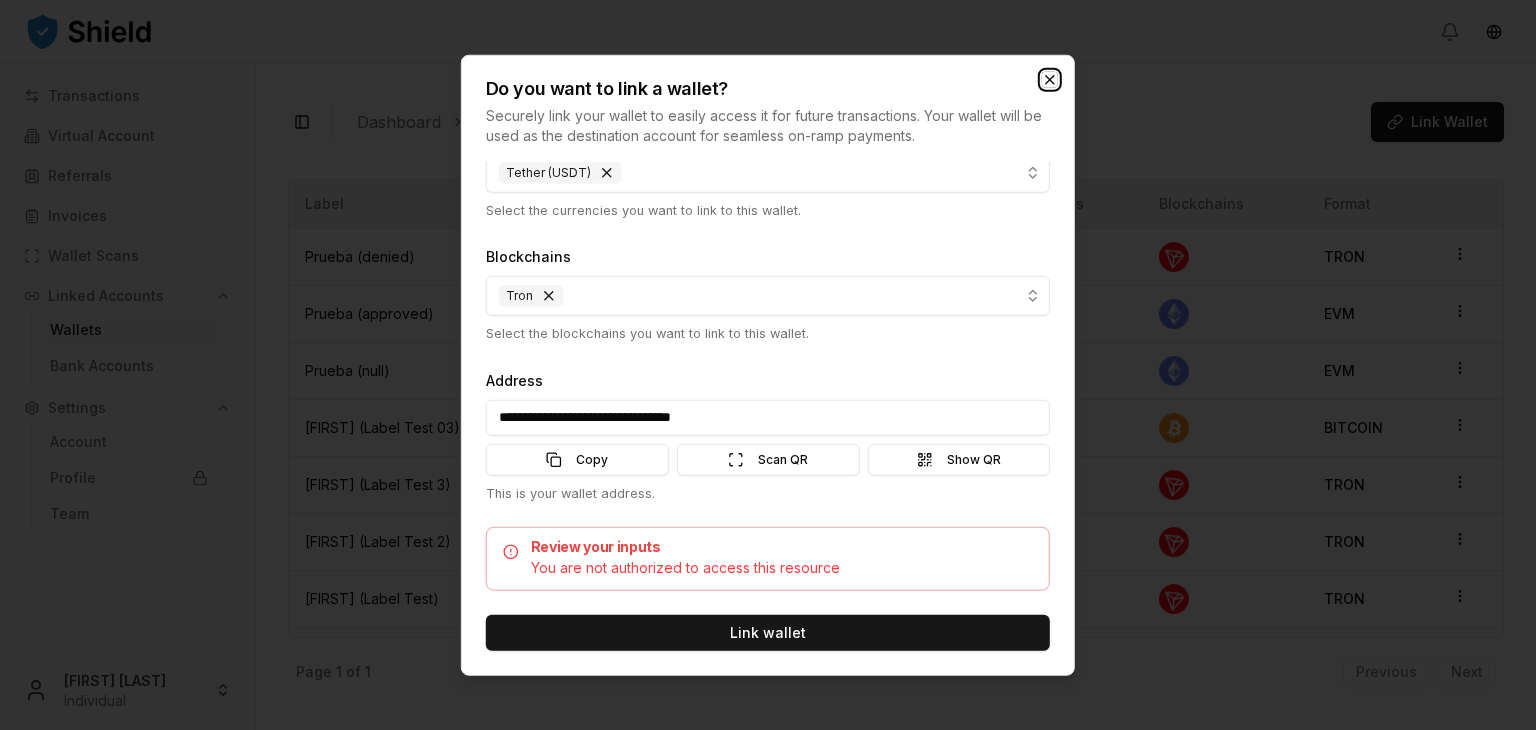 click 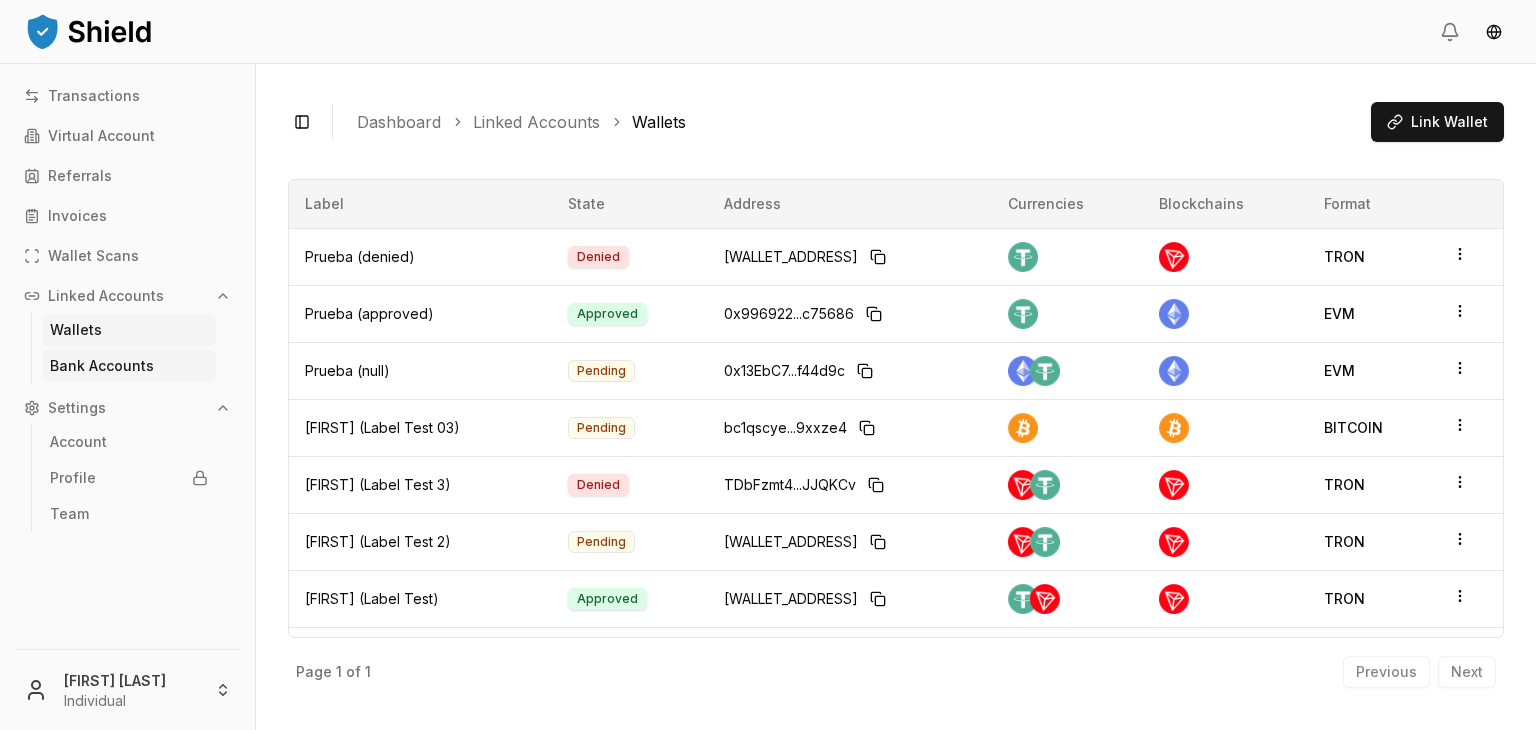 click on "Bank Accounts" at bounding box center [129, 366] 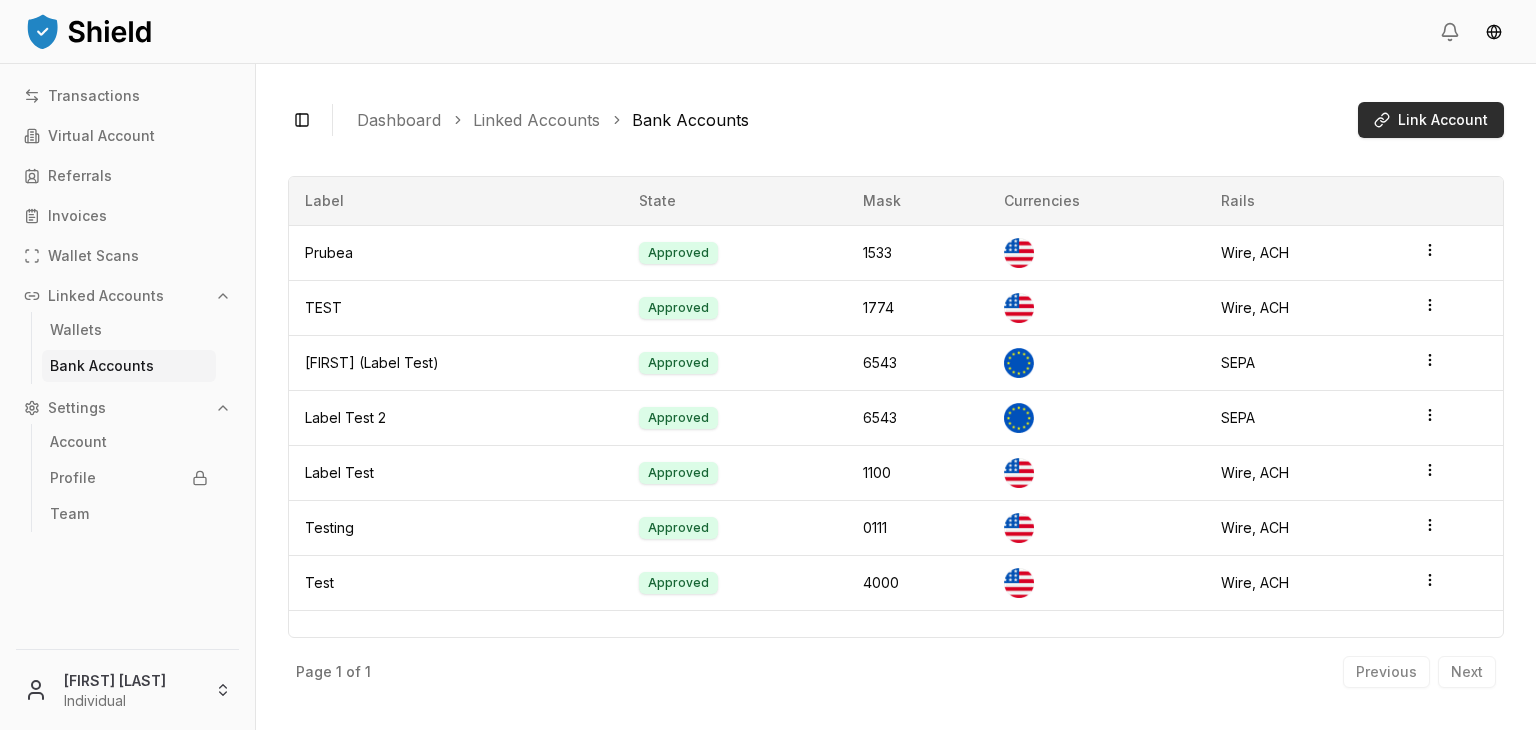 click on "Link Account" at bounding box center (1443, 120) 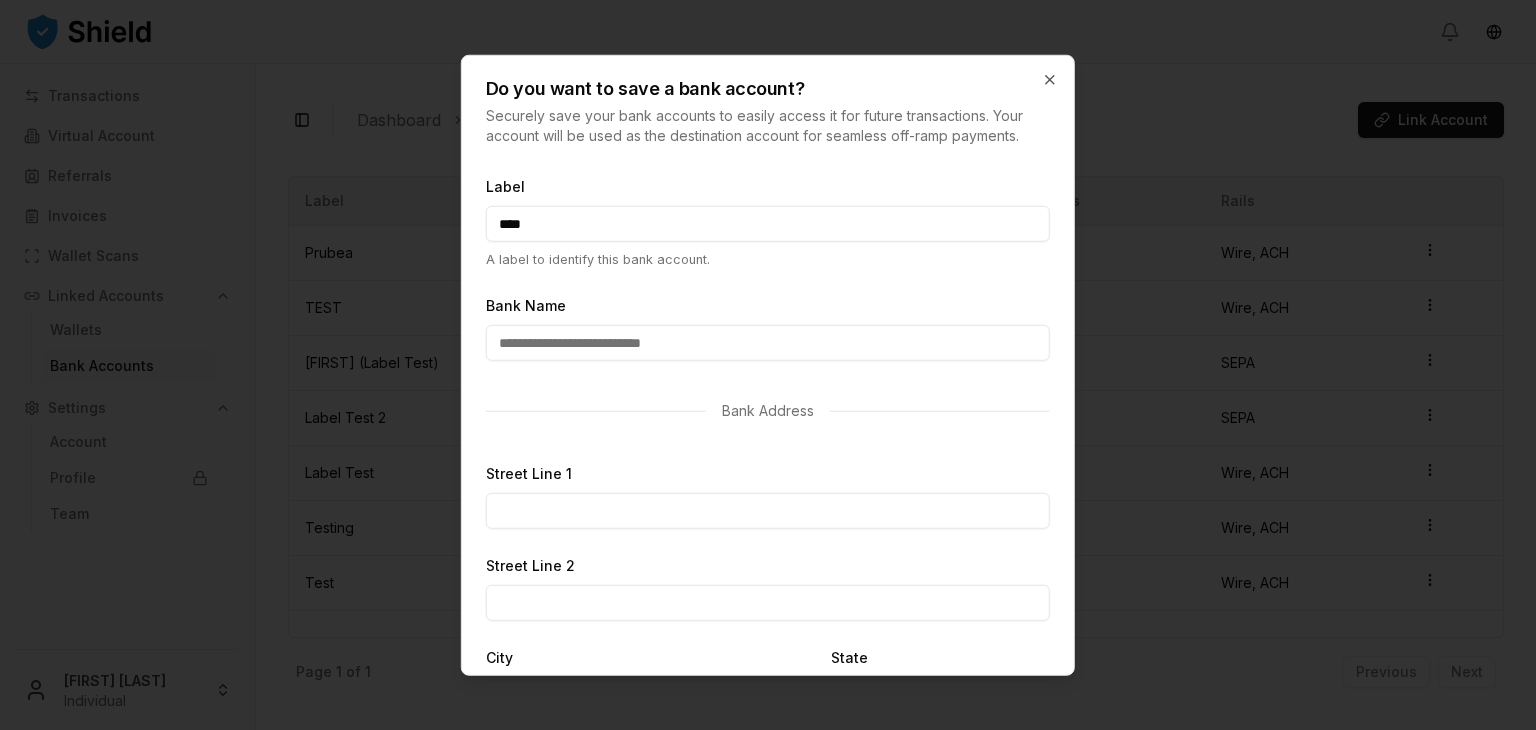 type on "****" 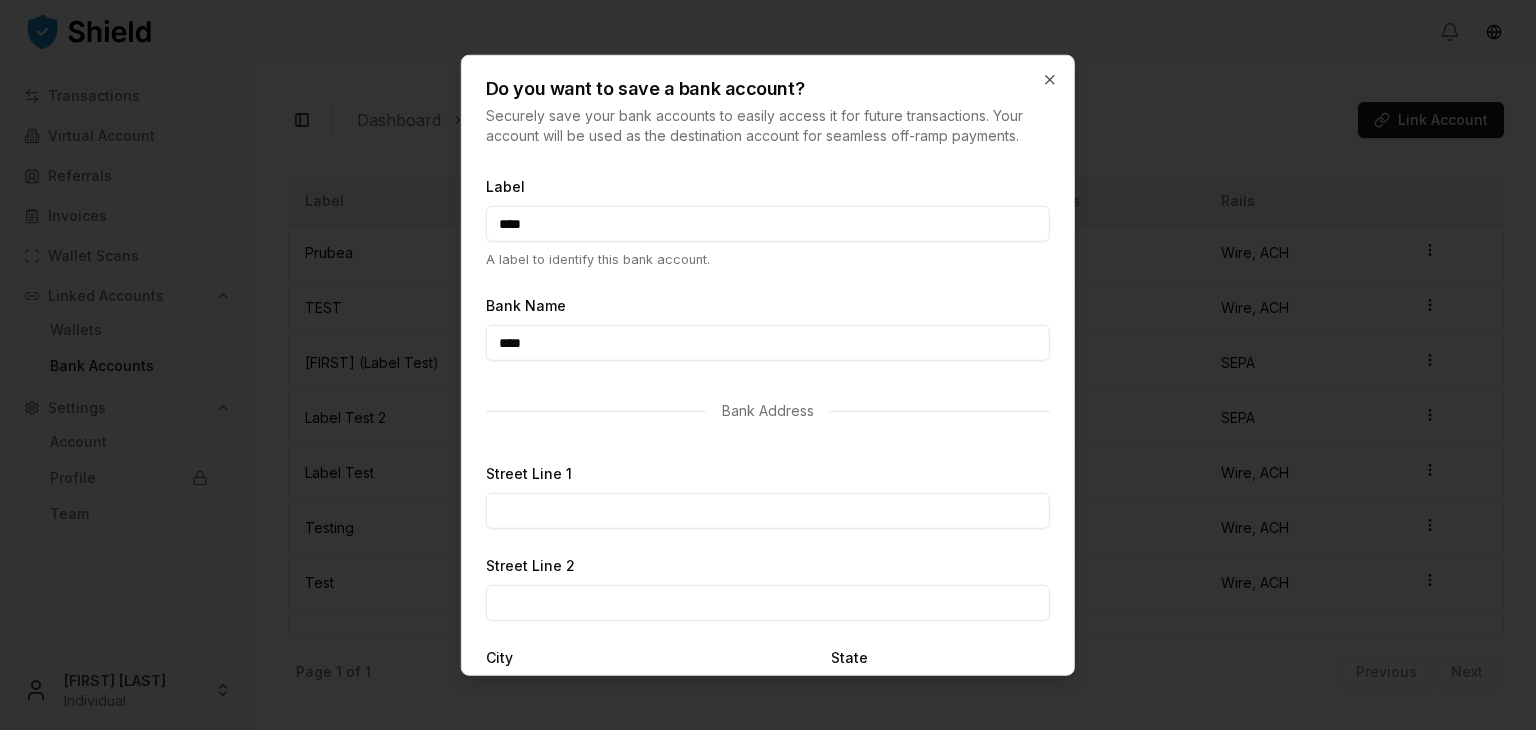 click on "****" at bounding box center (768, 343) 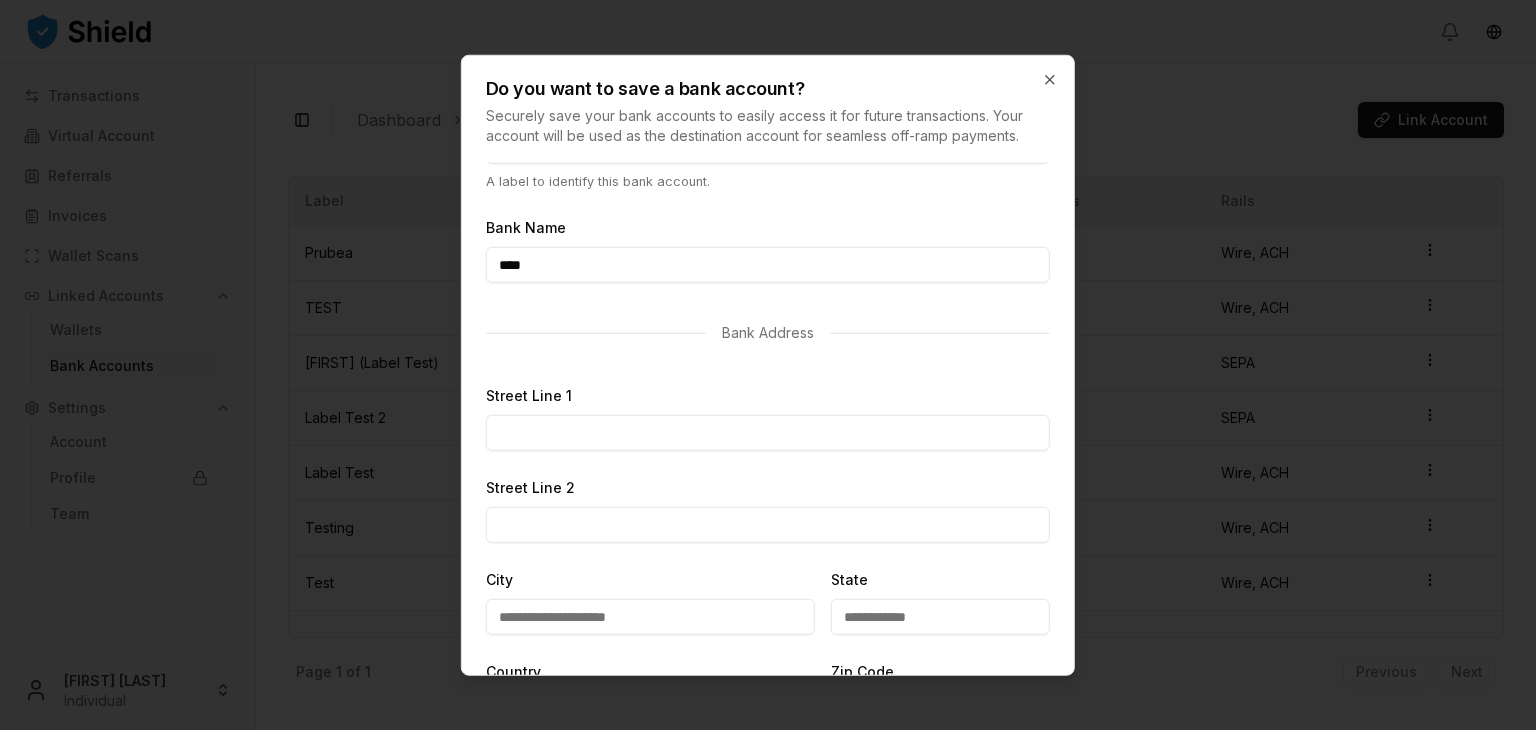 type on "****" 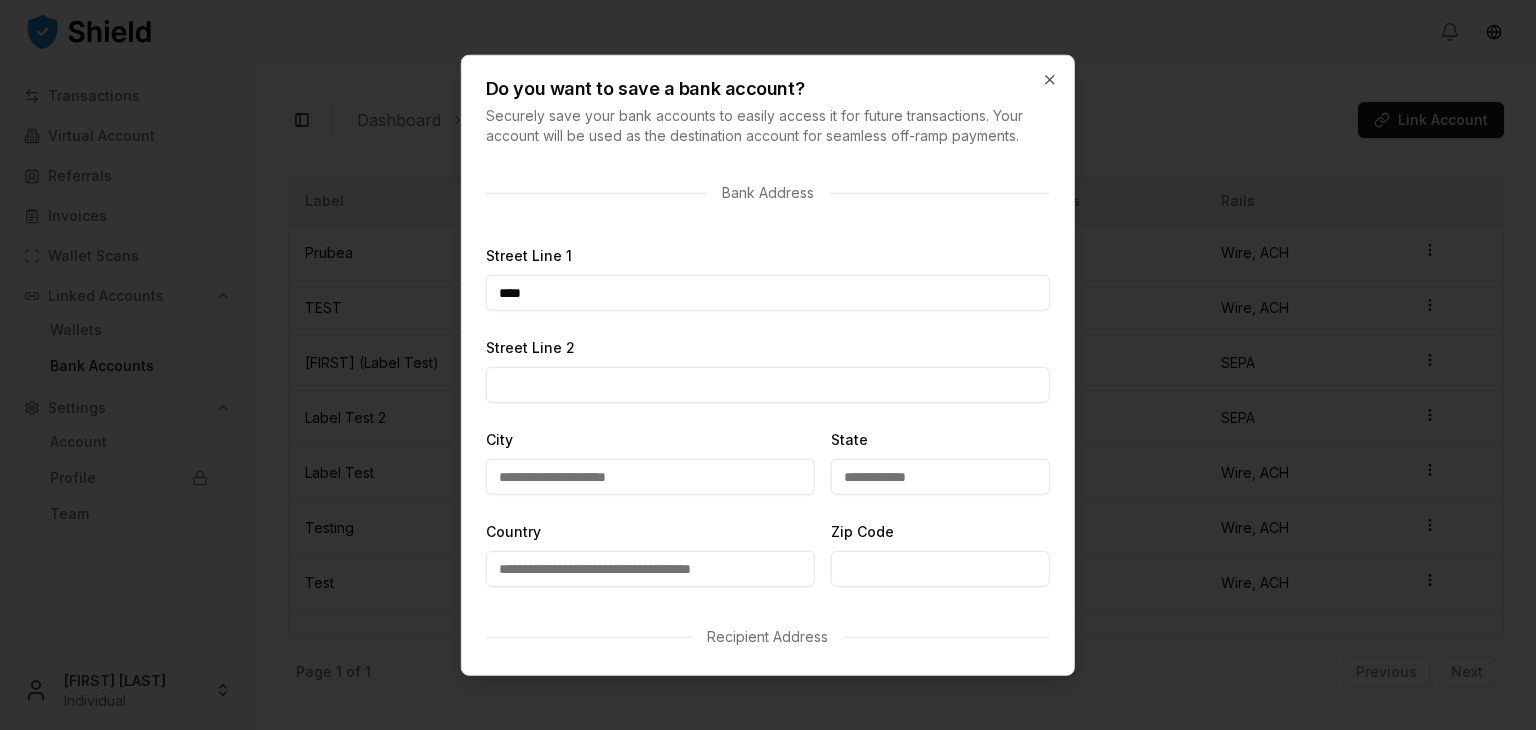 scroll, scrollTop: 220, scrollLeft: 0, axis: vertical 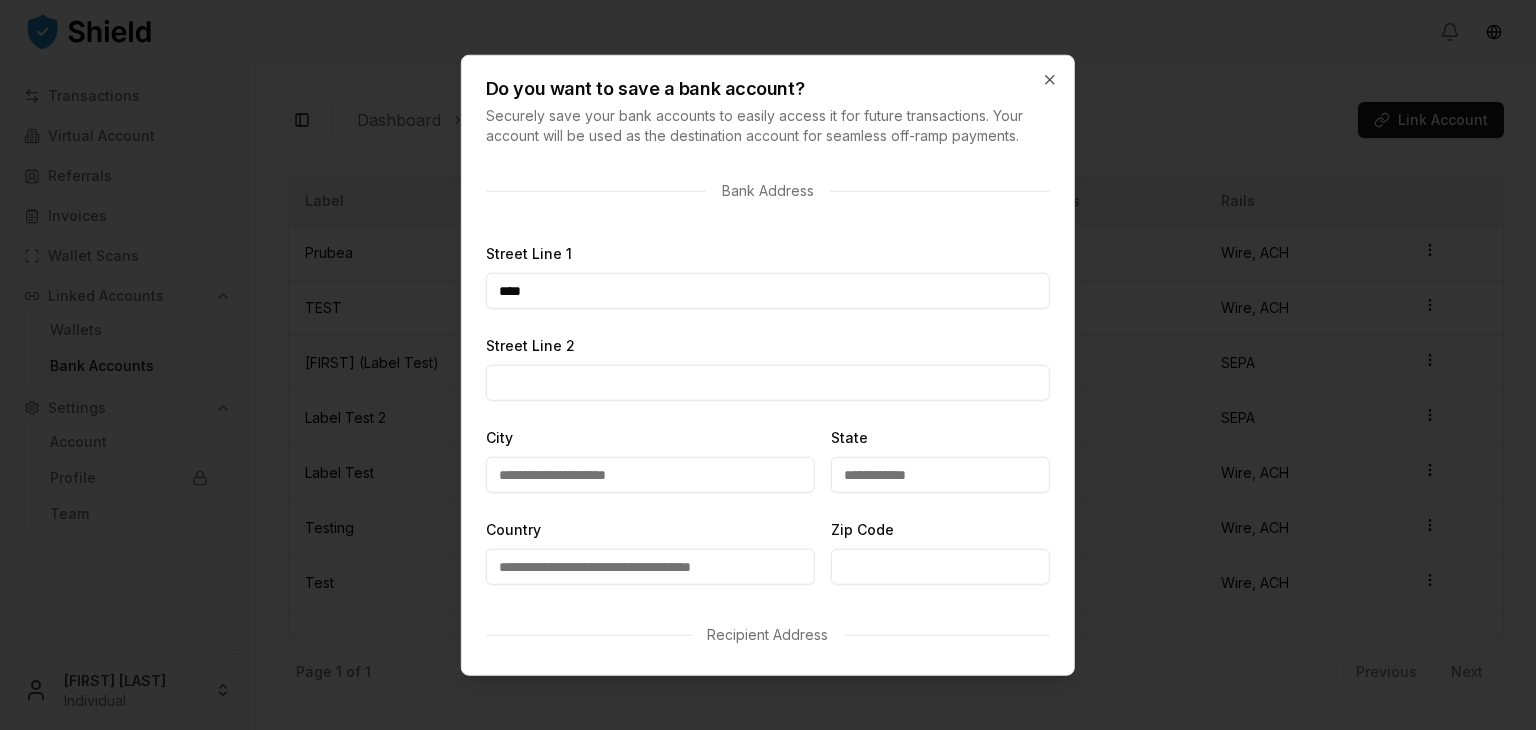 type on "****" 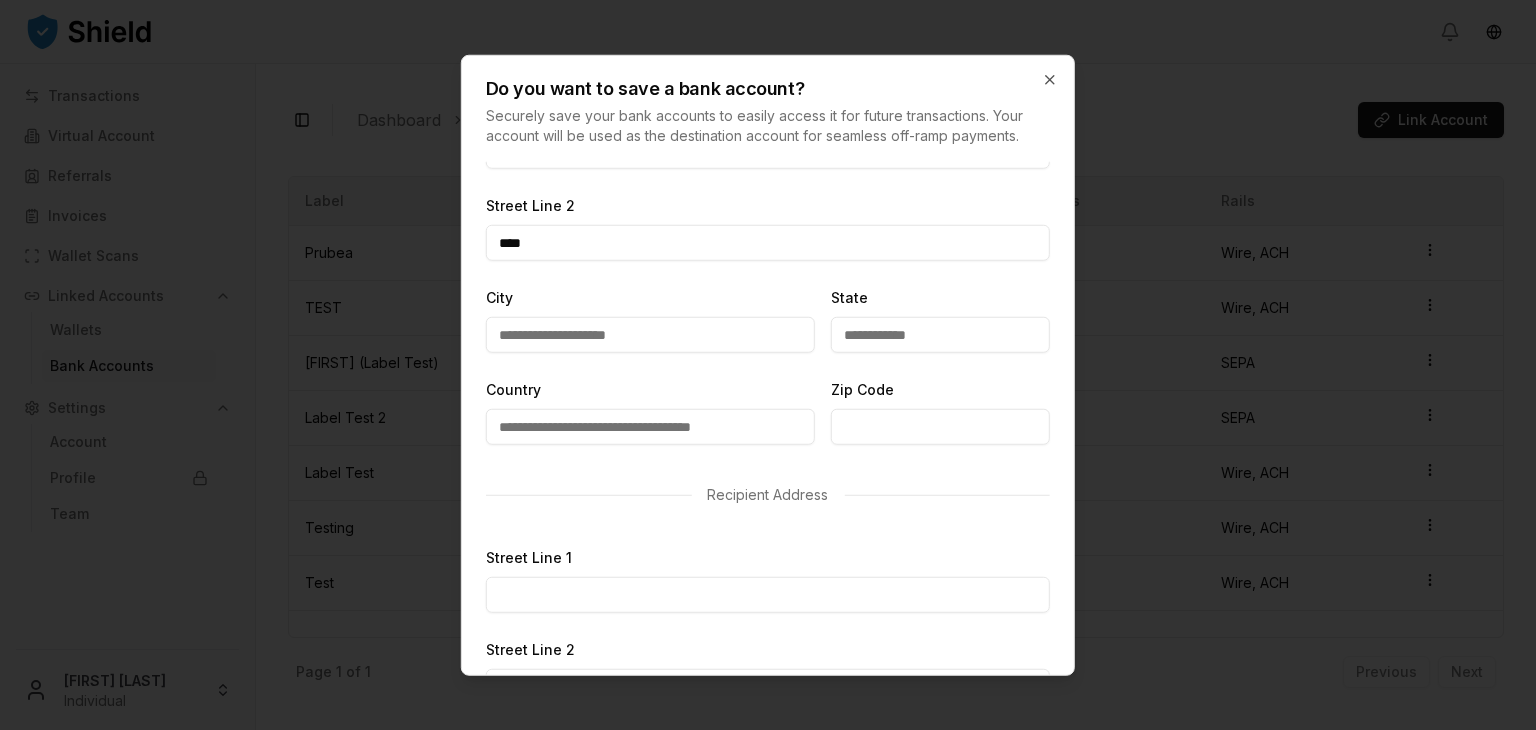 scroll, scrollTop: 371, scrollLeft: 0, axis: vertical 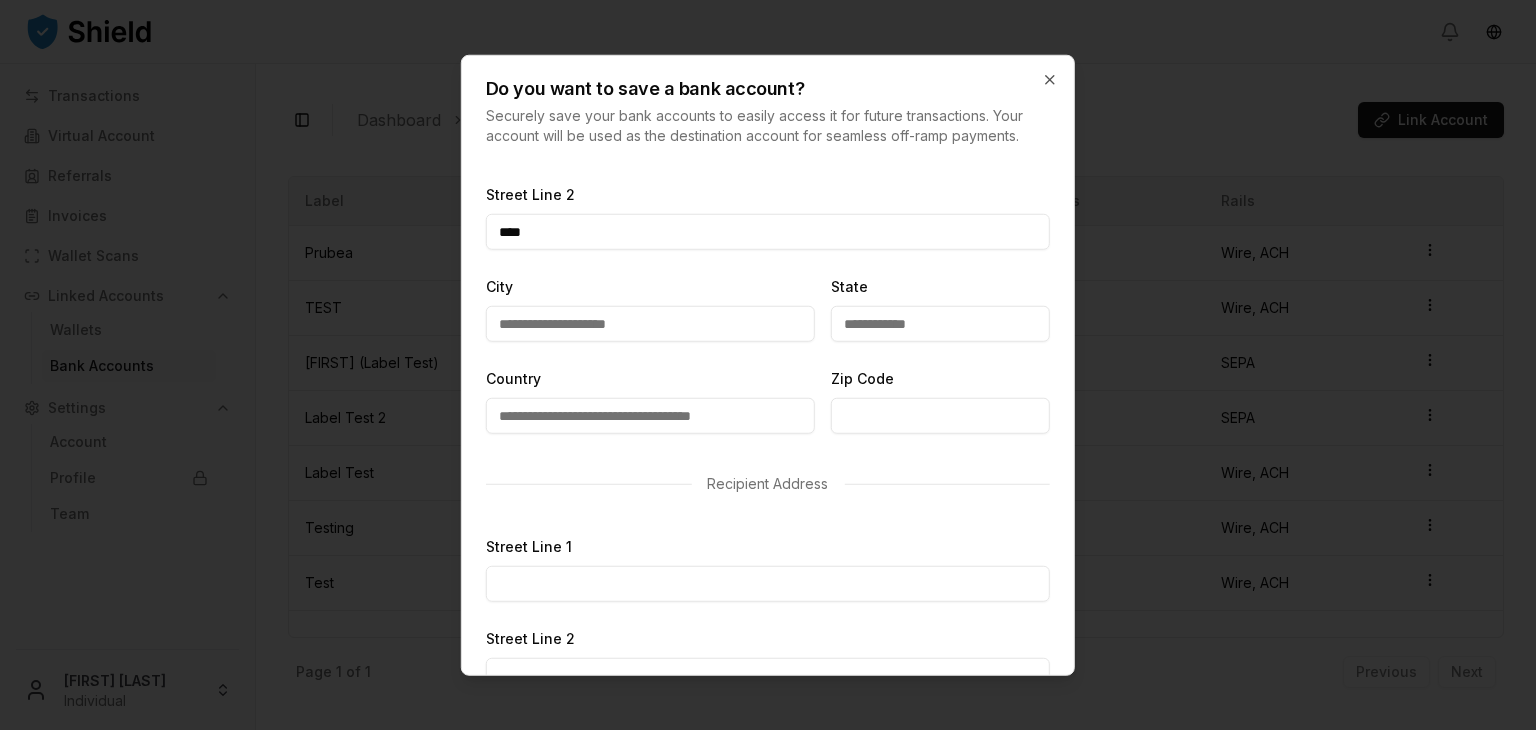 type on "****" 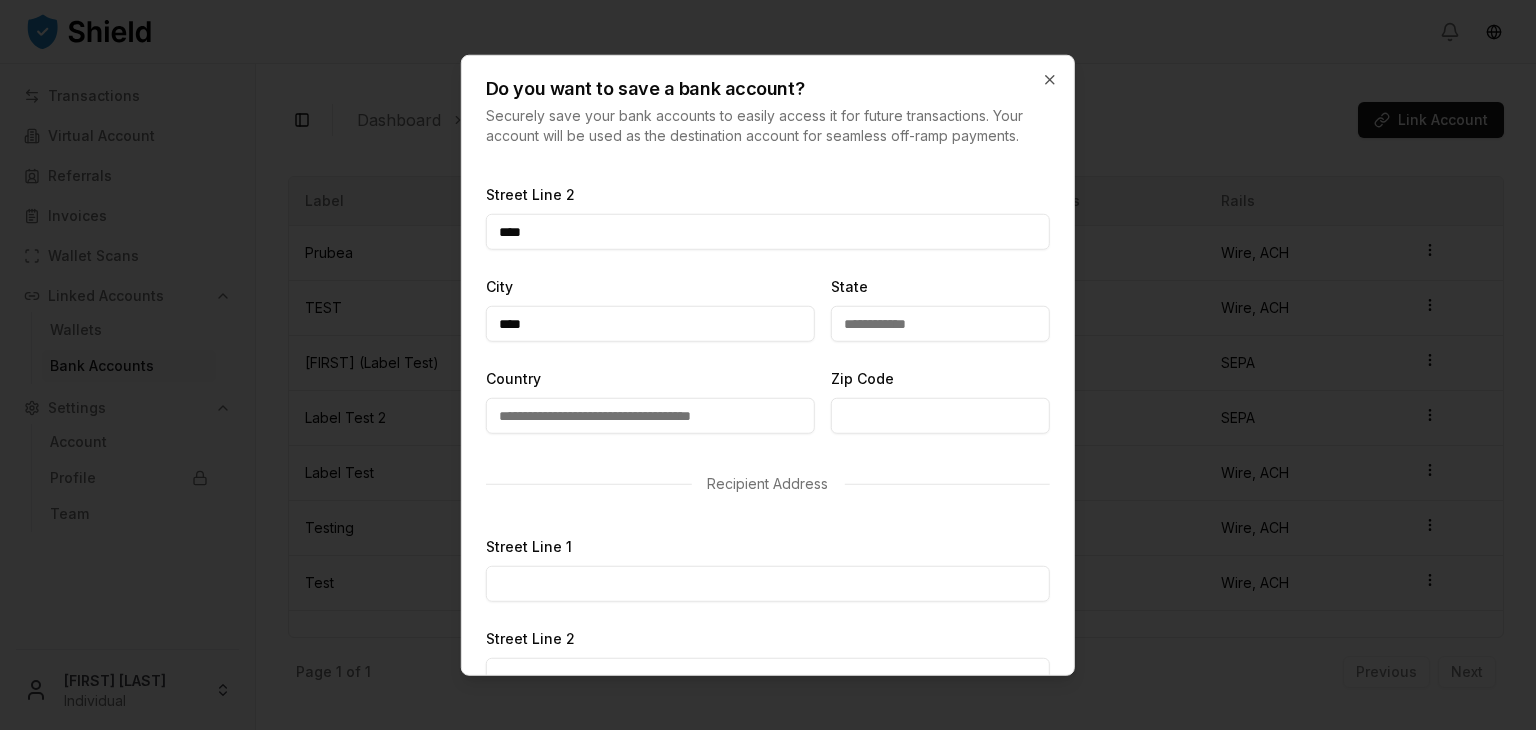 type on "****" 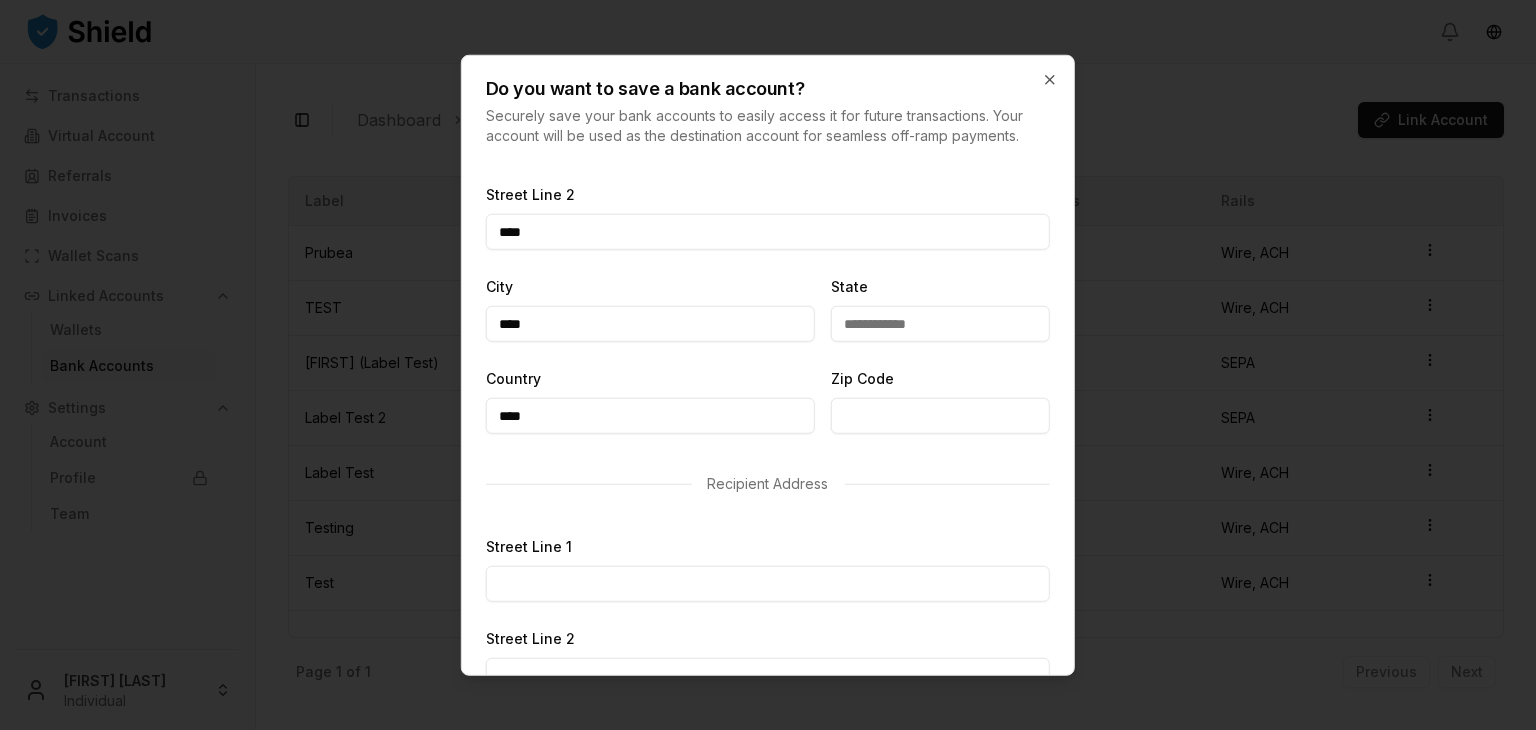 click on "****" at bounding box center [650, 416] 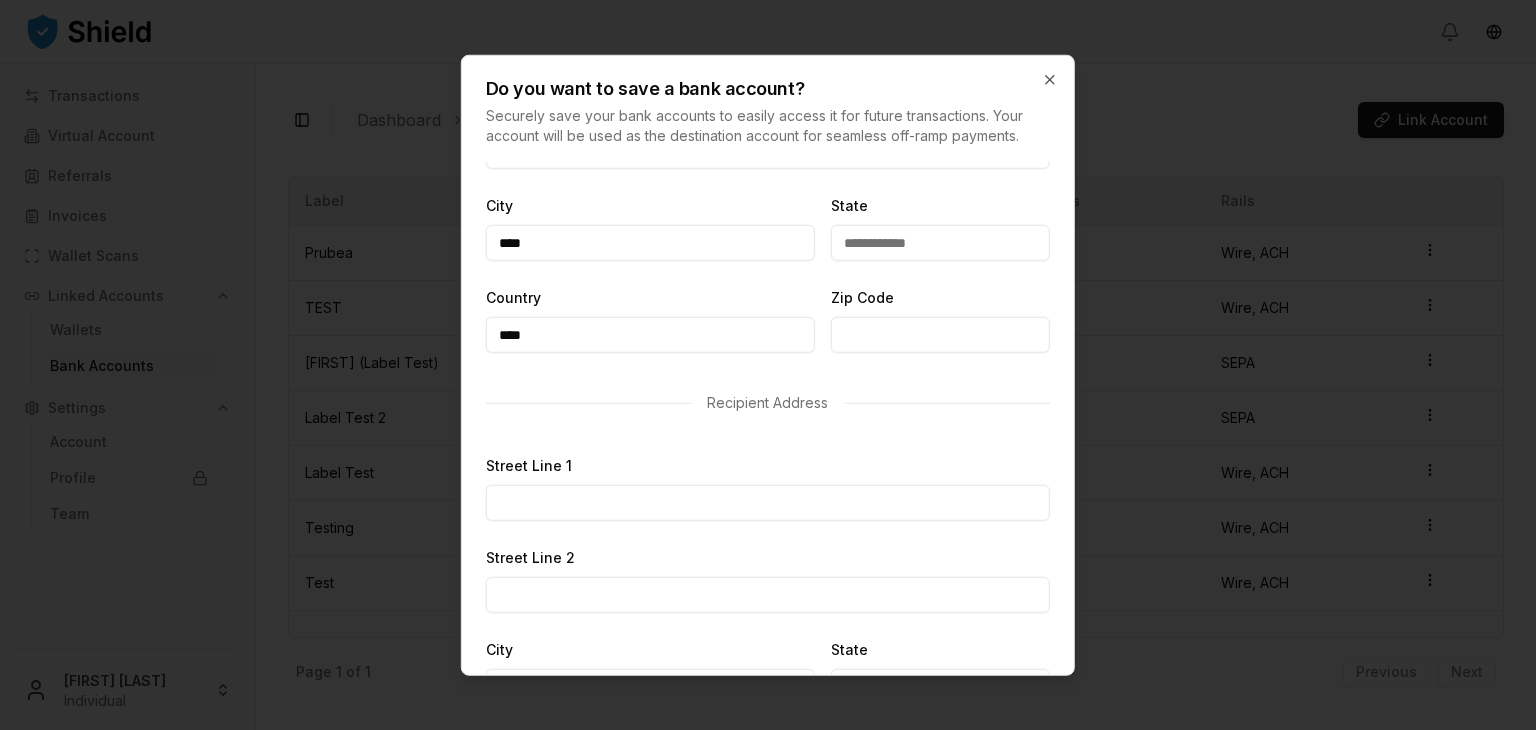 scroll, scrollTop: 455, scrollLeft: 0, axis: vertical 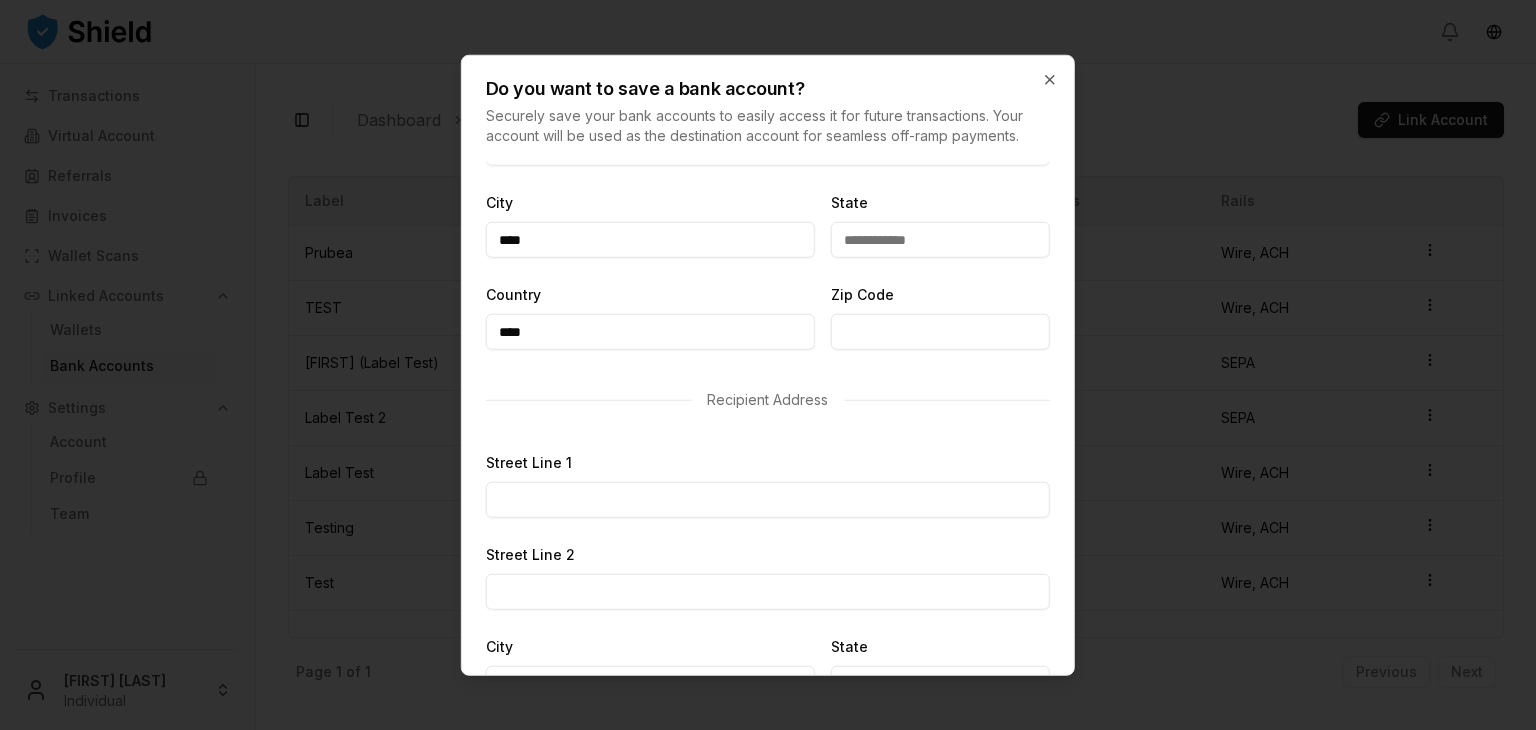 type on "****" 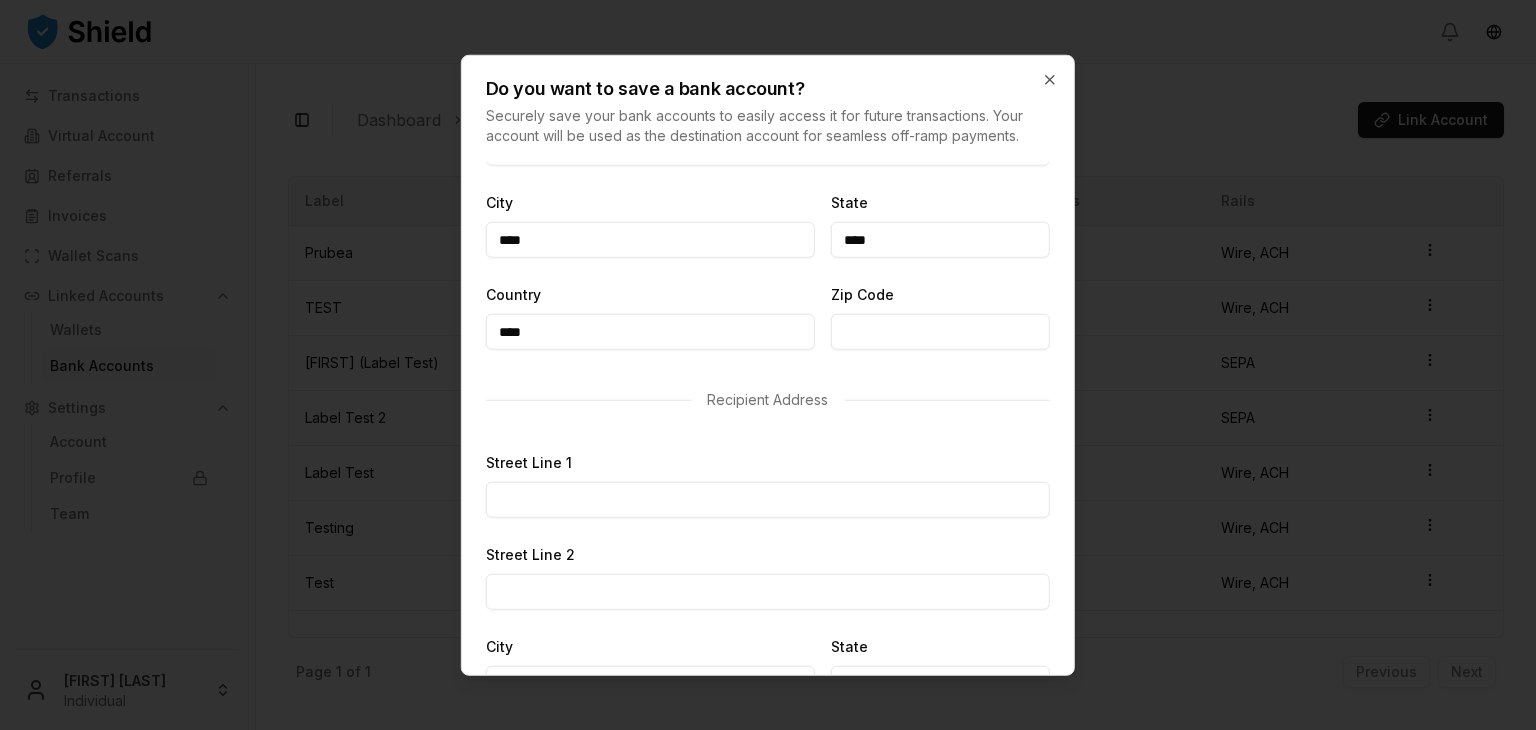 click on "****" at bounding box center [940, 240] 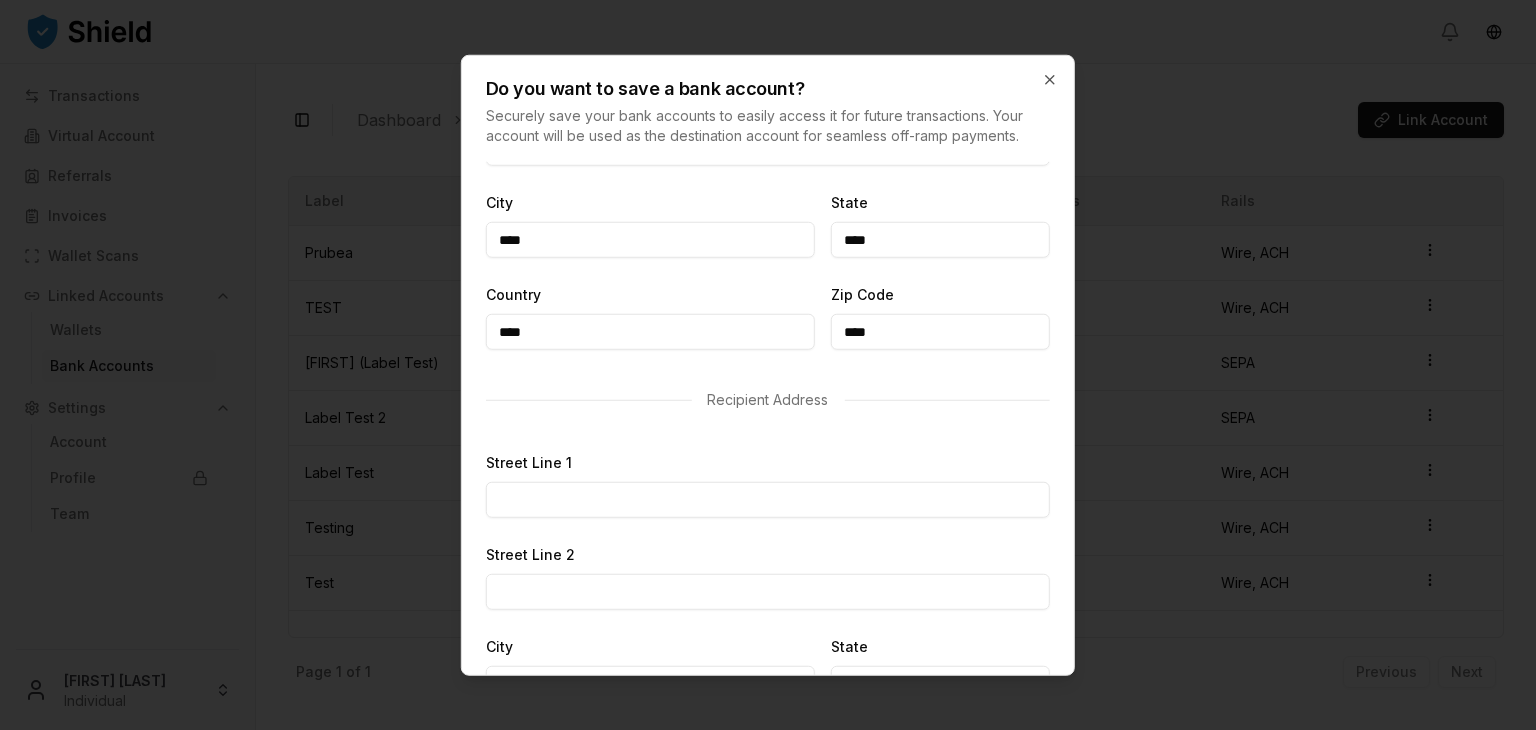 click on "****" at bounding box center (940, 332) 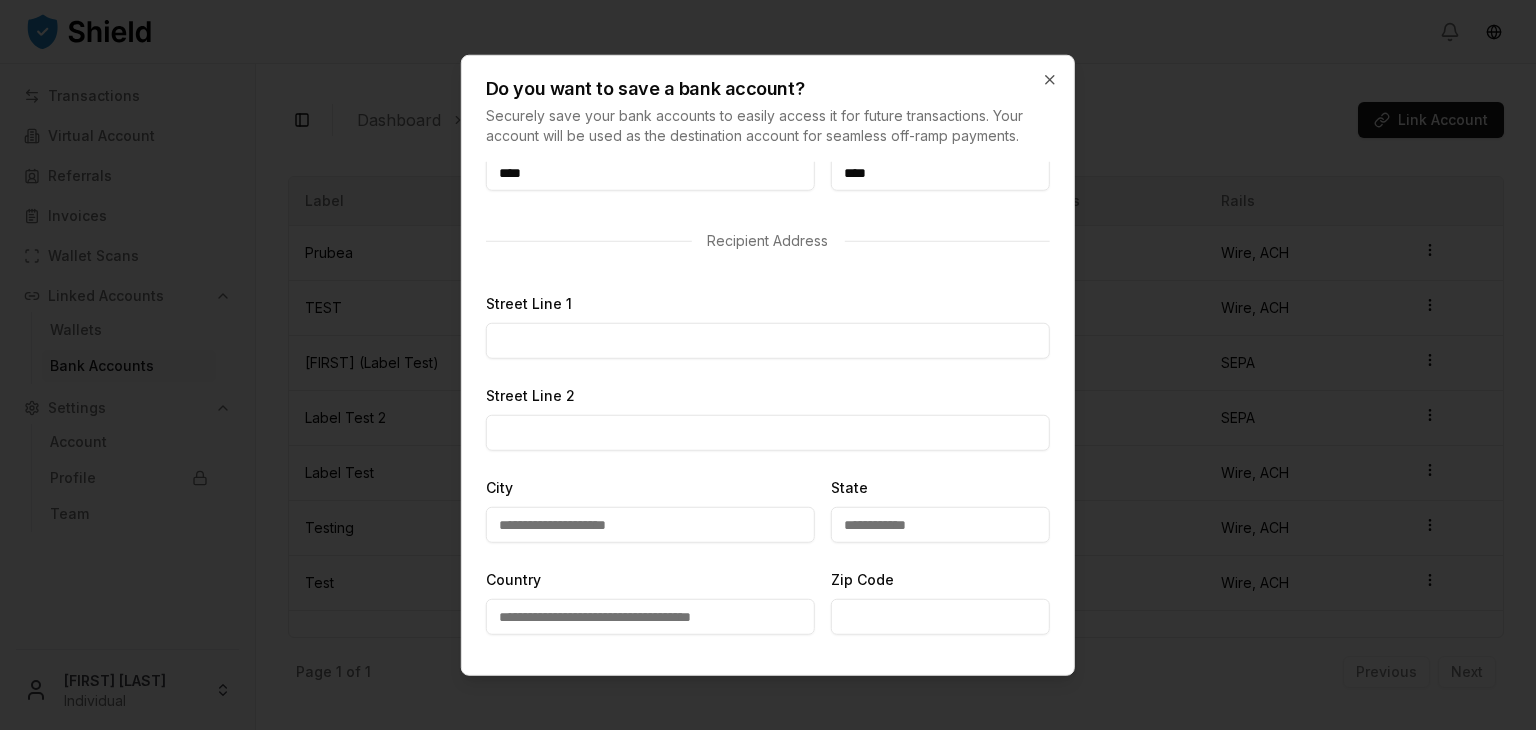 scroll, scrollTop: 624, scrollLeft: 0, axis: vertical 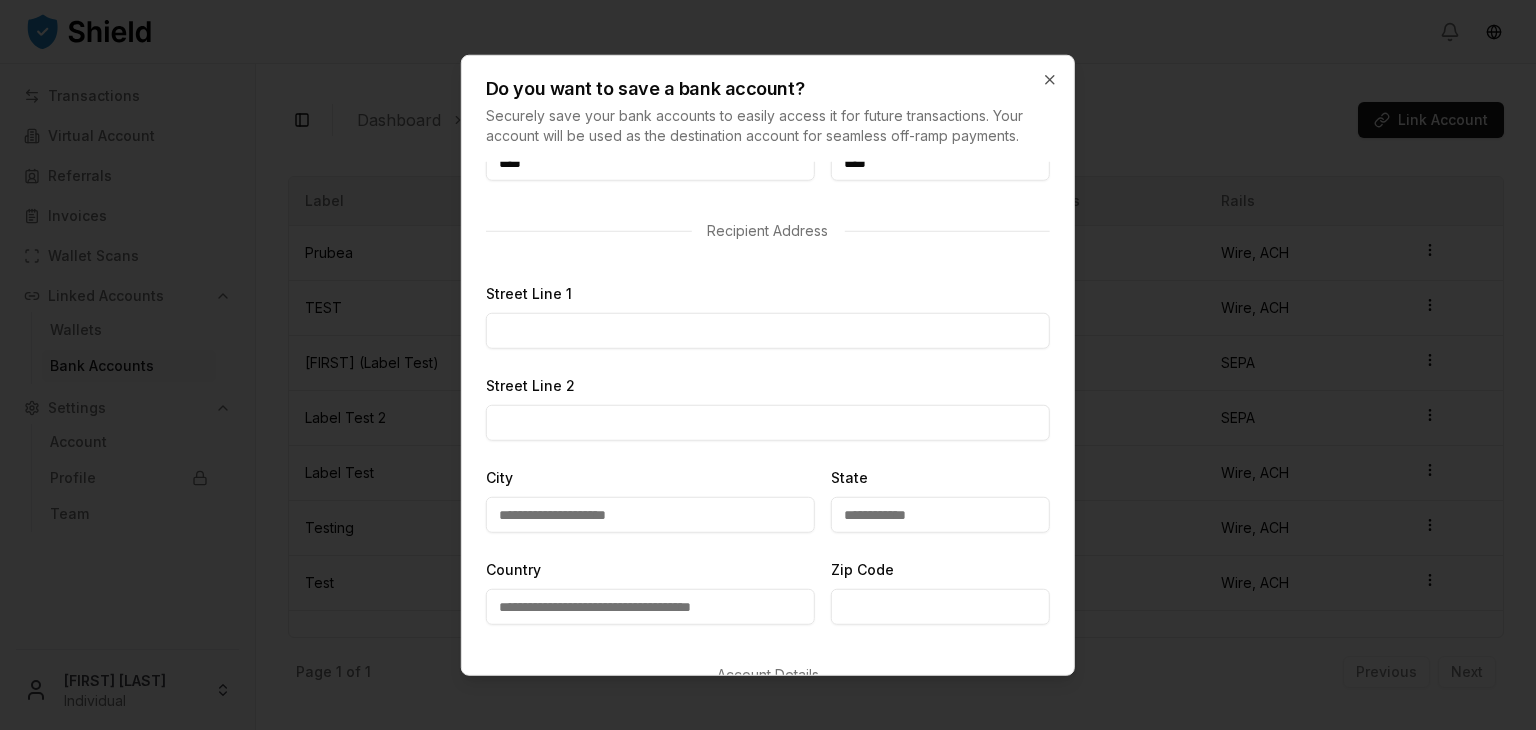 type on "****" 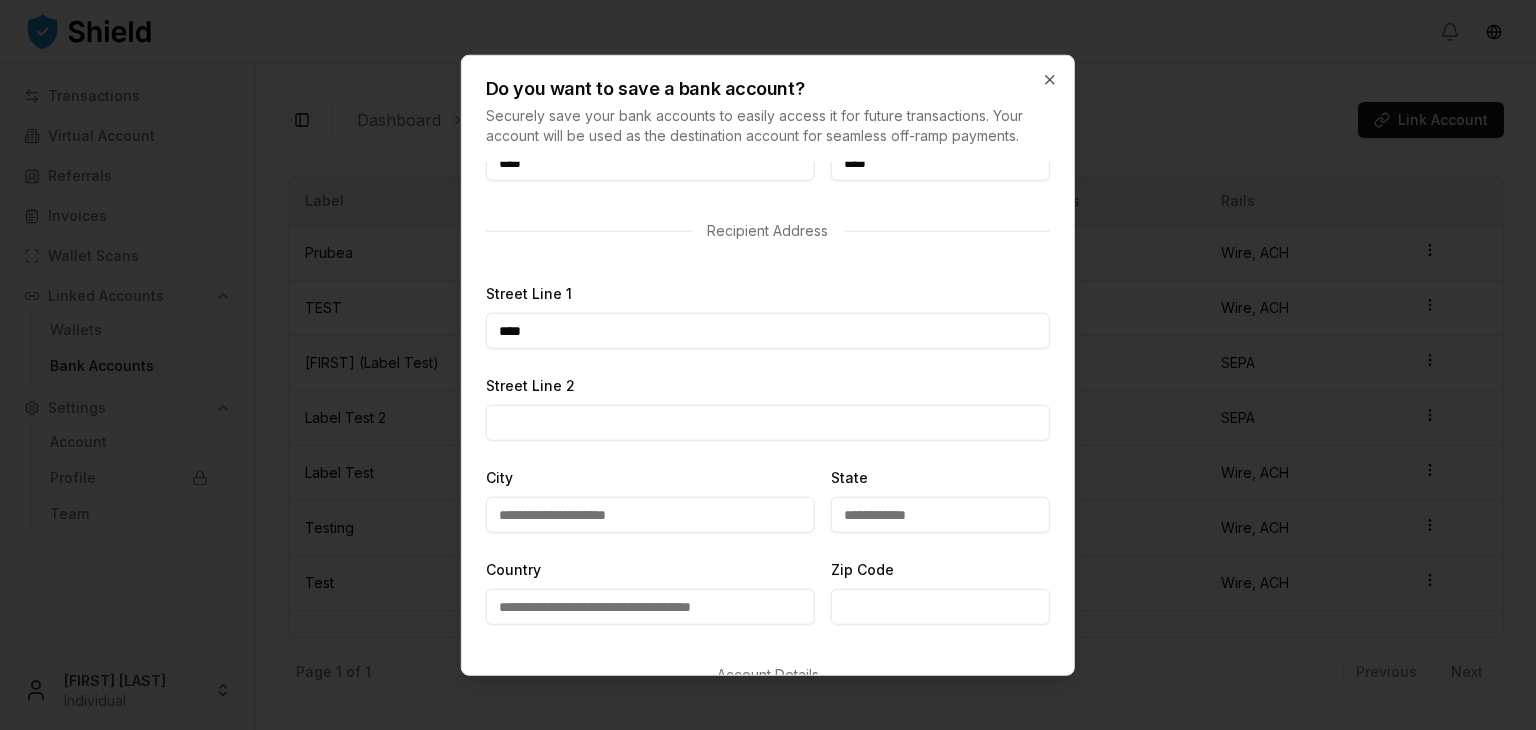 click on "****" at bounding box center (768, 331) 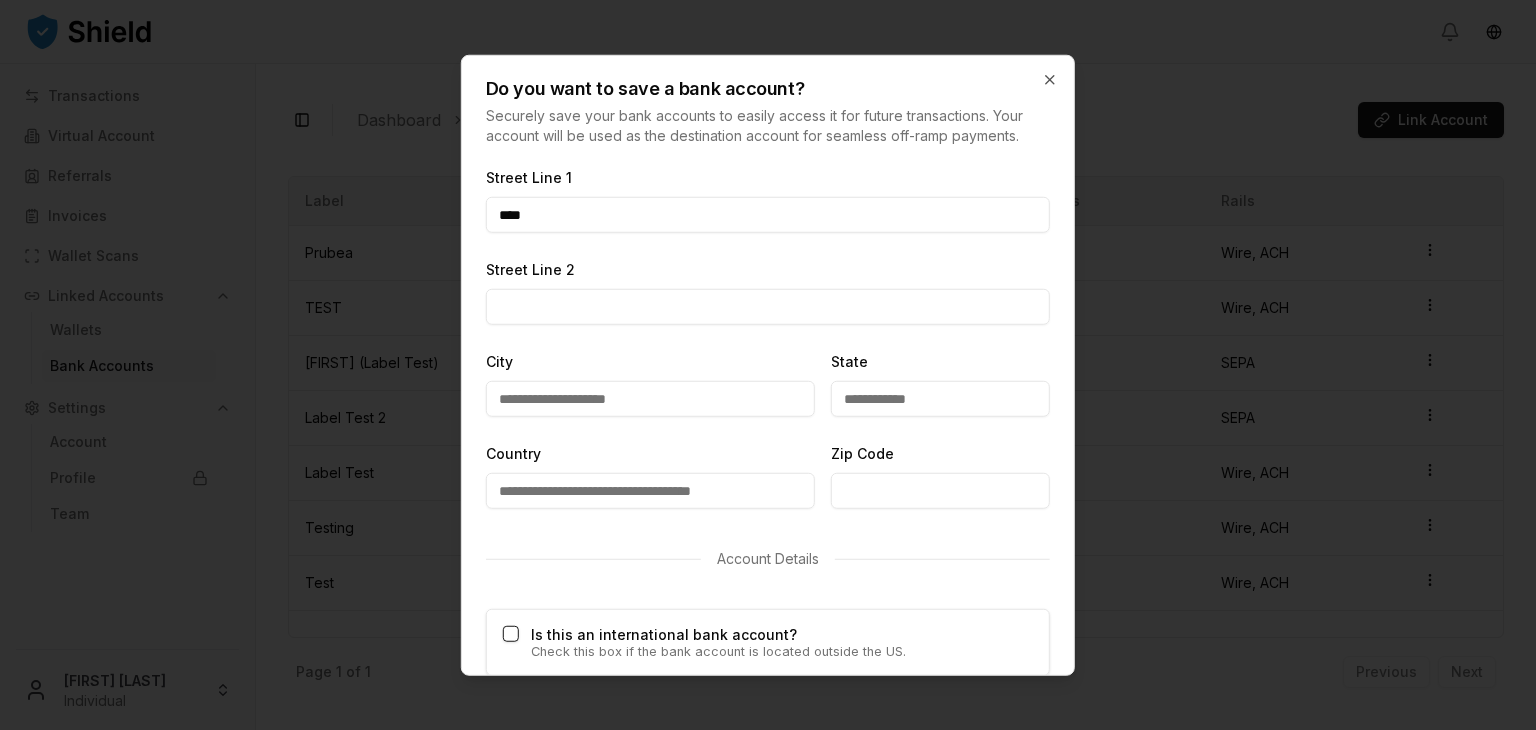 scroll, scrollTop: 740, scrollLeft: 0, axis: vertical 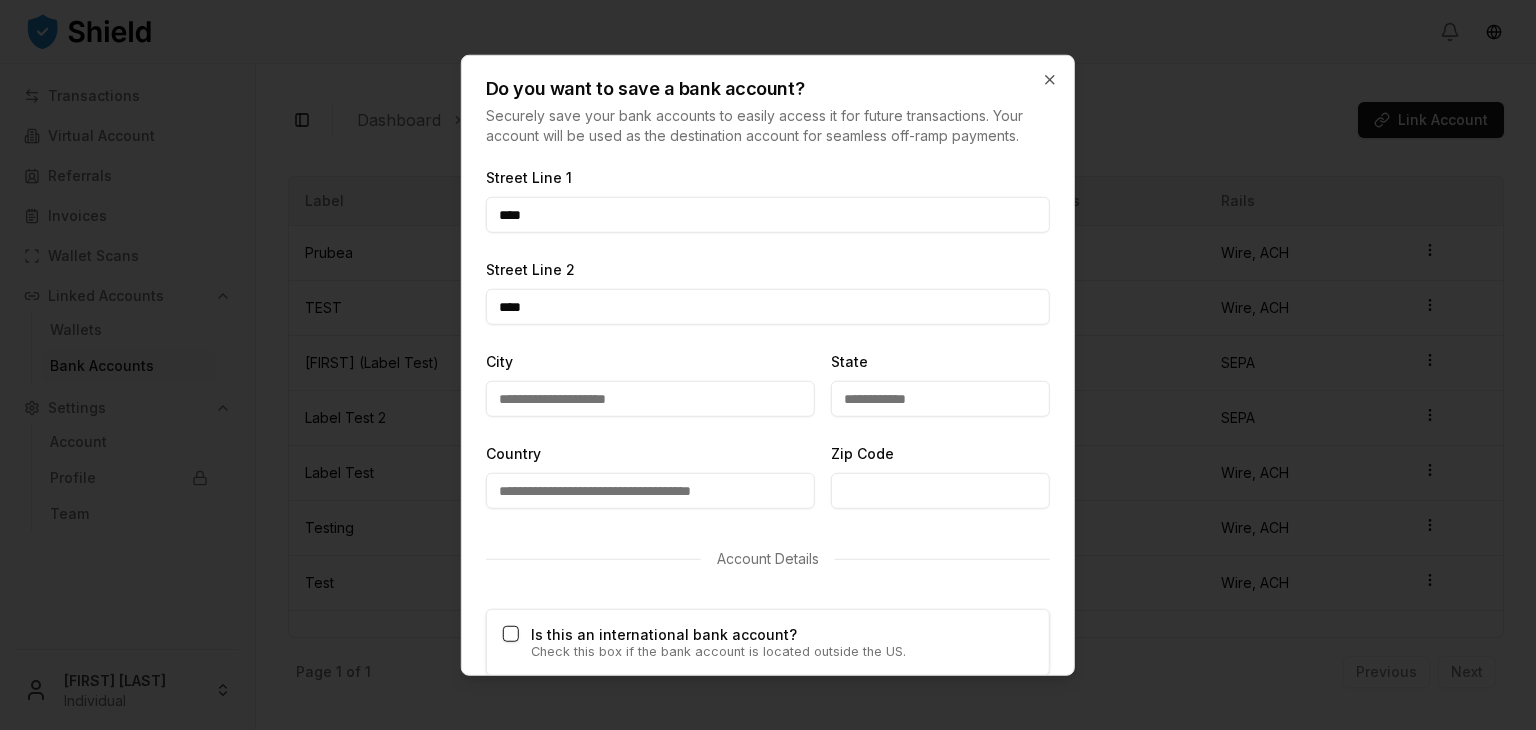 click on "****" at bounding box center [768, 307] 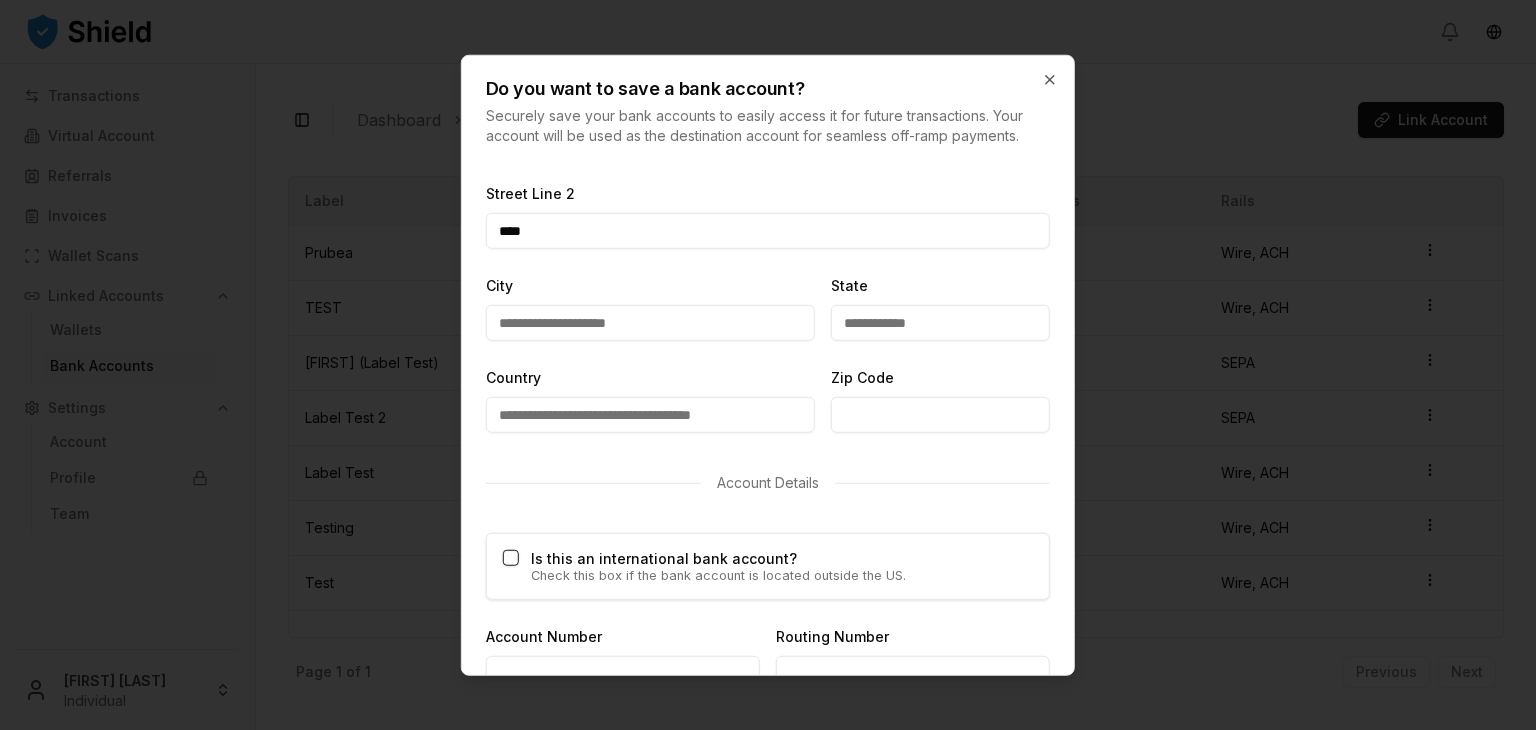 type on "****" 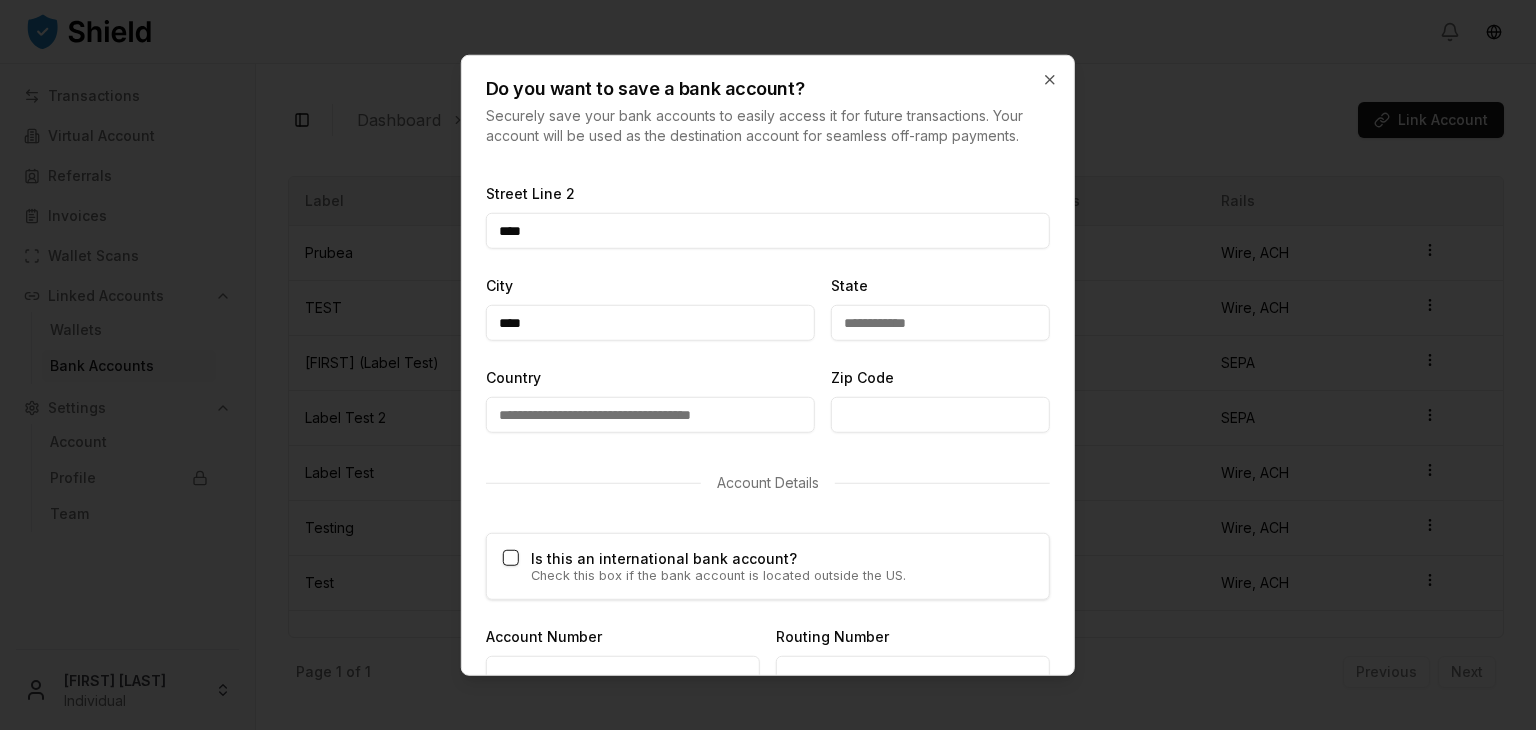 scroll, scrollTop: 920, scrollLeft: 0, axis: vertical 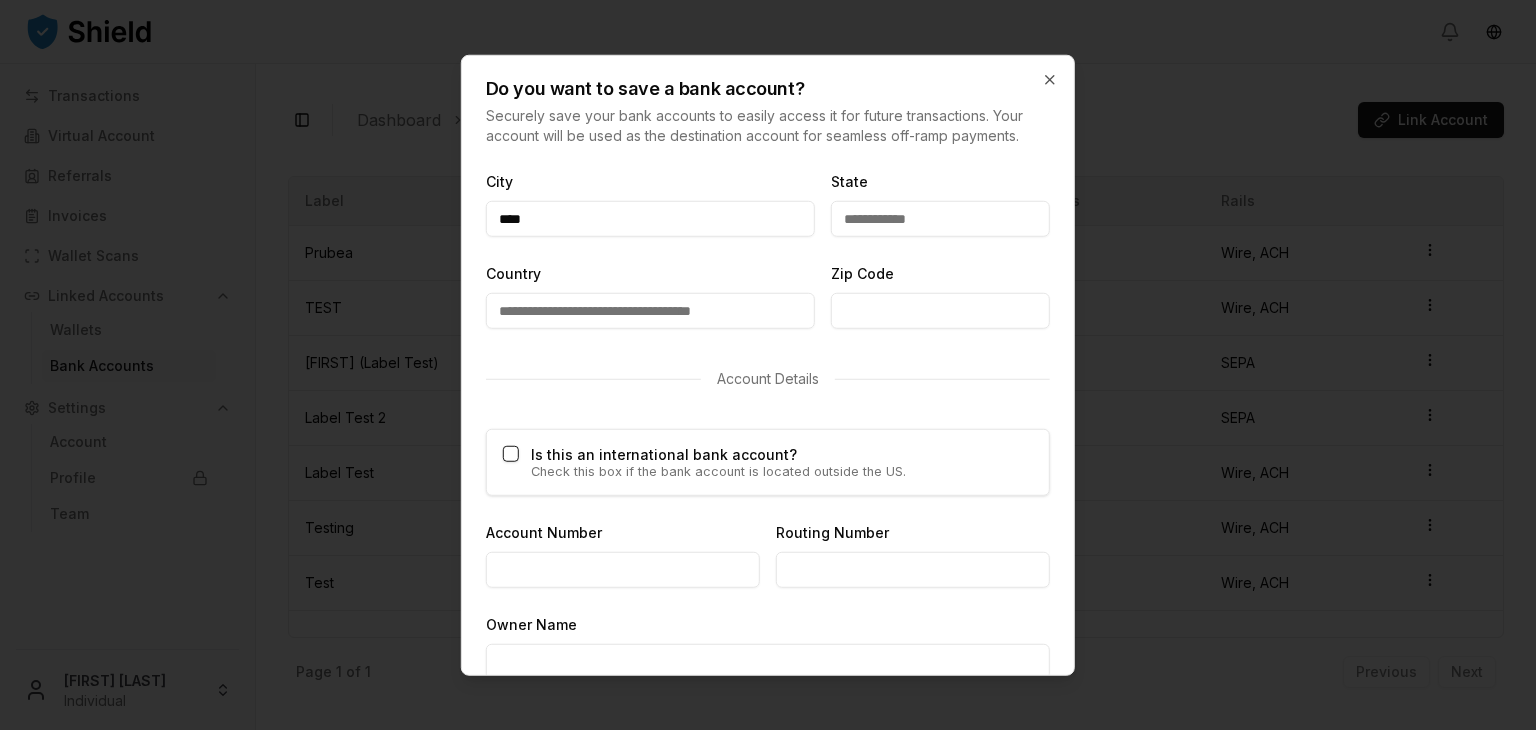 type on "****" 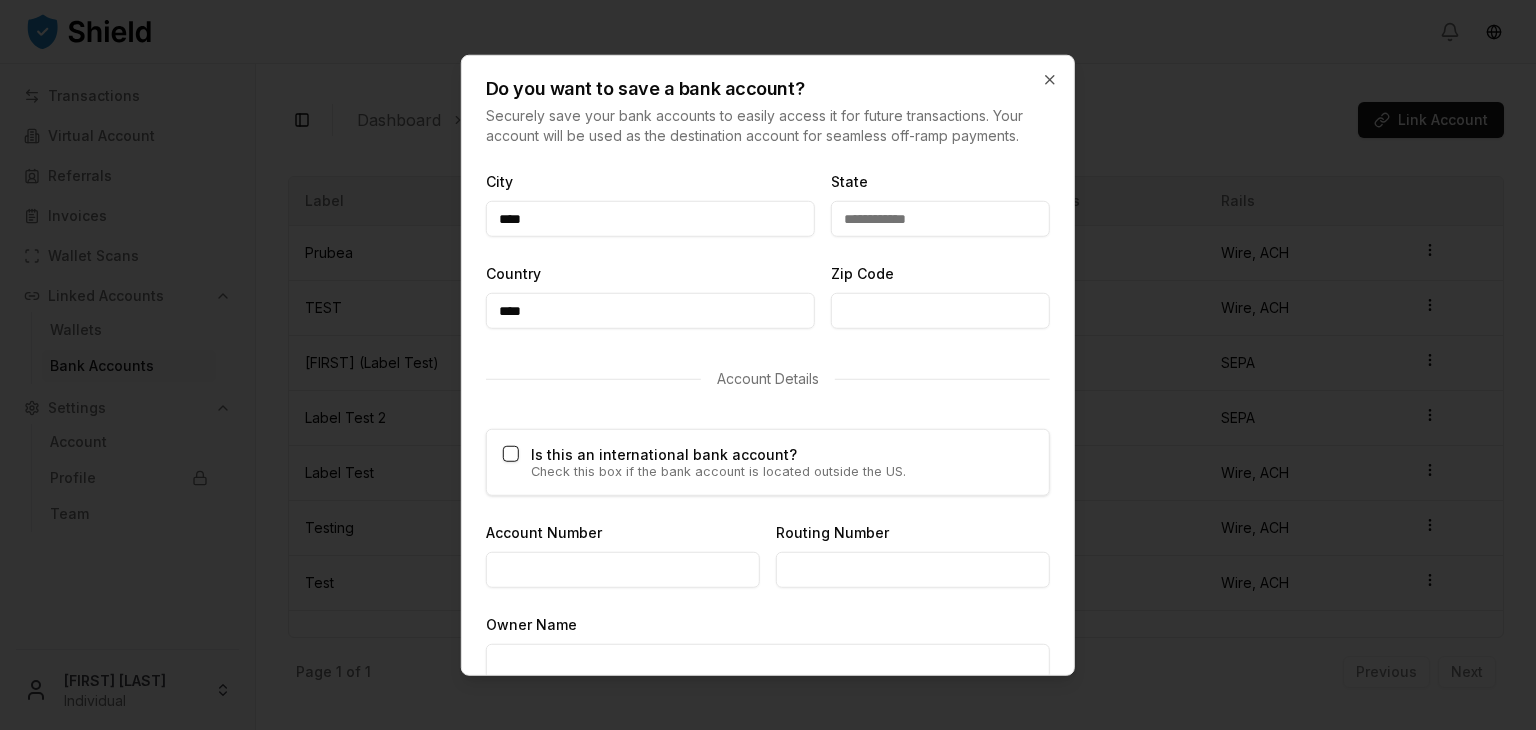 type on "****" 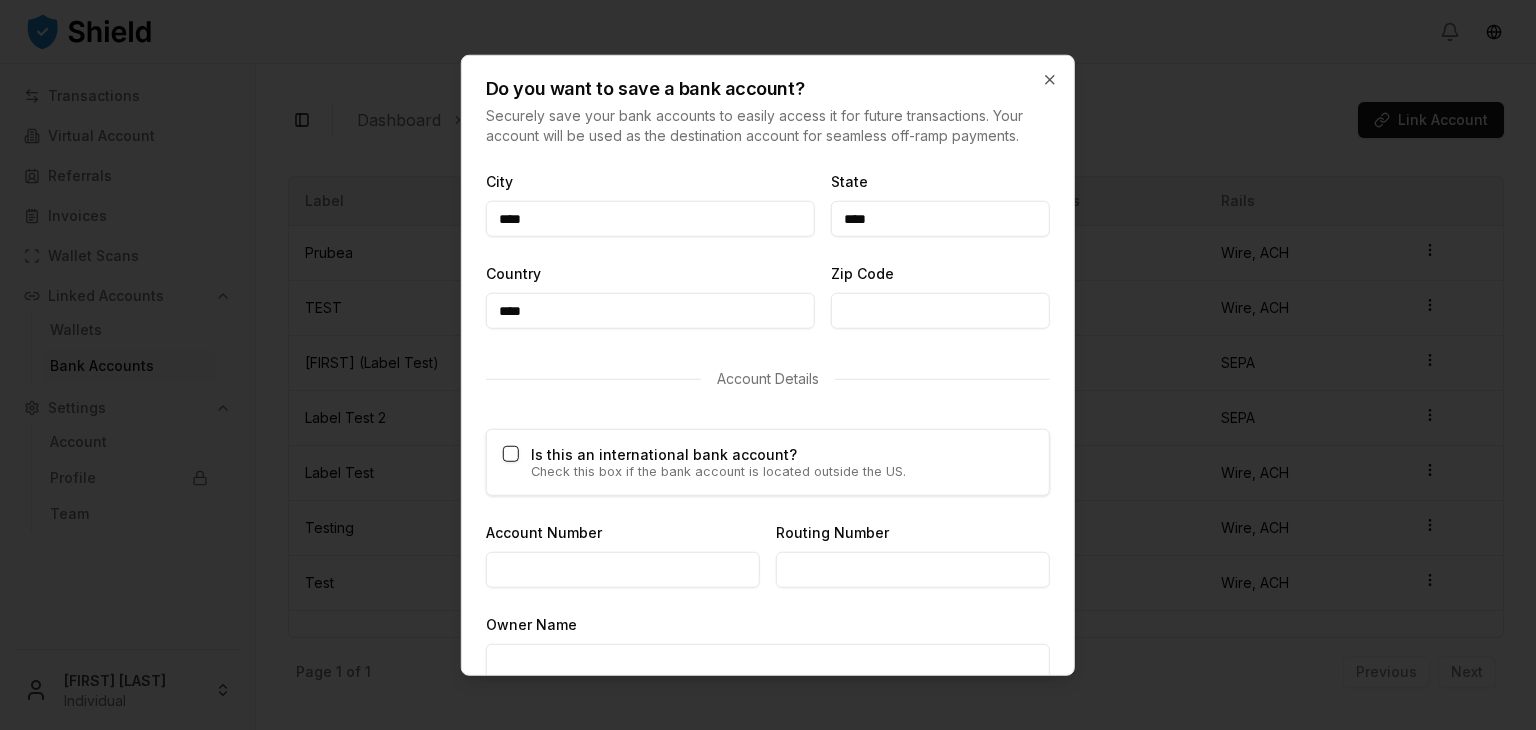 click on "****" at bounding box center [940, 219] 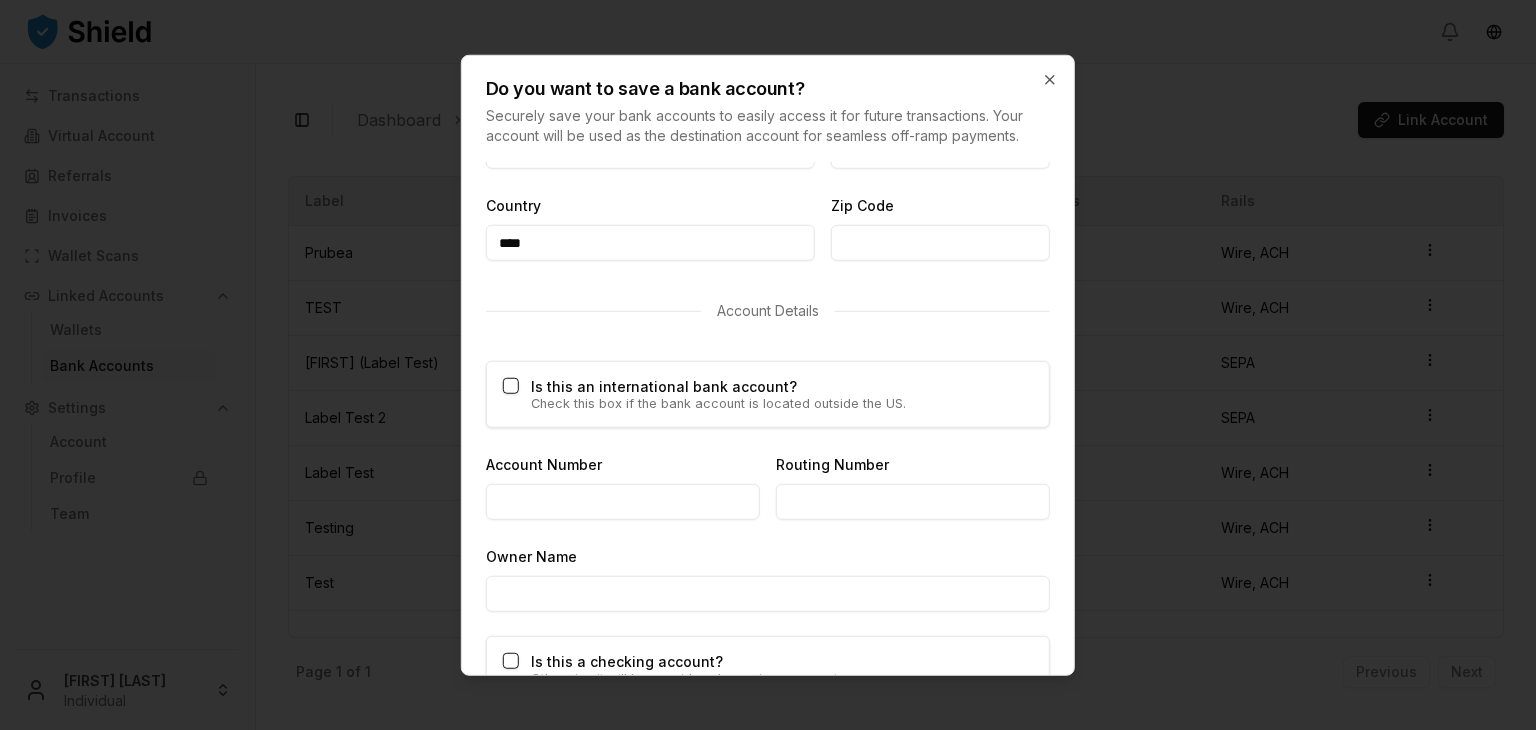 type on "****" 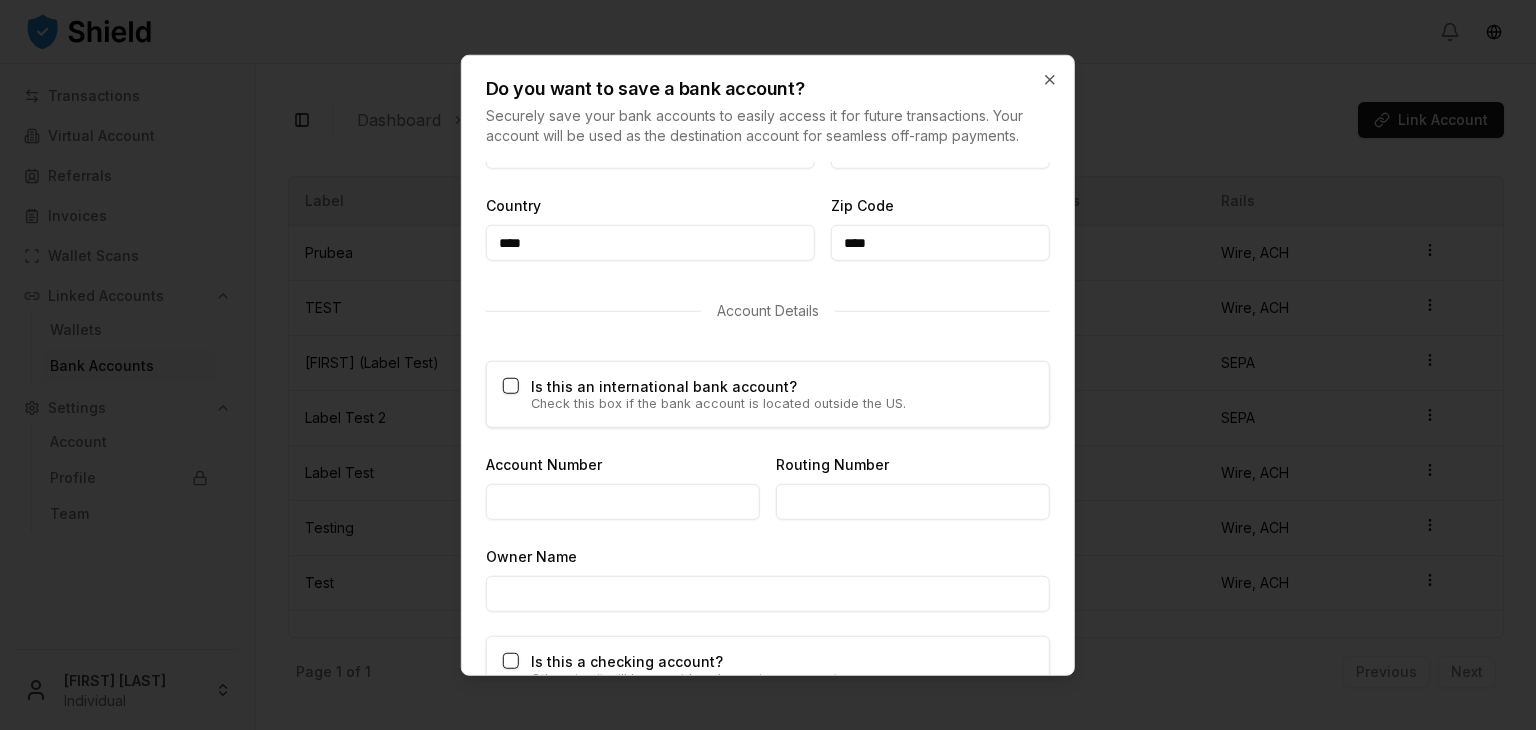 click on "****" at bounding box center [940, 243] 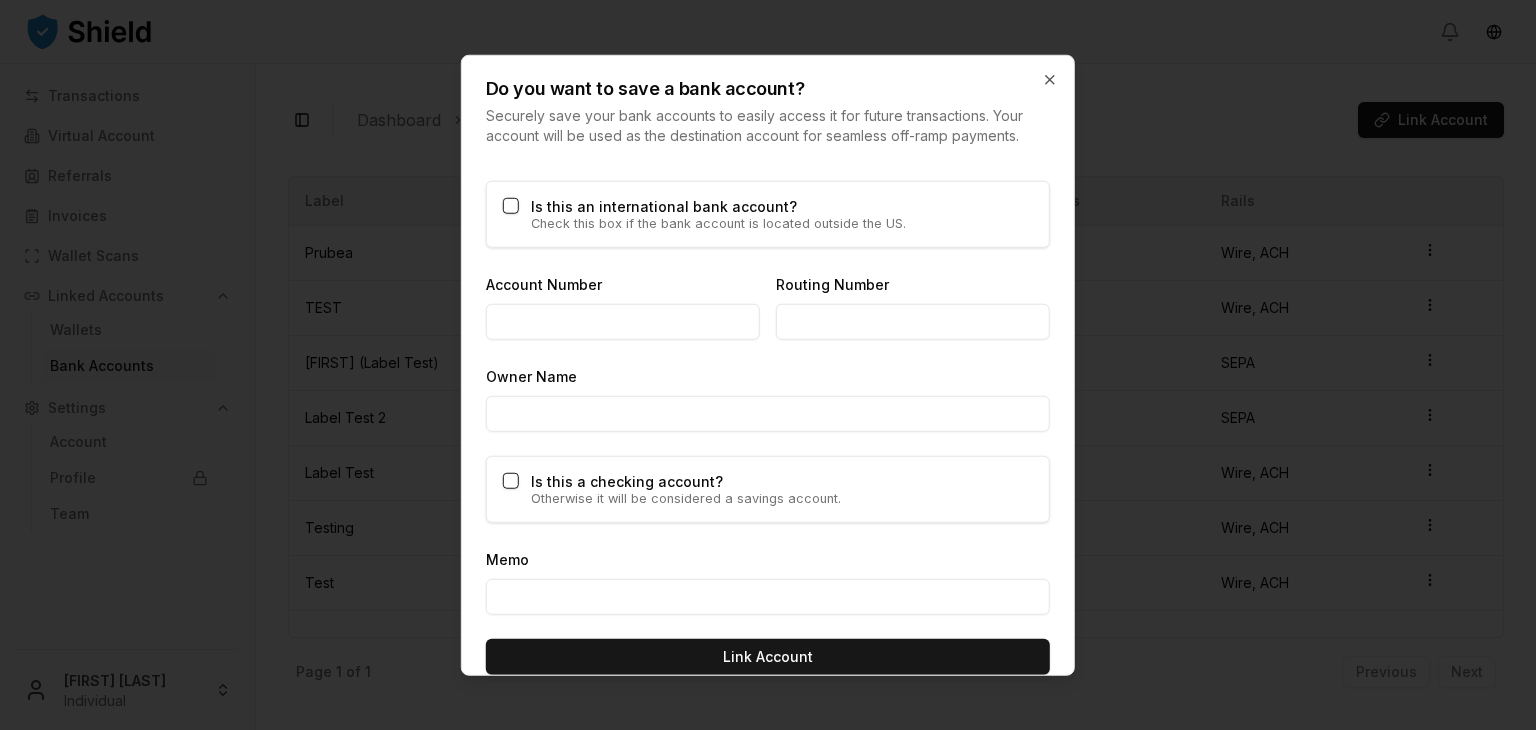 scroll, scrollTop: 1180, scrollLeft: 0, axis: vertical 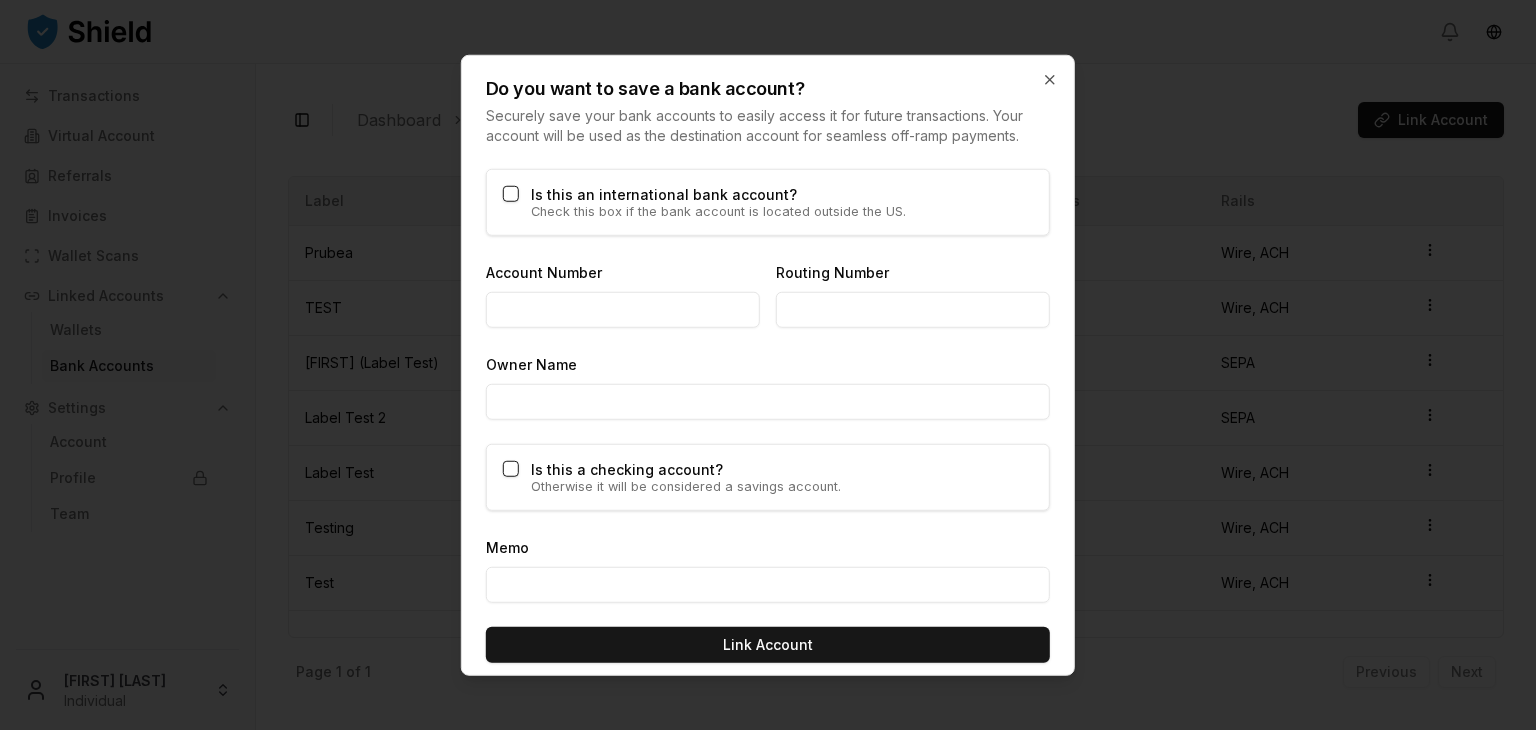 type on "****" 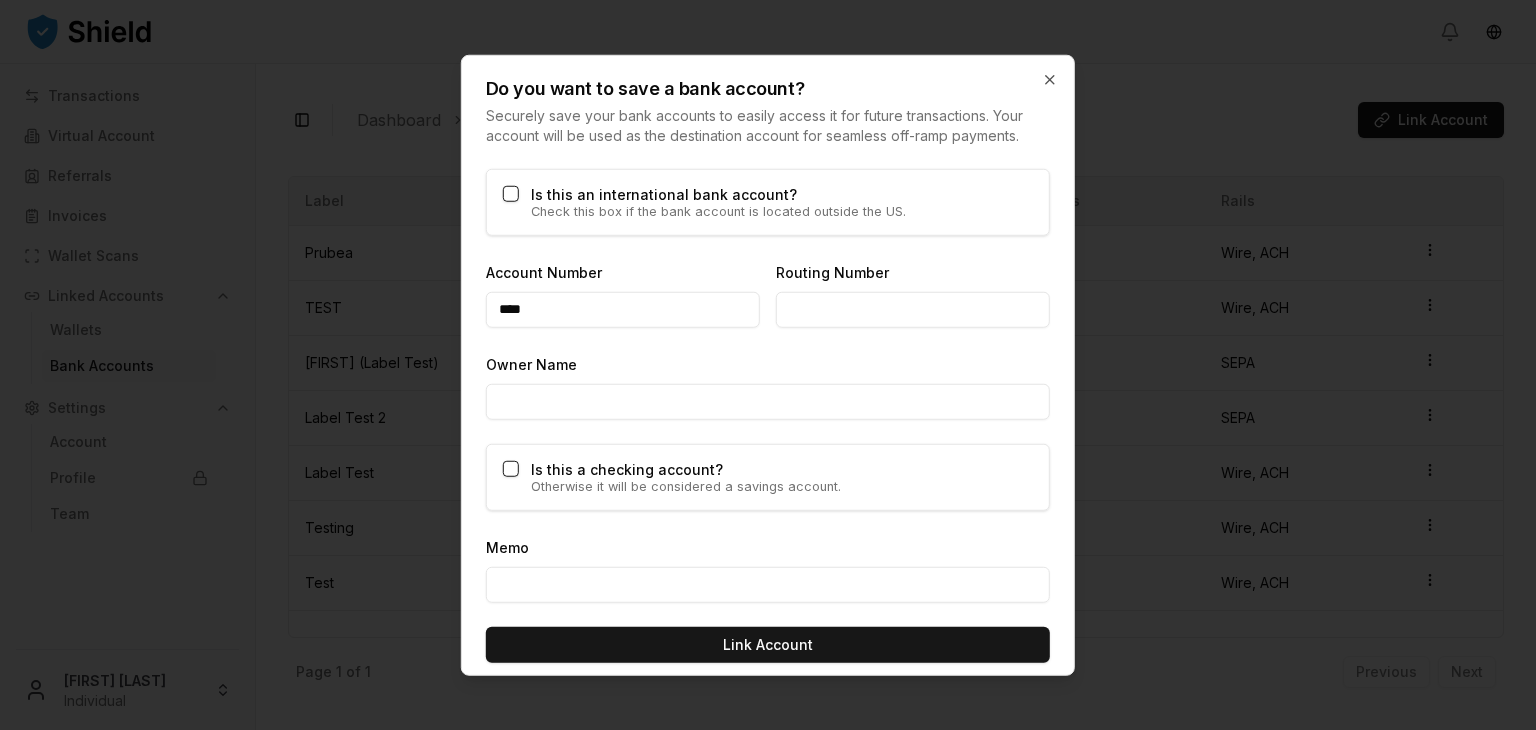 click on "****" at bounding box center [623, 310] 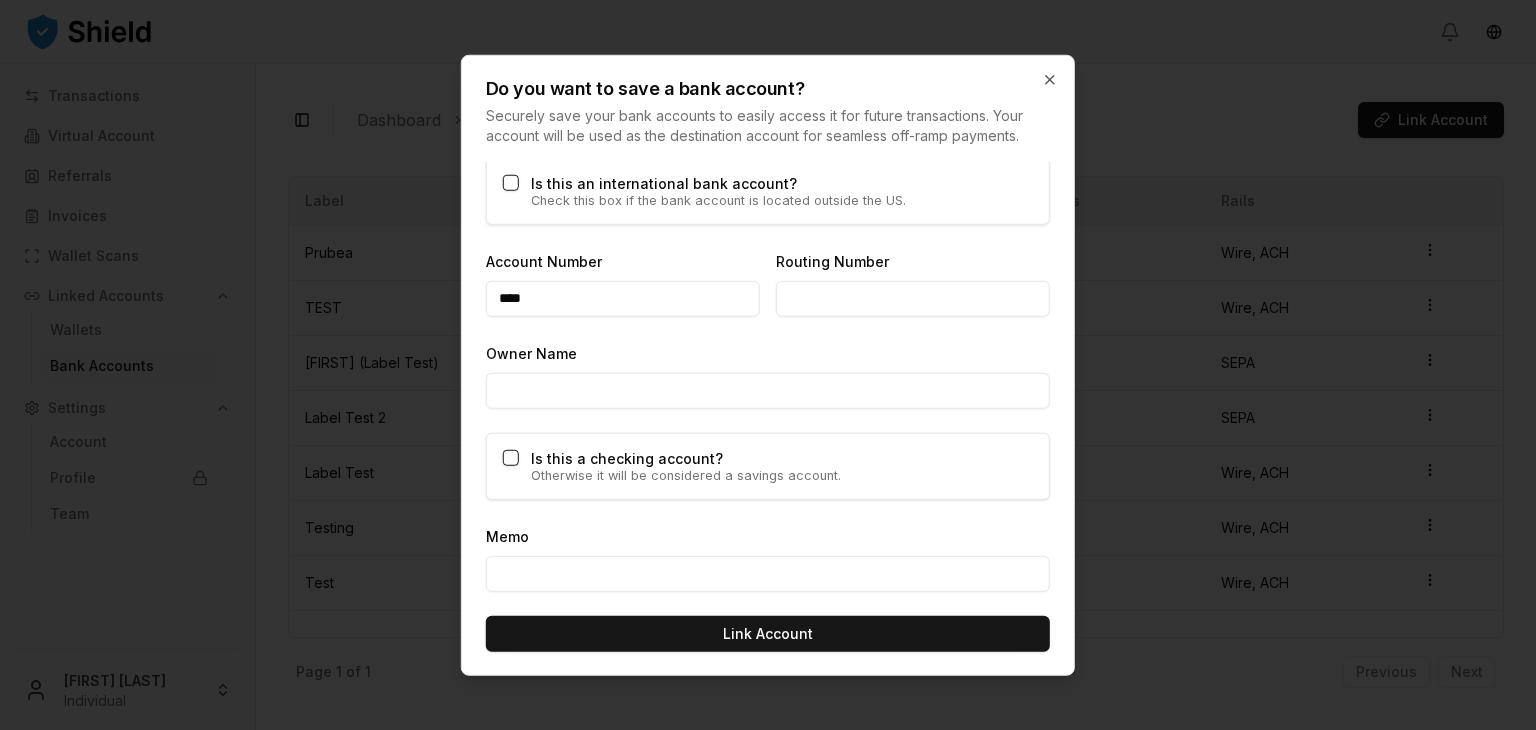 type on "****" 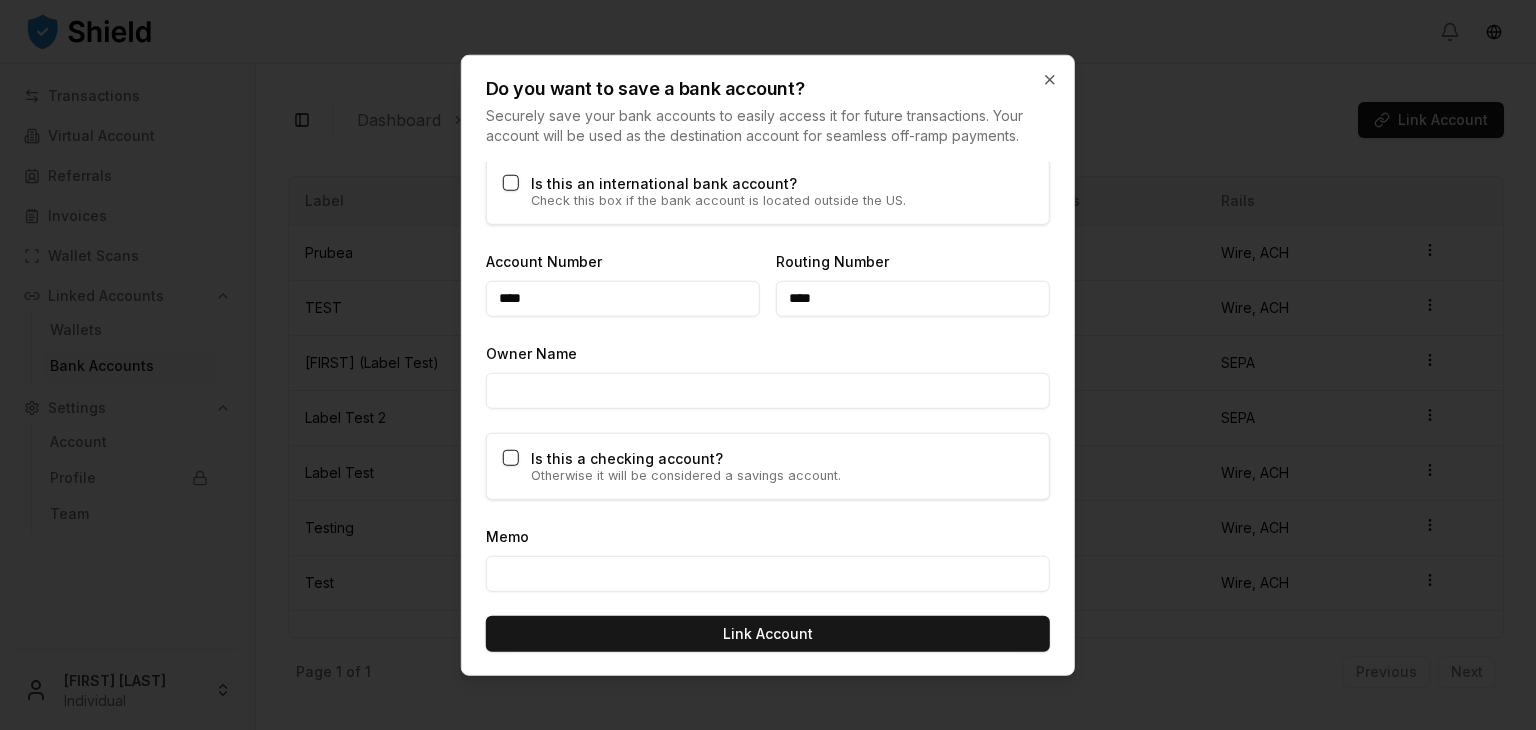 type on "****" 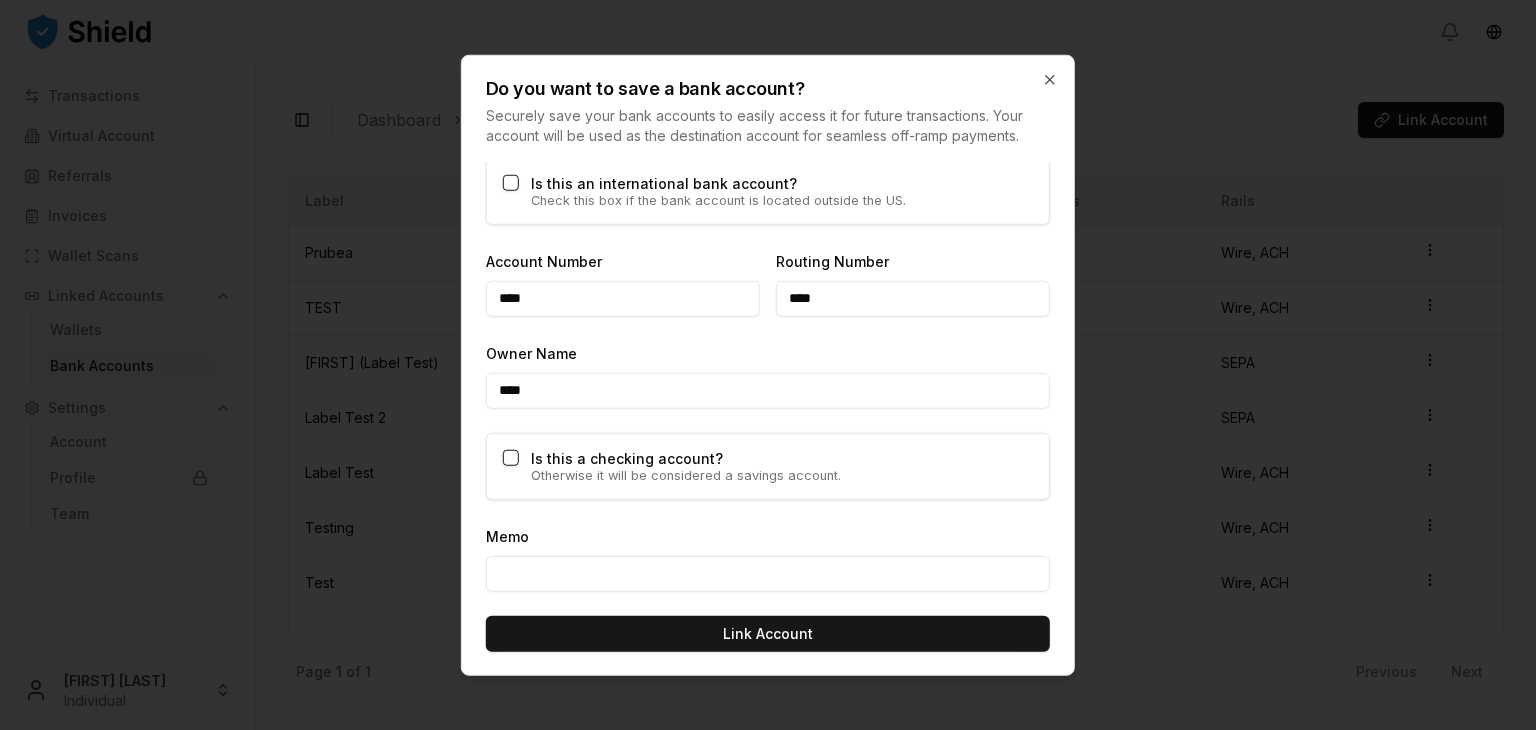 click on "****" at bounding box center (768, 391) 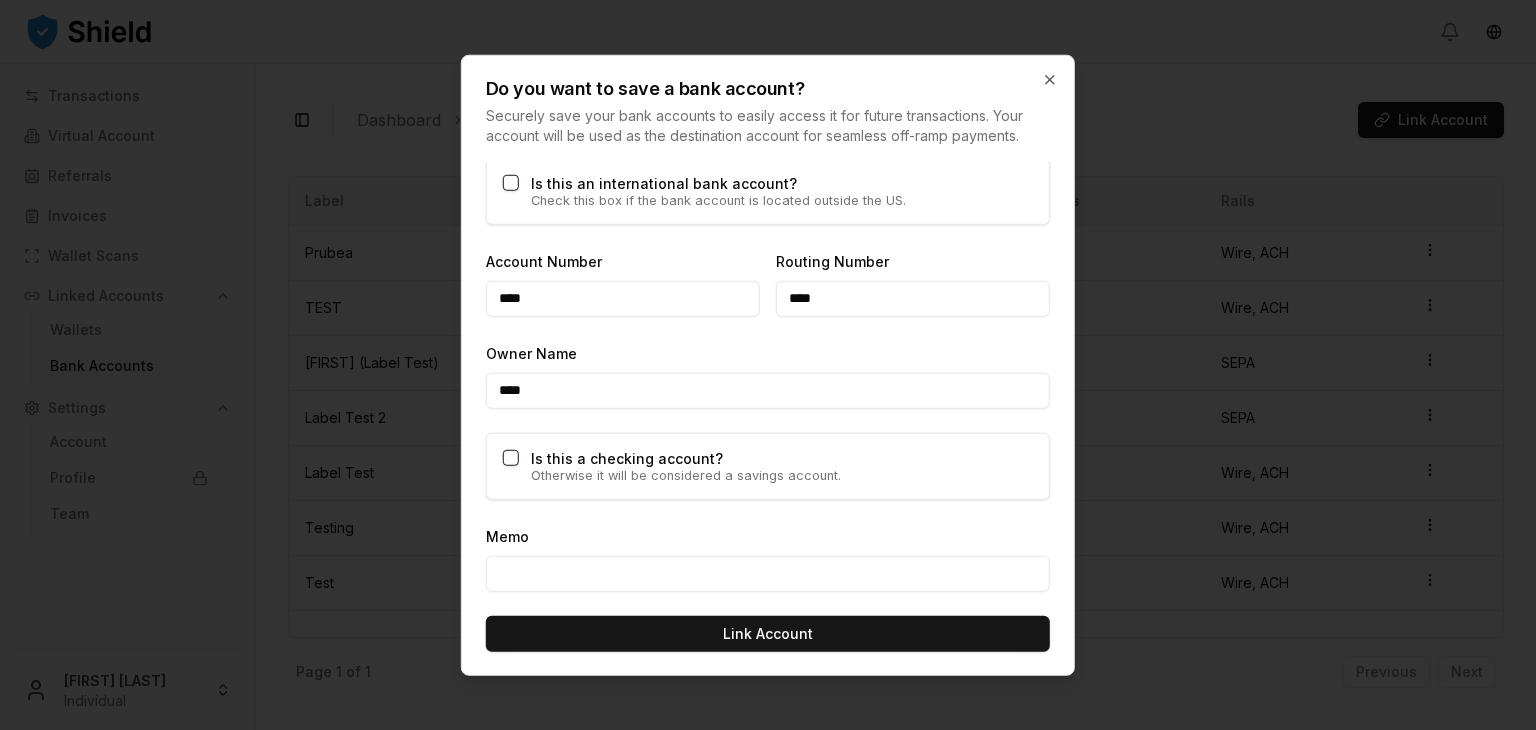 type on "****" 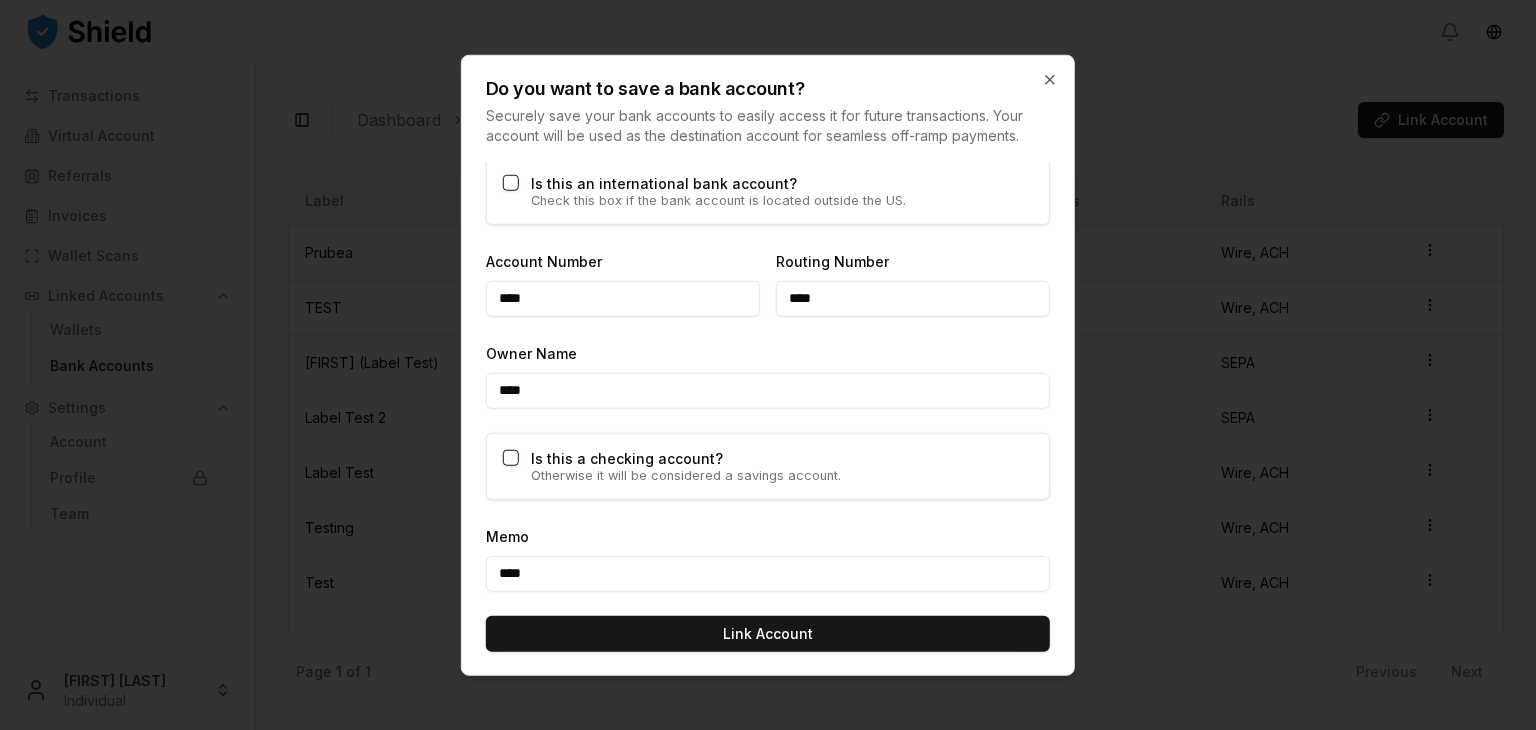click on "****" at bounding box center [768, 574] 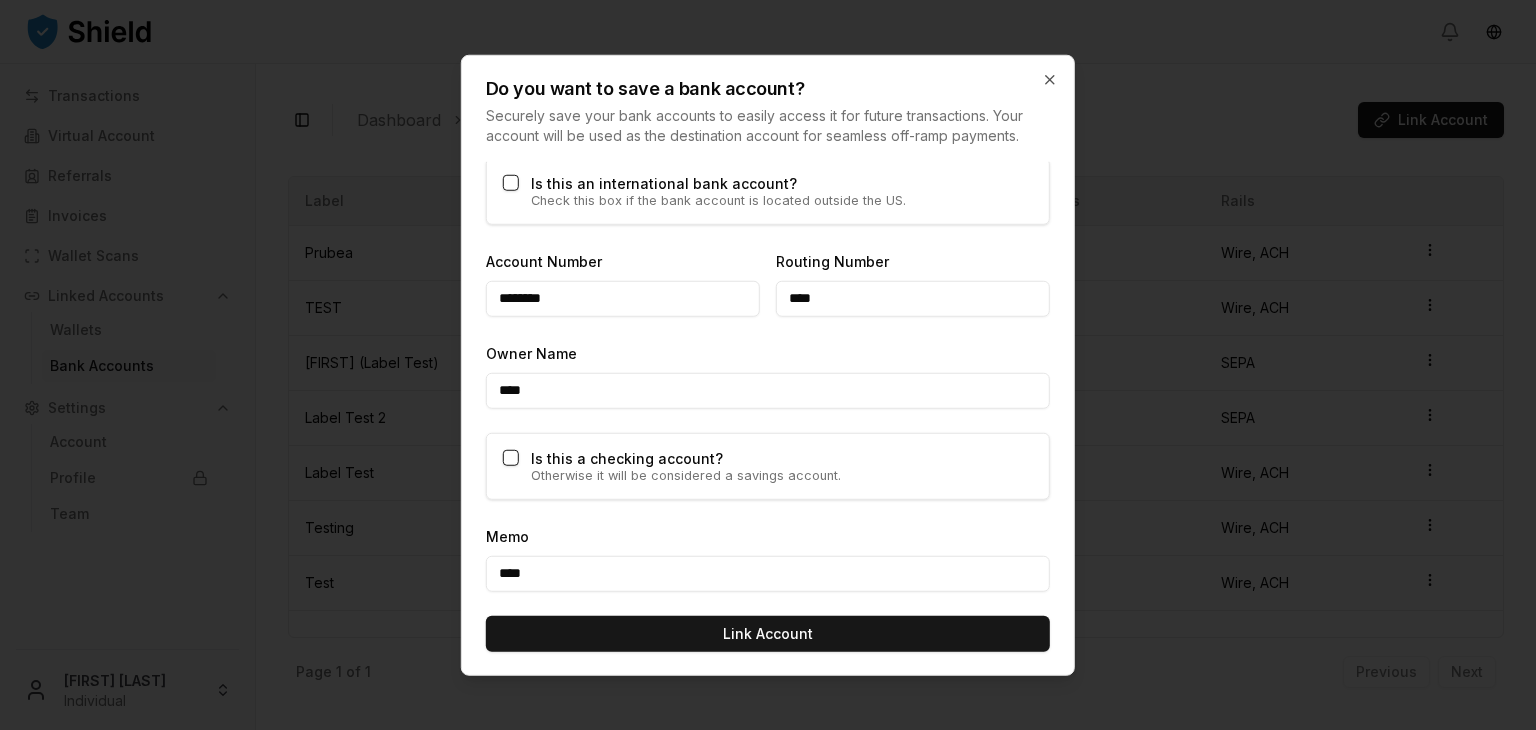 click on "****" at bounding box center (913, 299) 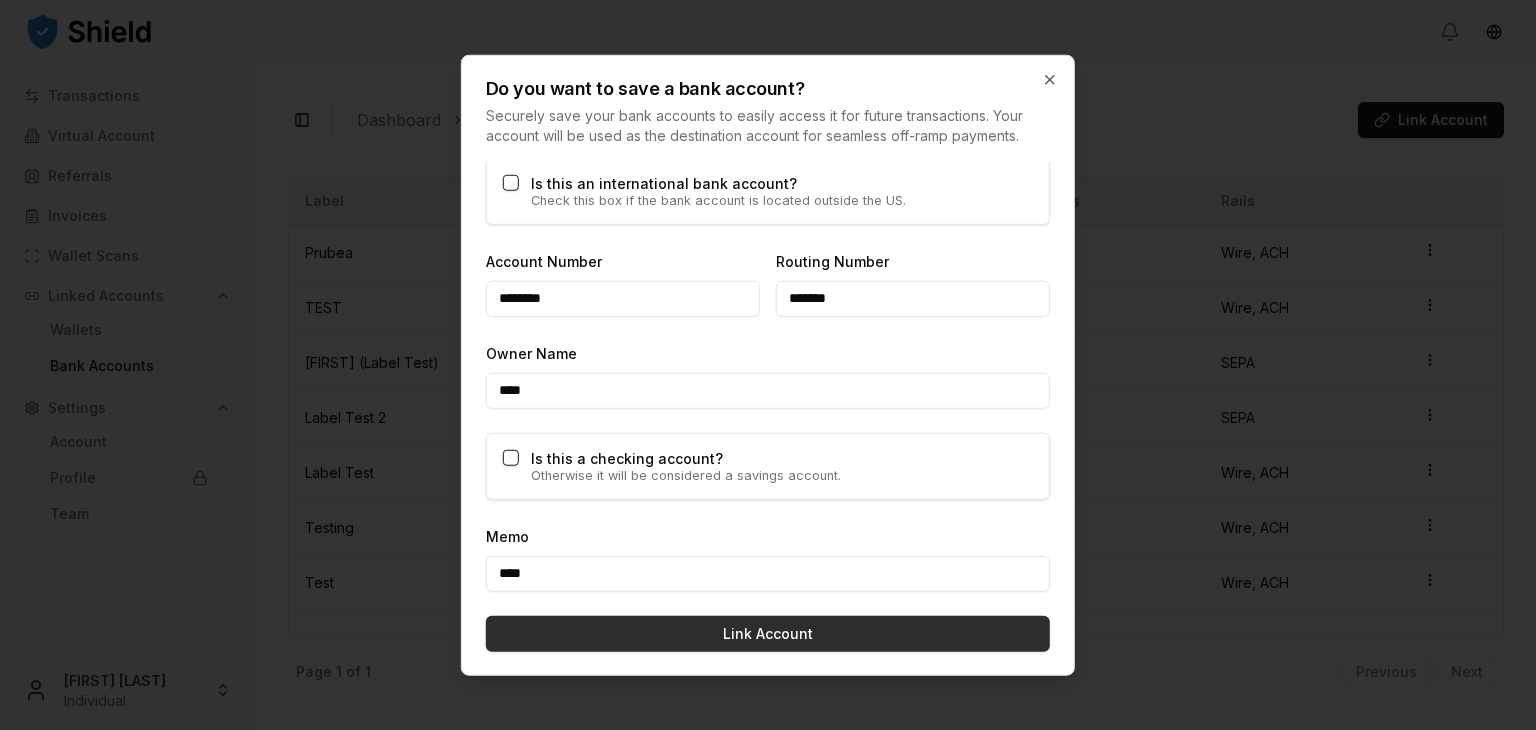 type on "*******" 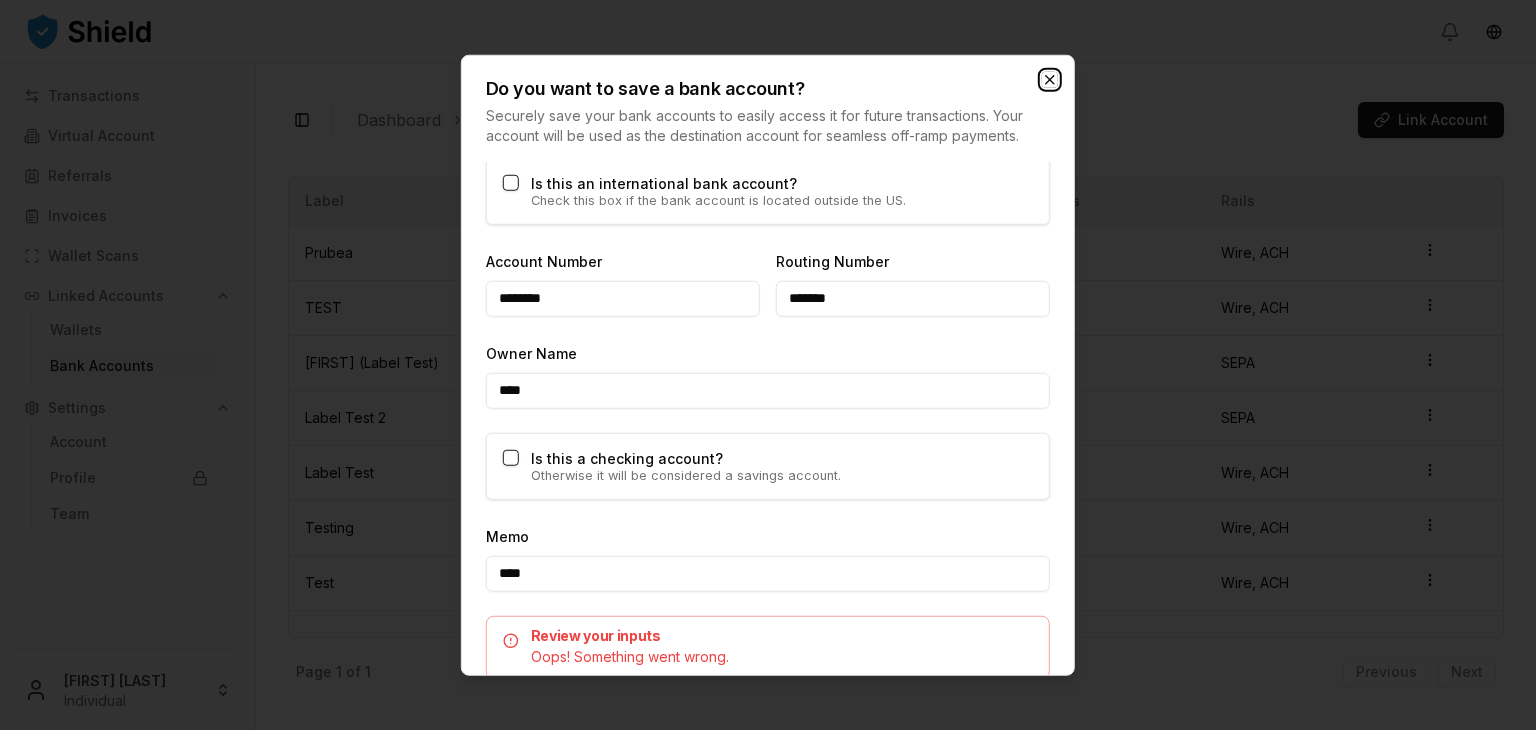 click 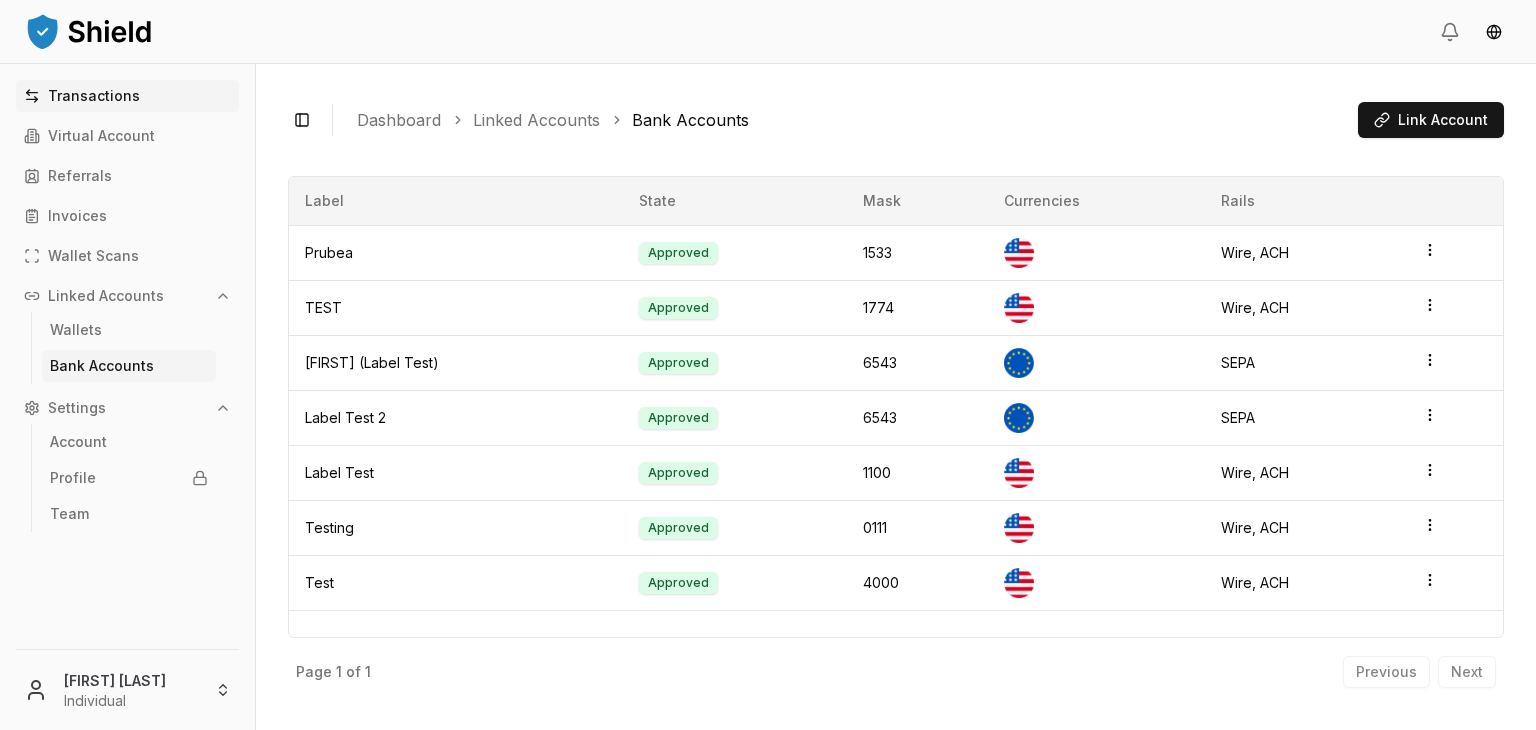 click on "Transactions" at bounding box center (94, 96) 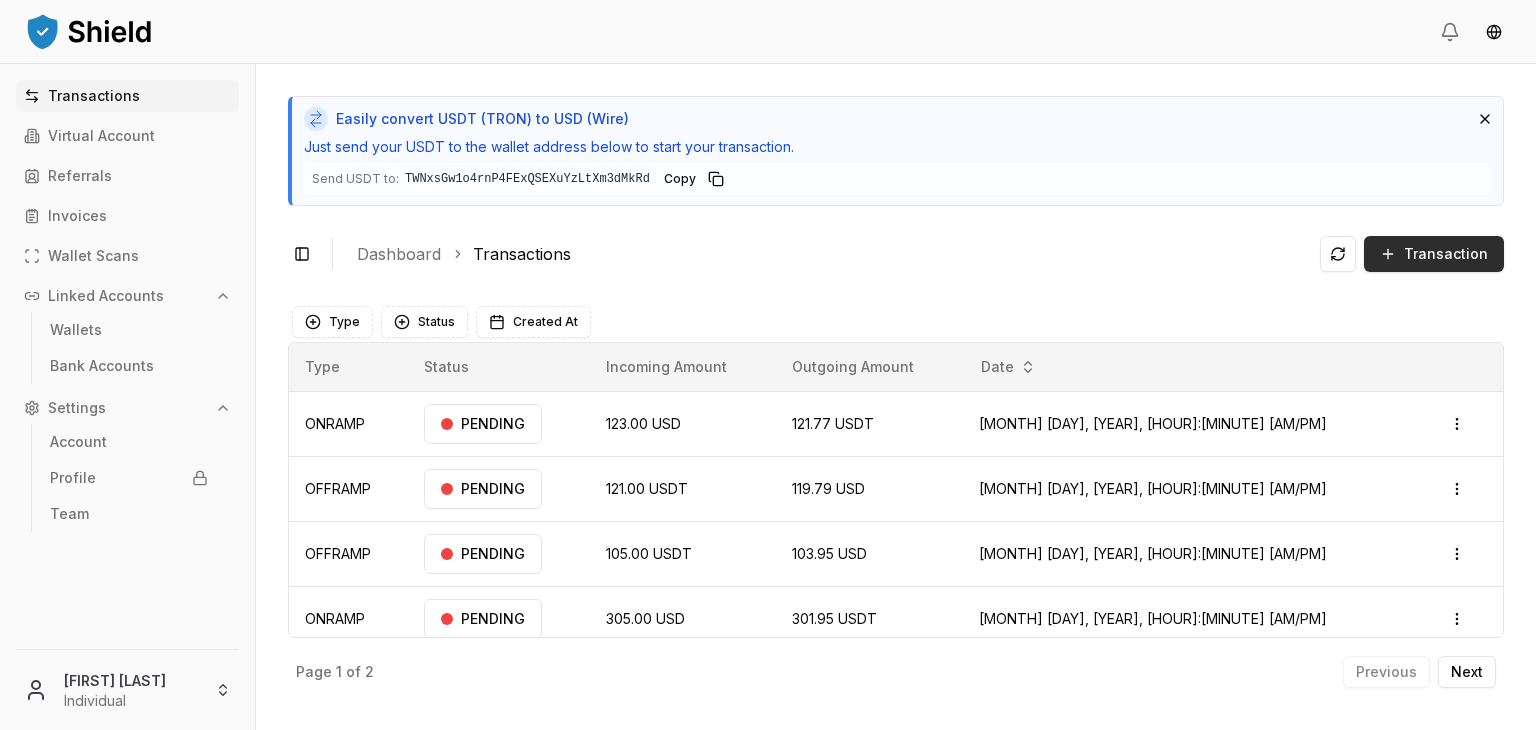click on "Transaction" at bounding box center (1446, 254) 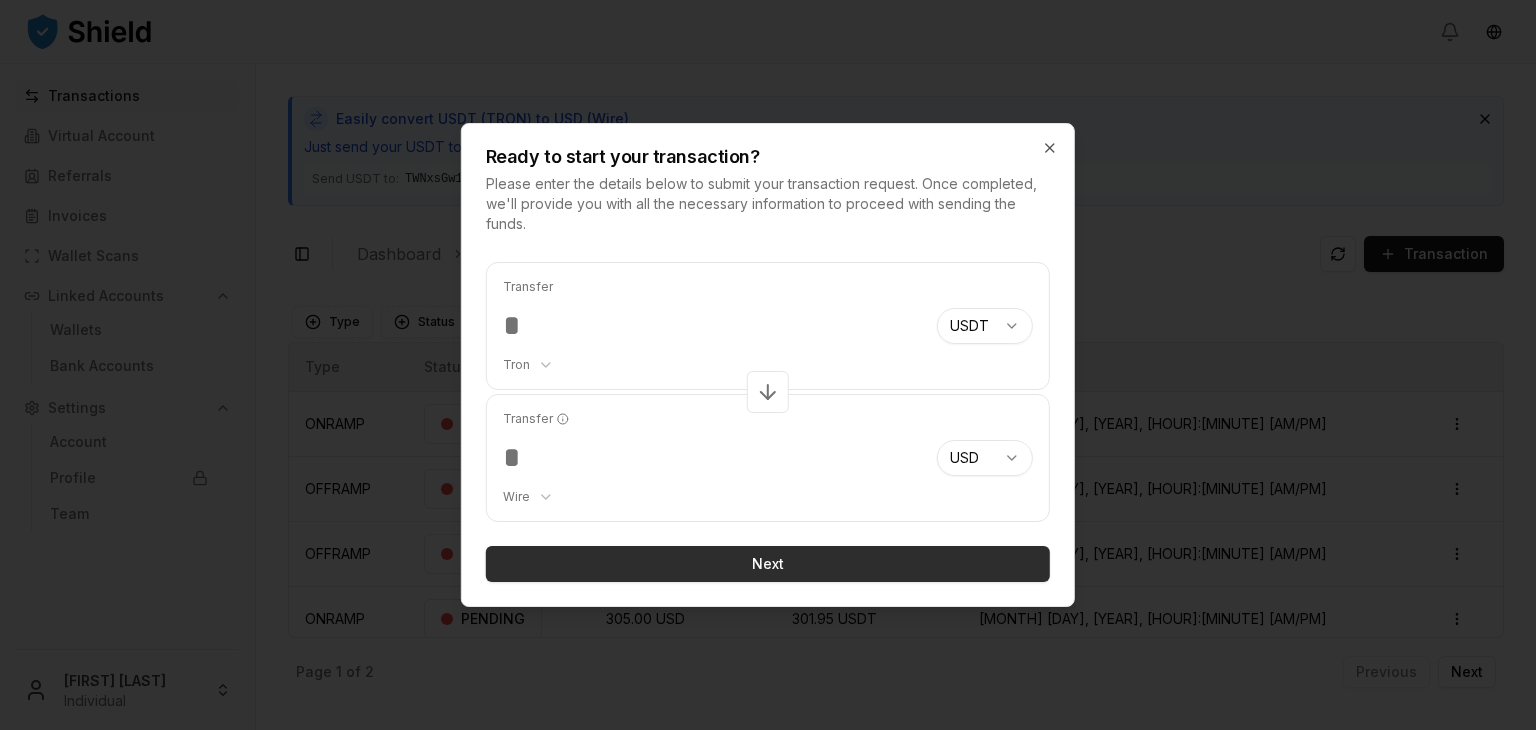 type on "***" 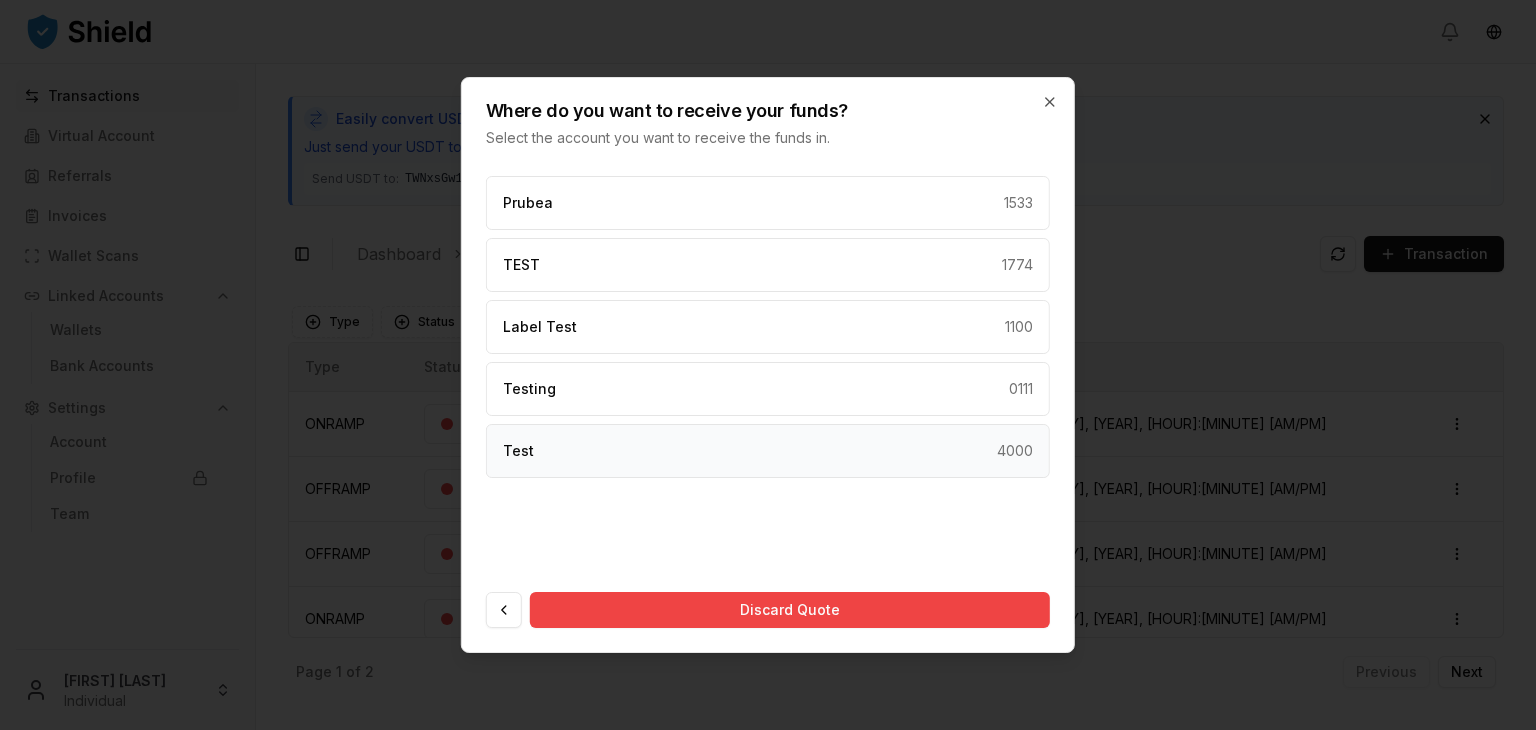 click on "Test 4000" at bounding box center (768, 451) 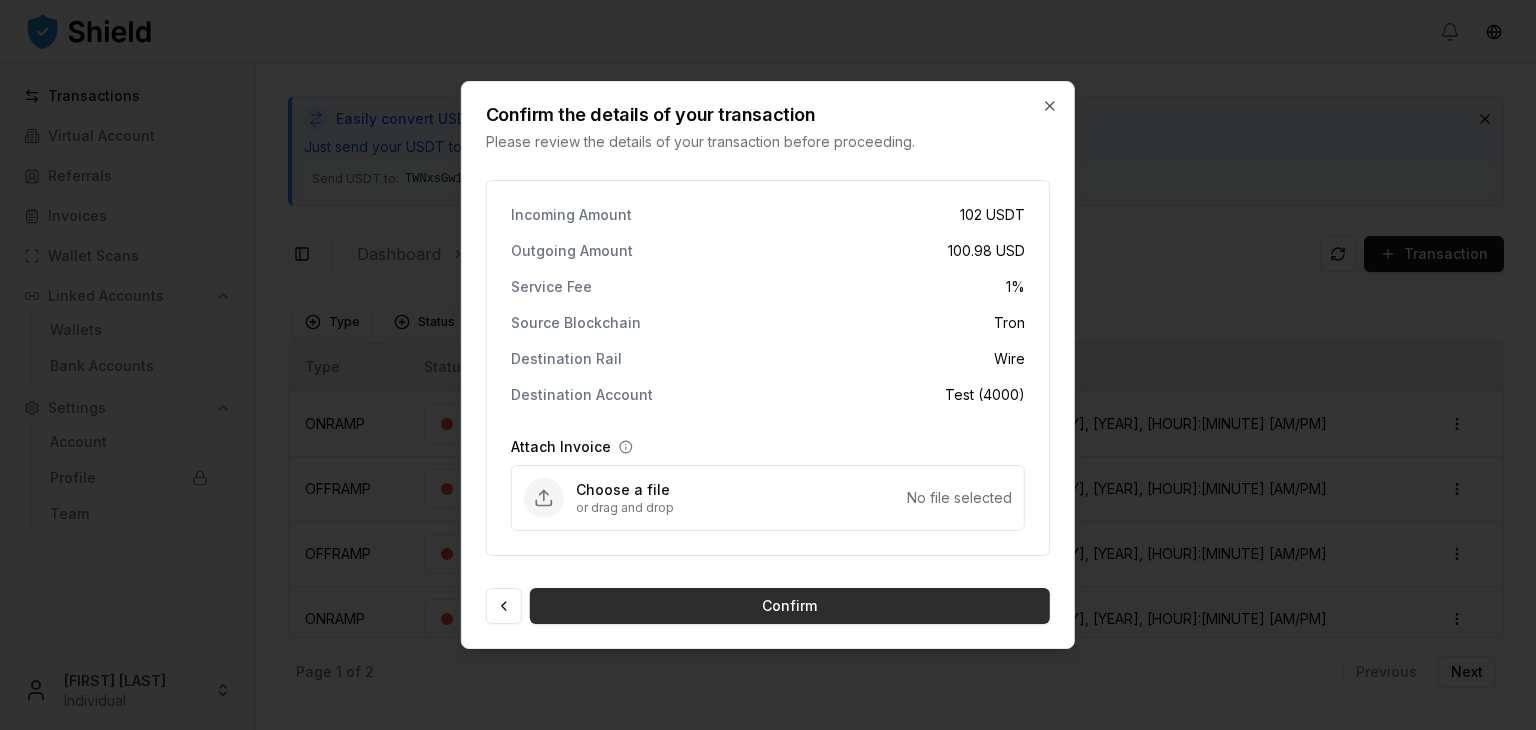click on "Confirm" at bounding box center (790, 606) 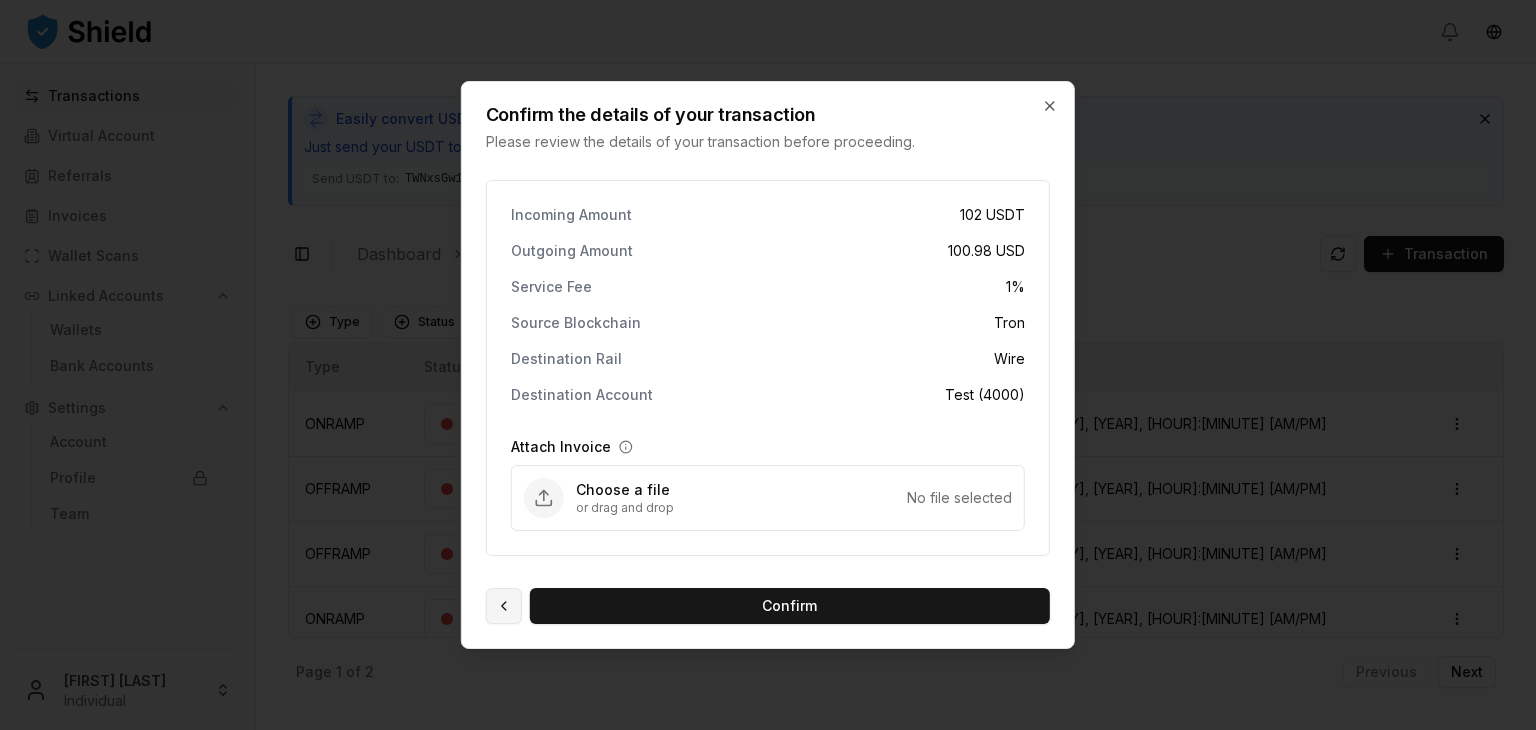 click at bounding box center (504, 606) 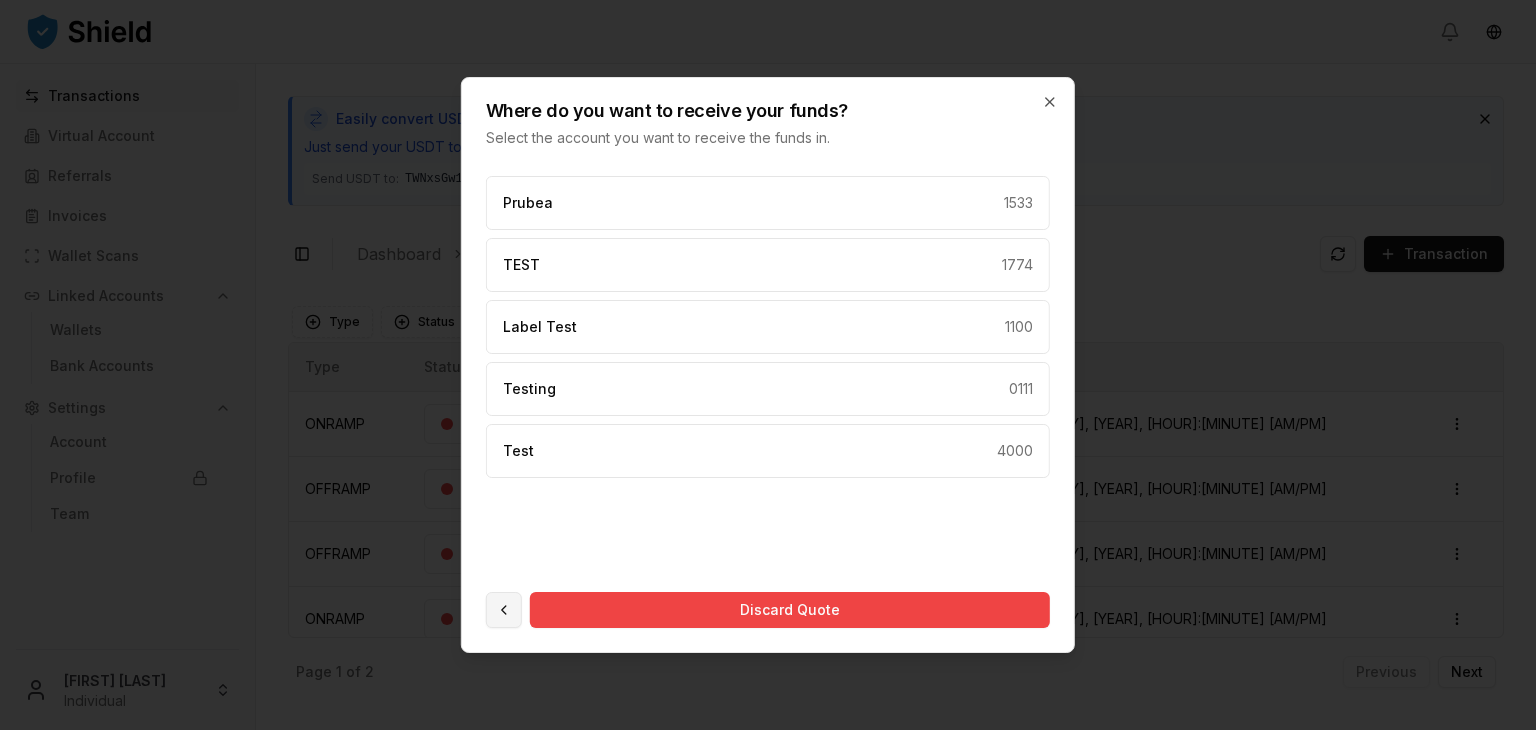 click at bounding box center (504, 610) 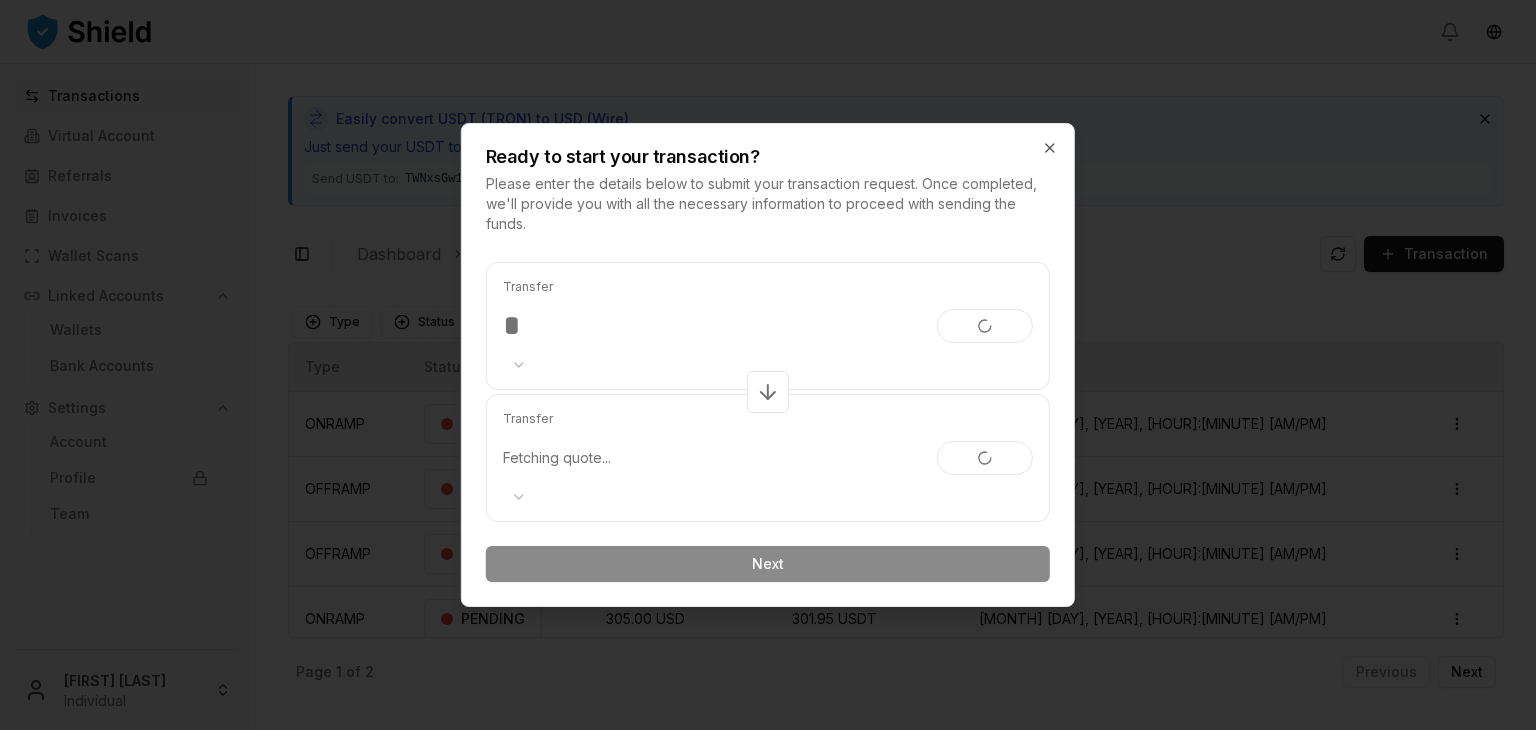 click at bounding box center [985, 326] 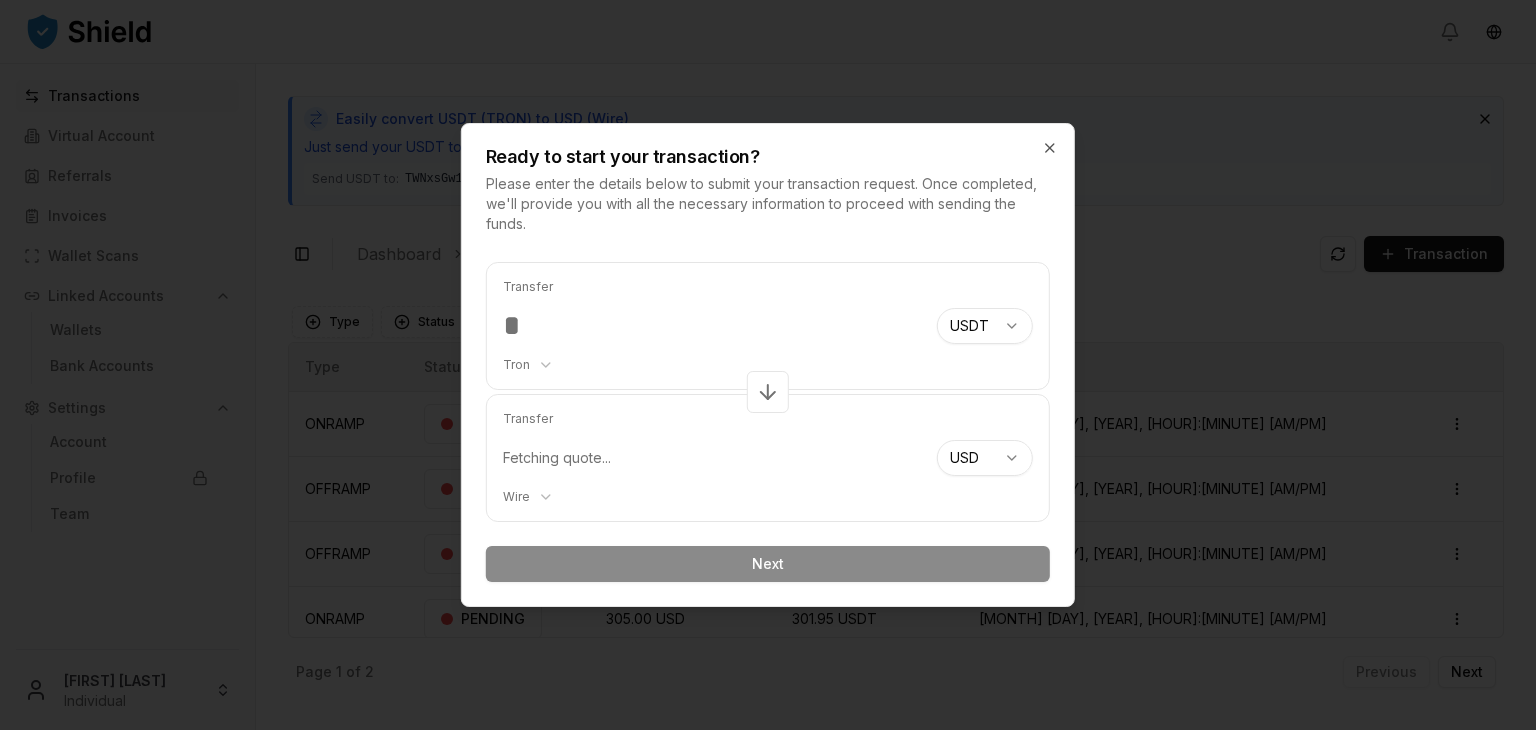 click on "Transactions Virtual Account Referrals Invoices Wallet Scans Linked Accounts Wallets Bank Accounts Settings Account Profile Team [FIRST] [LAST] Individual Easily convert USDT (TRON) to USD (Wire) Just send your USDT to the wallet address below to start your transaction. Send USDT to: TWNxsGw1o4rnP4FExQSEXuYzLtXm3dMkRd TWNxsGw1...3dMkRd Copy Toggle Sidebar Dashboard Transactions   Transaction ONRAMP   123.00 USD   121.77 USDT [DATE], [TIME] PENDING Open menu OFFRAMP   121.00 USDT   119.79 USD [DATE], [TIME] PENDING Open menu OFFRAMP   105.00 USDT   103.95 USD [DATE], [TIME] PENDING Open menu ONRAMP   305.00 USD   301.95 USDT [DATE], [TIME] PENDING Open menu OFFRAMP   275.00 USDT   272.25 USD [DATE], [TIME] PENDING Open menu ONRAMP   100.00 USD   99.00 USD [DATE], [TIME] PENDING Open menu OFFRAMP   110.00 USDT   108.90 USD [DATE], [TIME] PENDING Open menu ONRAMP   100.00 USD   354.186195 TRX [DATE], [TIME] PENDING Open menu Page 1 of 2 Previous Next Type" at bounding box center (768, 365) 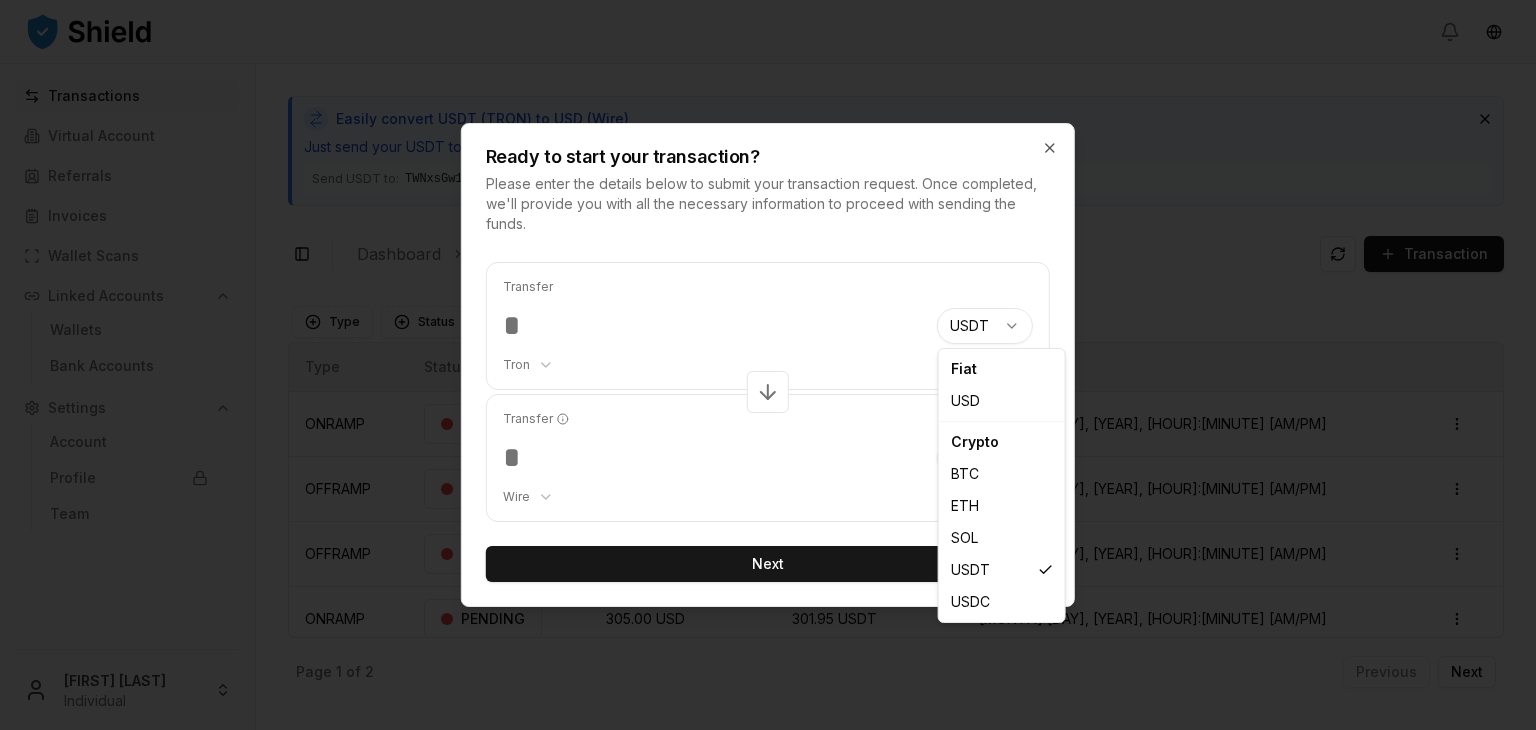 select on "***" 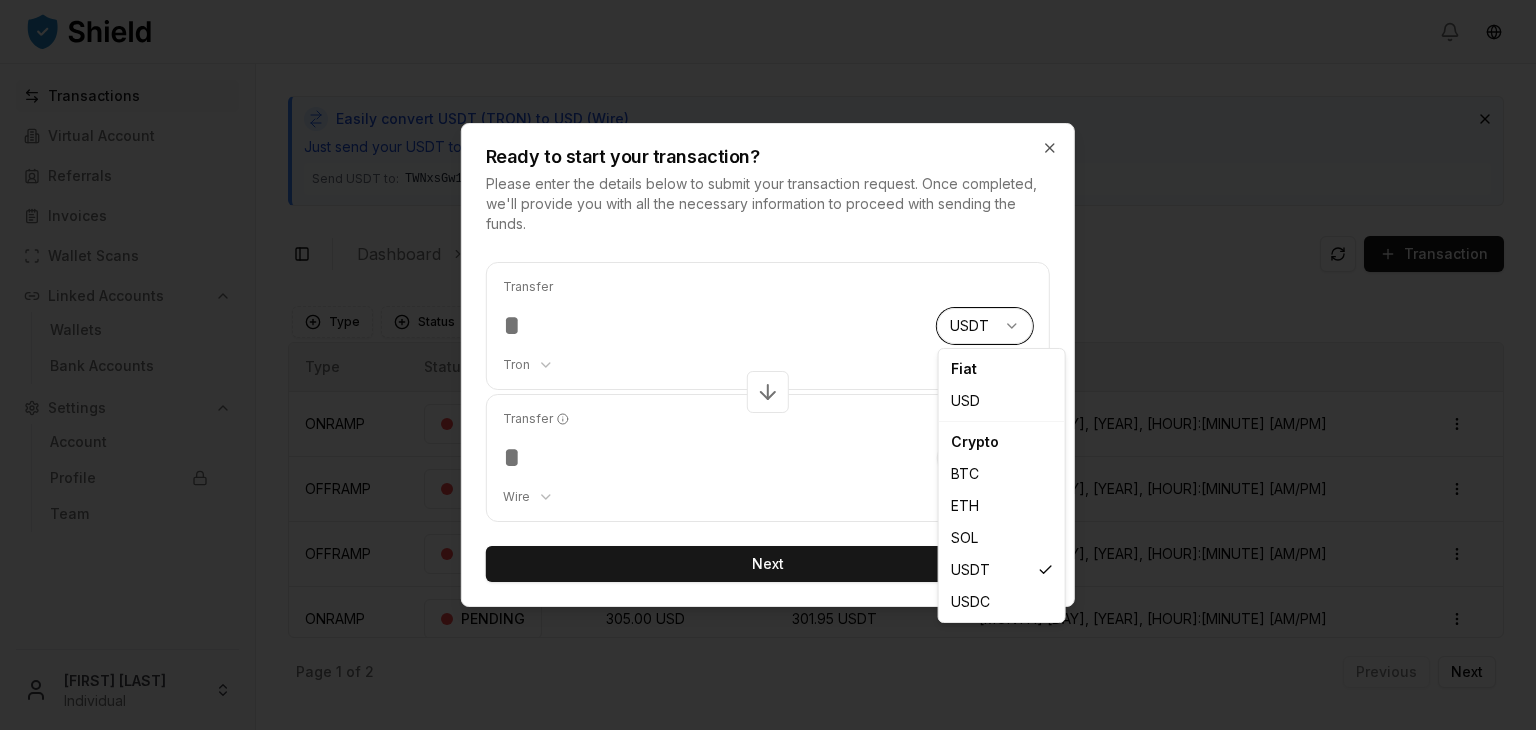 select on "****" 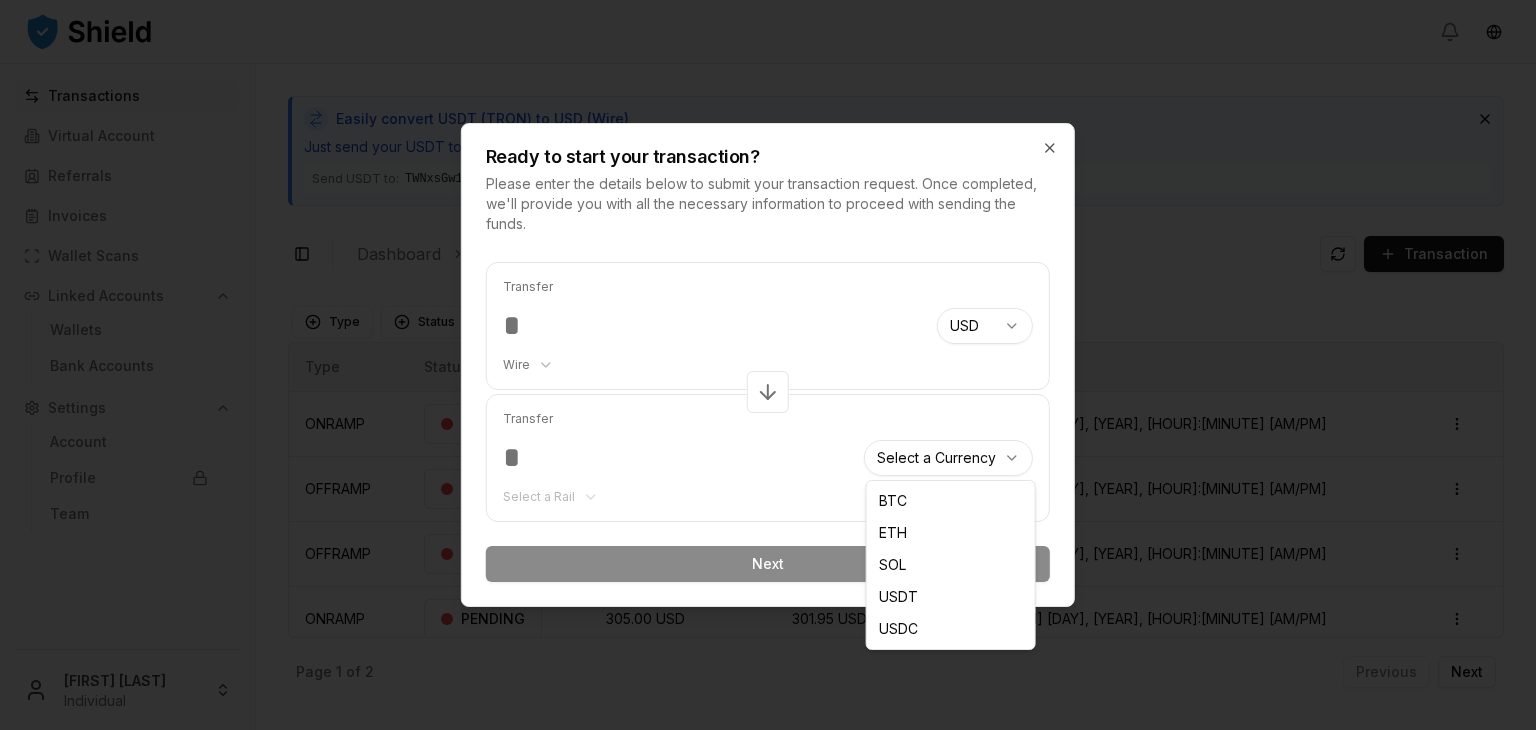 click on "Transactions Virtual Account Referrals Invoices Wallet Scans Linked Accounts Wallets Bank Accounts Settings Account Profile Team [FIRST] [LAST] Individual Easily convert USDT (TRON) to USD (Wire) Just send your USDT to the wallet address below to start your transaction. Send USDT to: TWNxsGw1o4rnP4FExQSEXuYzLtXm3dMkRd TWNxsGw1...3dMkRd Copy Toggle Sidebar Dashboard Transactions   Transaction ONRAMP   123.00 USD   121.77 USDT [DATE], [TIME] PENDING Open menu OFFRAMP   121.00 USDT   119.79 USD [DATE], [TIME] PENDING Open menu OFFRAMP   105.00 USDT   103.95 USD [DATE], [TIME] PENDING Open menu ONRAMP   305.00 USD   301.95 USDT [DATE], [TIME] PENDING Open menu OFFRAMP   275.00 USDT   272.25 USD [DATE], [TIME] PENDING Open menu ONRAMP   100.00 USD   99.00 USD [DATE], [TIME] PENDING Open menu OFFRAMP   110.00 USDT   108.90 USD [DATE], [TIME] PENDING Open menu ONRAMP   100.00 USD   354.186195 TRX [DATE], [TIME] PENDING Open menu Page 1 of 2 Previous Next Type" at bounding box center [768, 365] 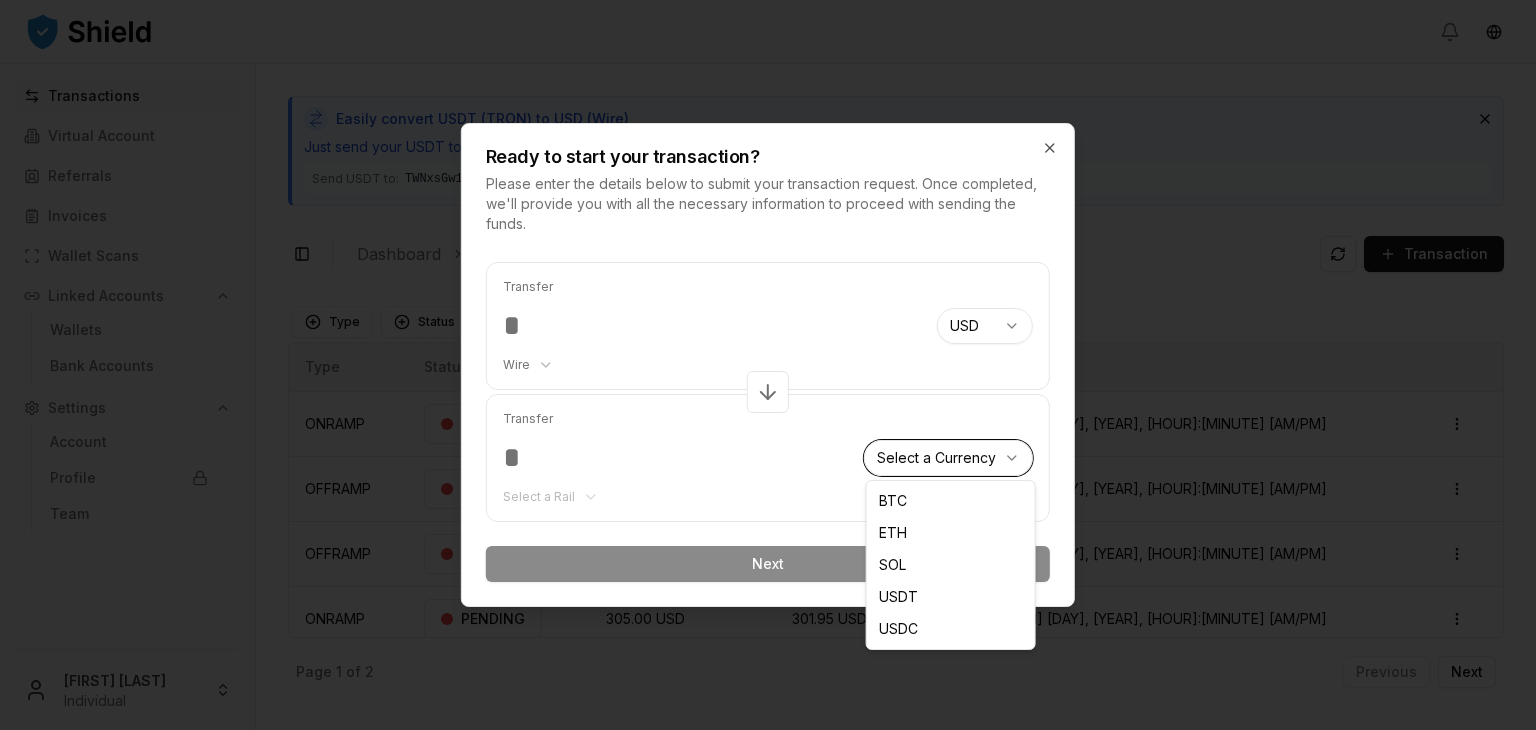 select on "****" 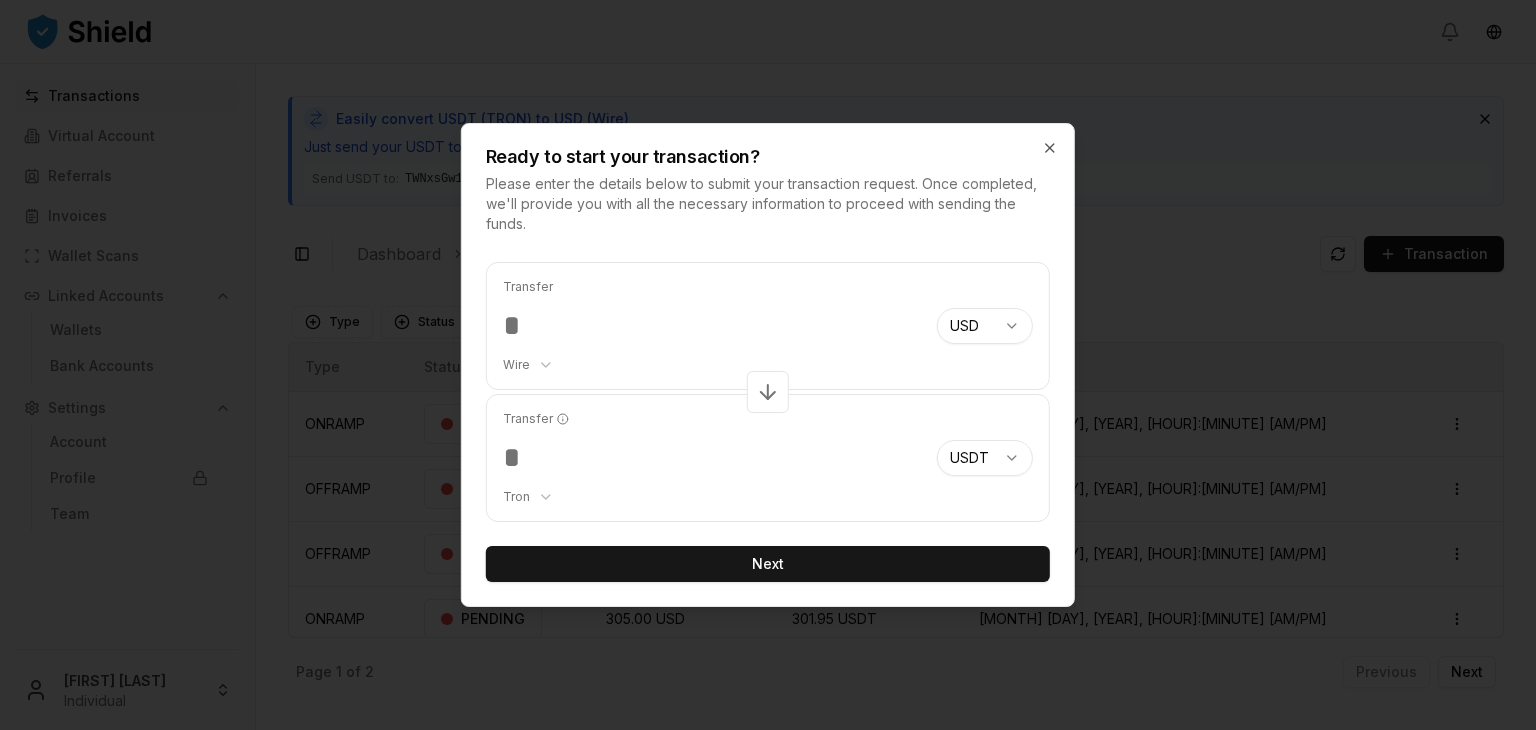 click on "Next" at bounding box center [768, 564] 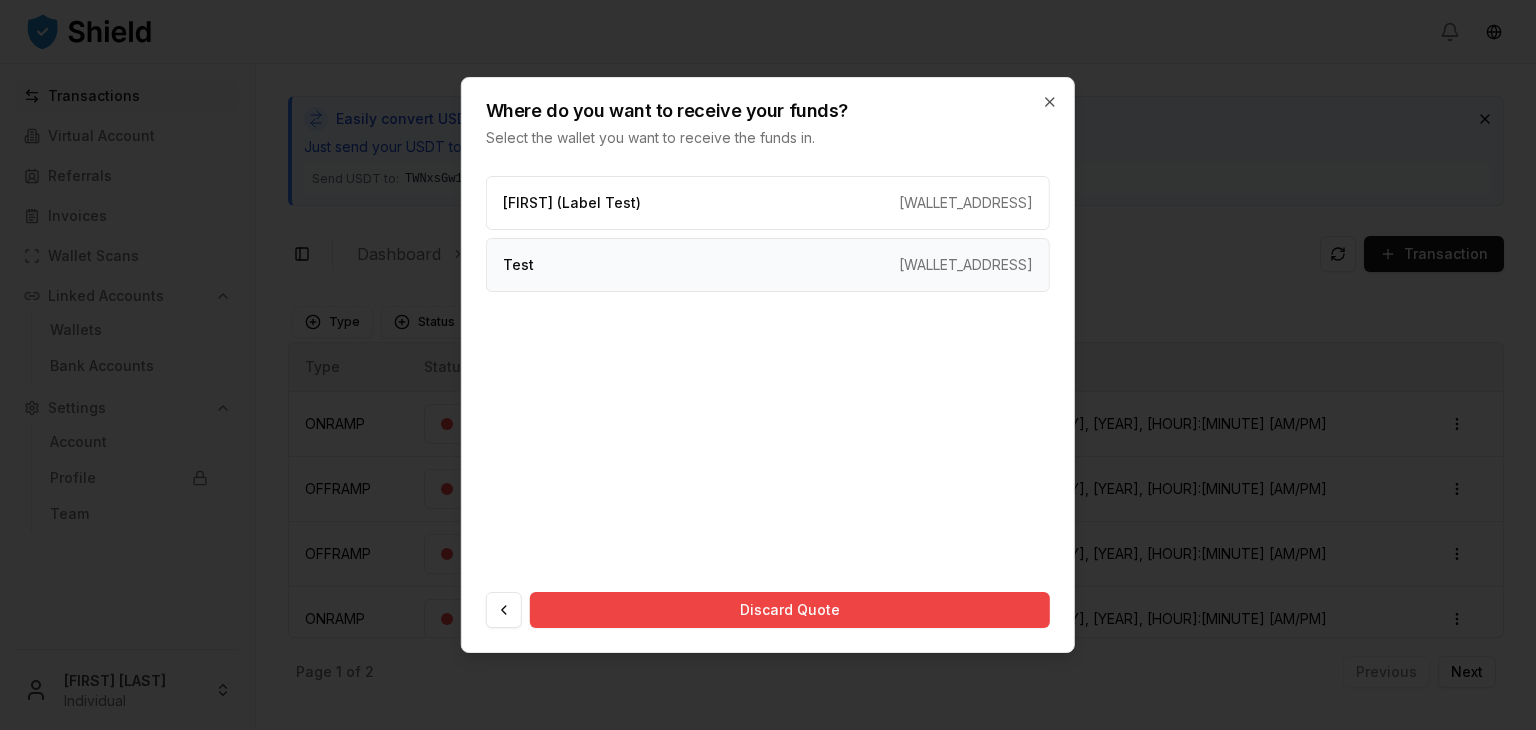 click on "Test TKHeDr8T...UrXG4p" at bounding box center [768, 265] 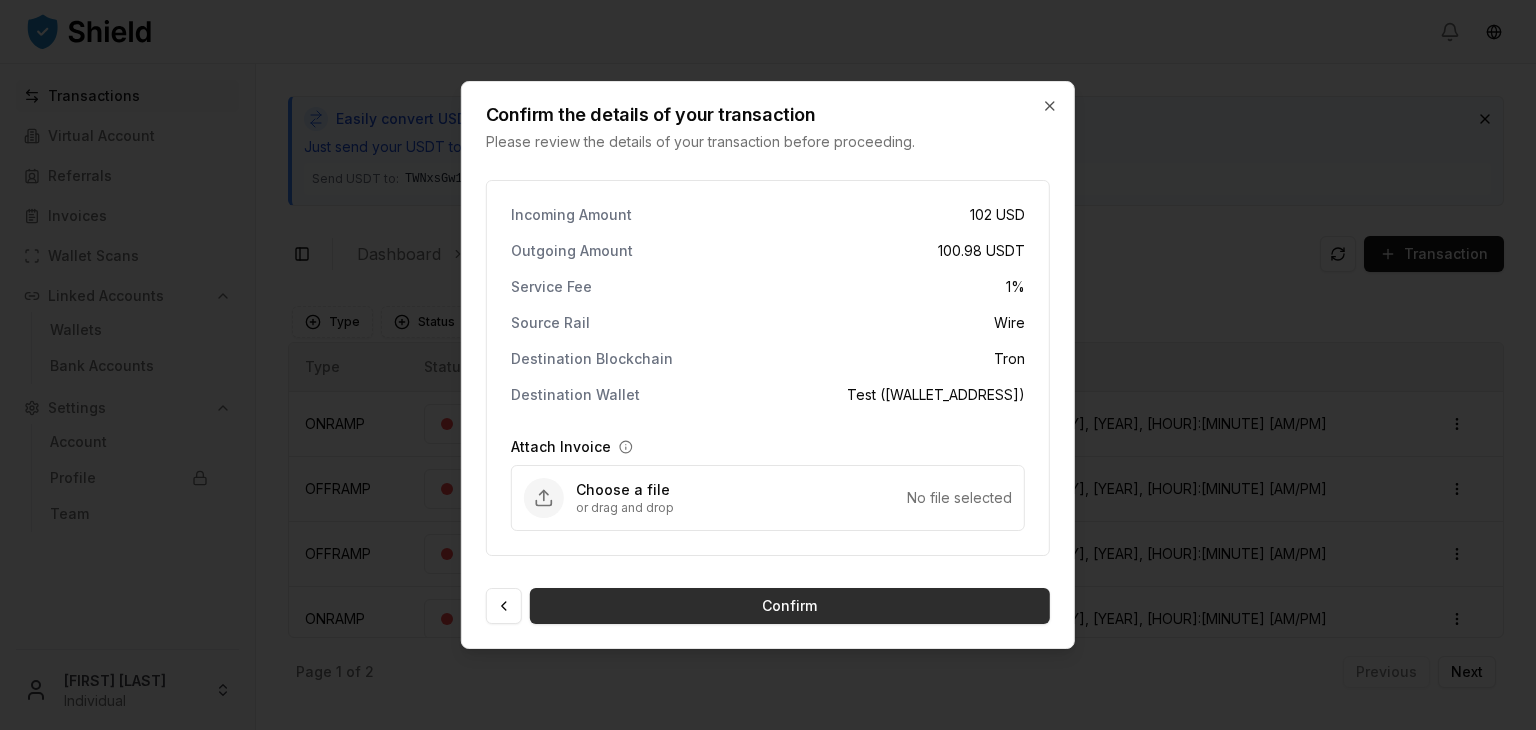 click on "Confirm" at bounding box center [790, 606] 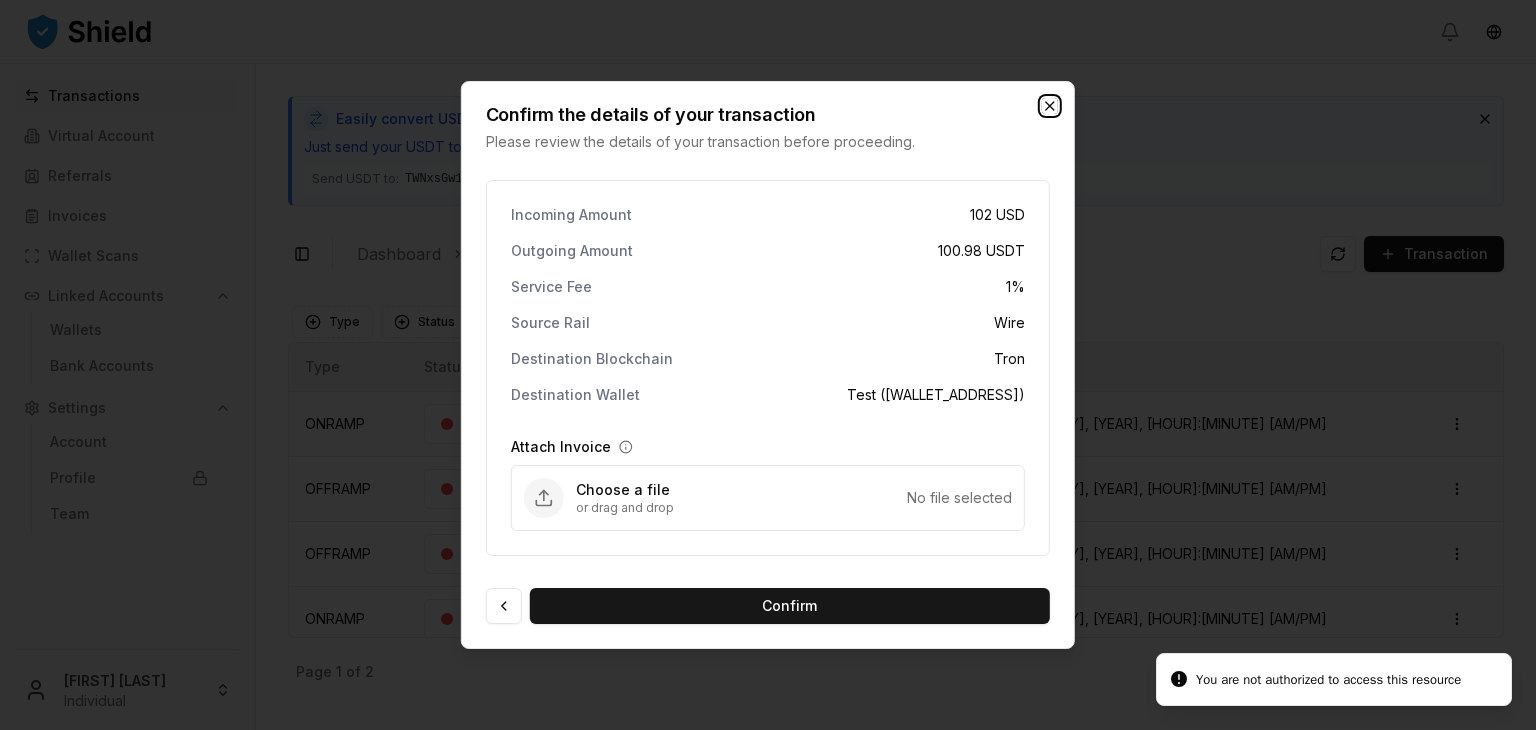 click 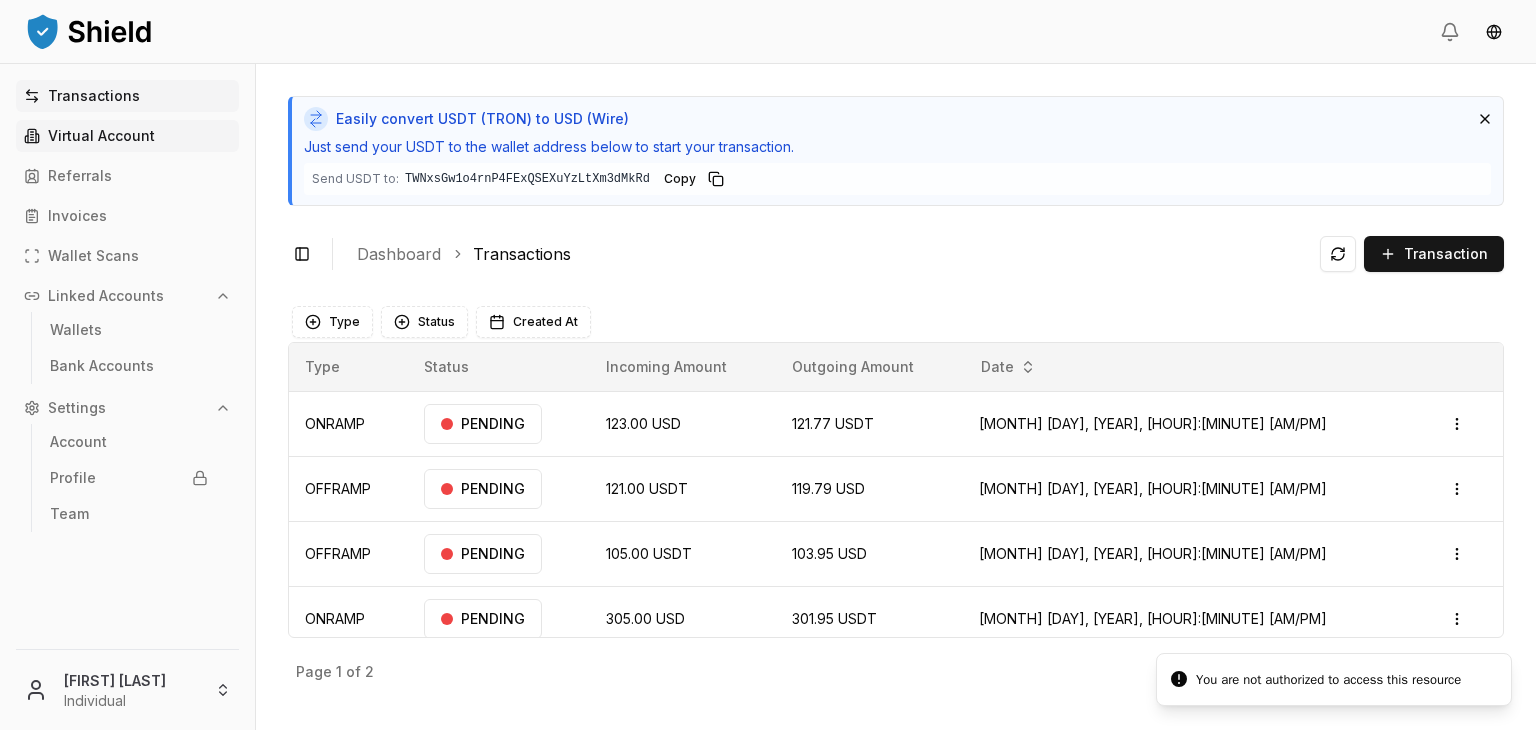 click on "Virtual Account" at bounding box center (127, 136) 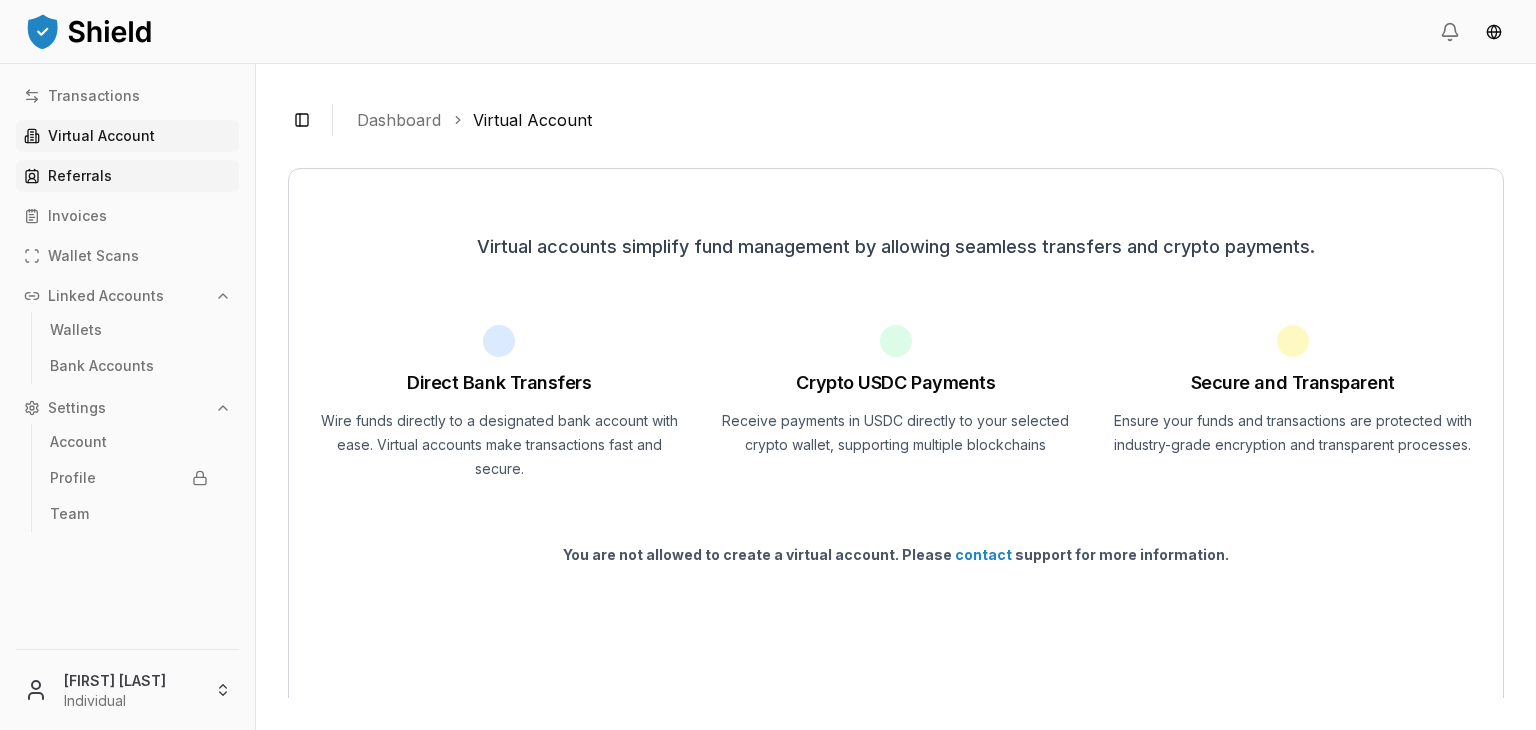 click on "Referrals" at bounding box center (127, 176) 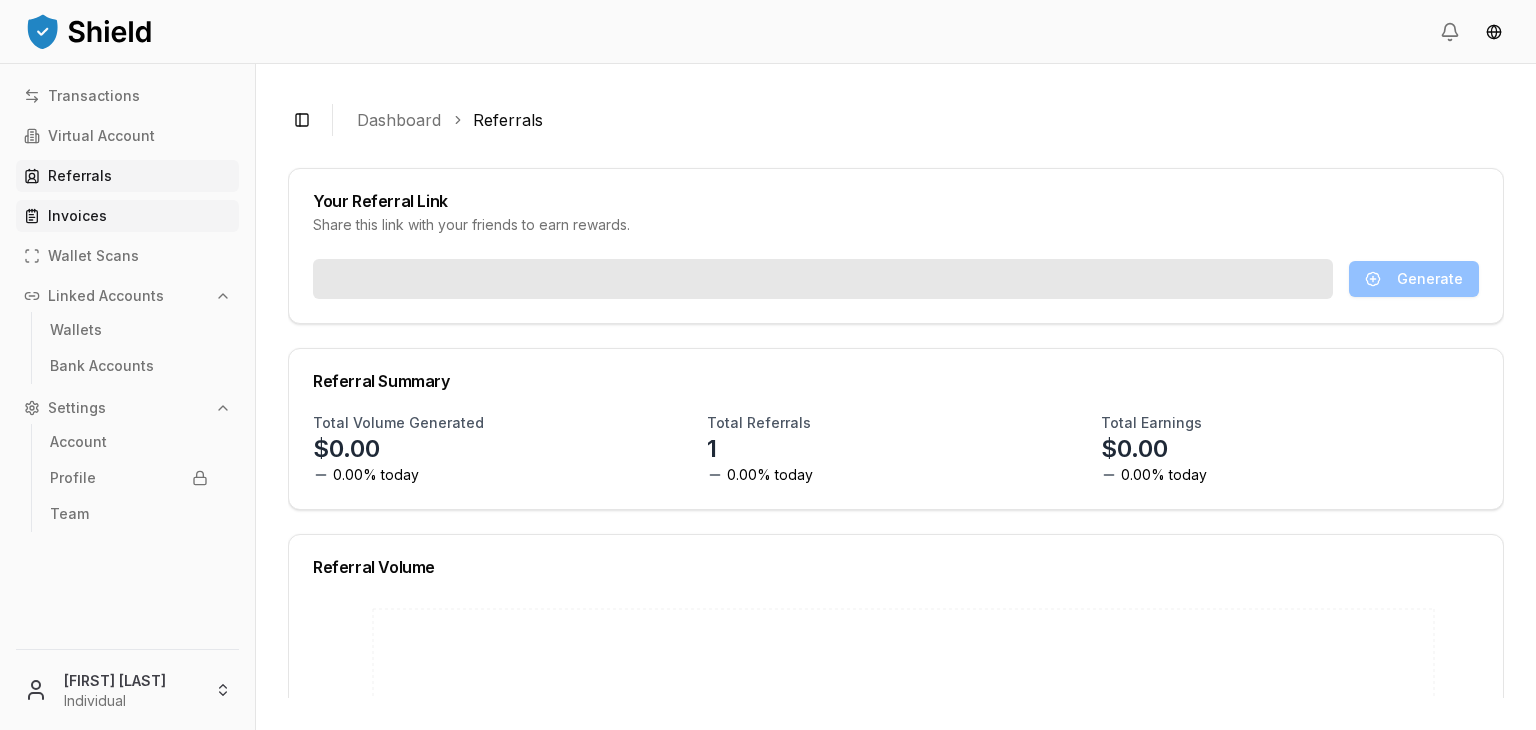 click on "Invoices" at bounding box center [127, 216] 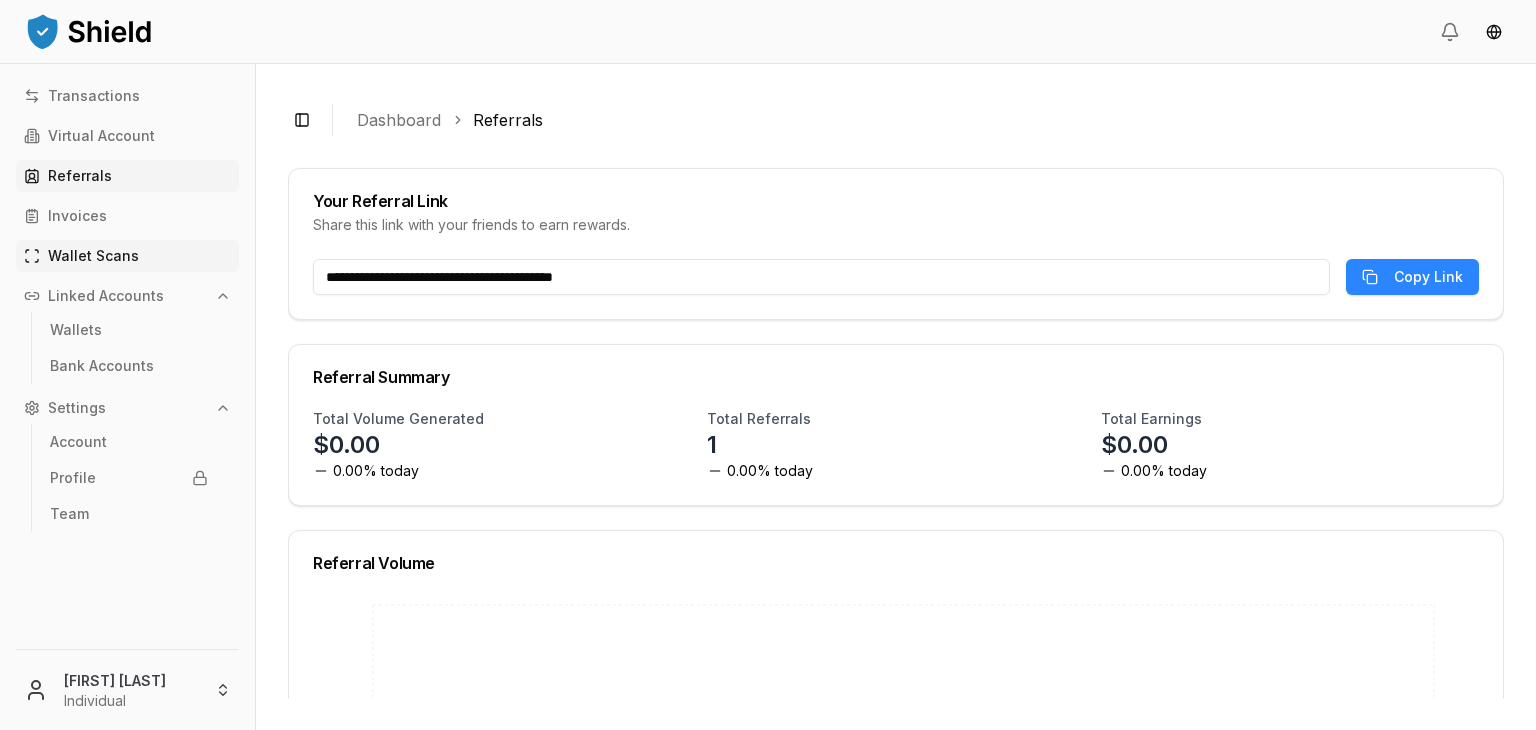 click on "Wallet Scans" at bounding box center (93, 256) 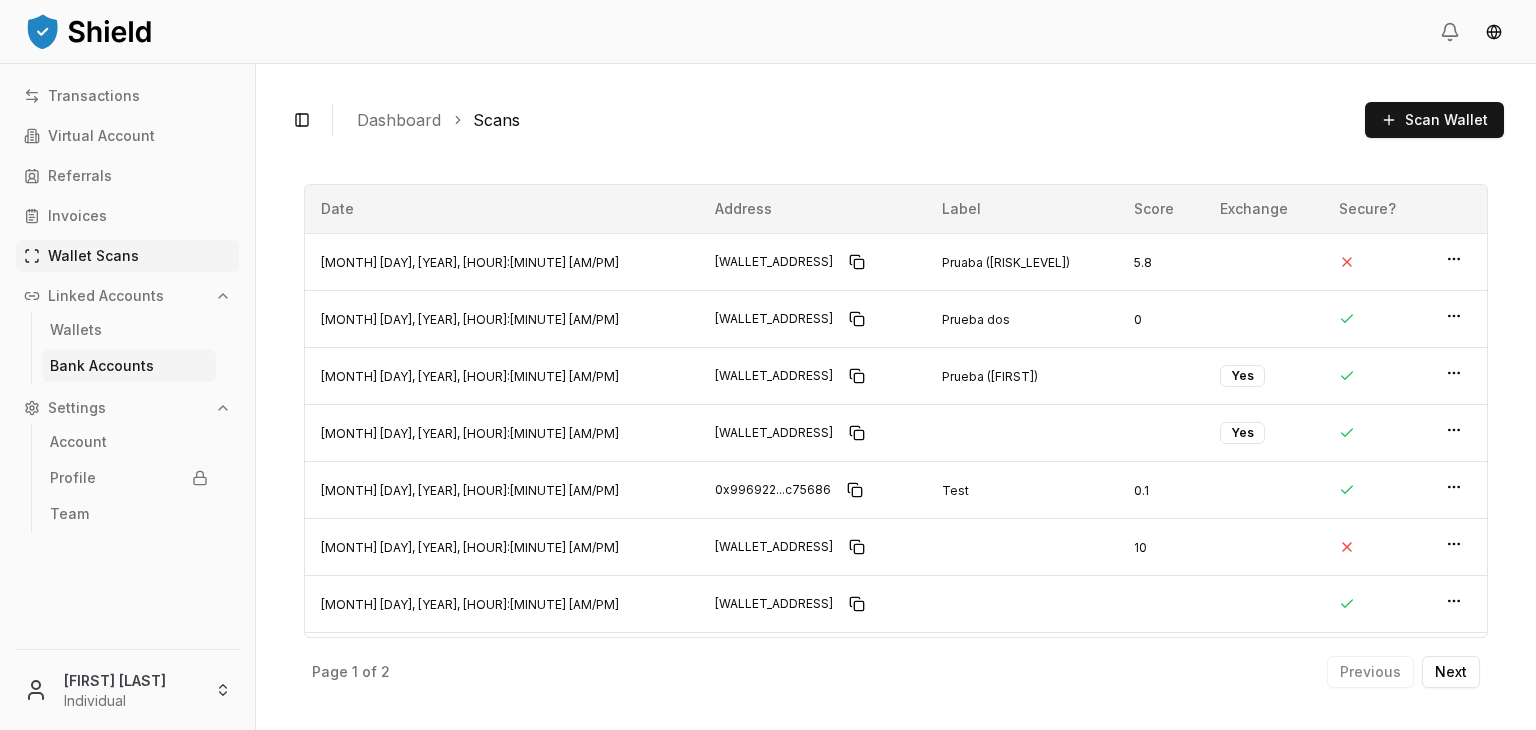 click on "Bank Accounts" at bounding box center [102, 366] 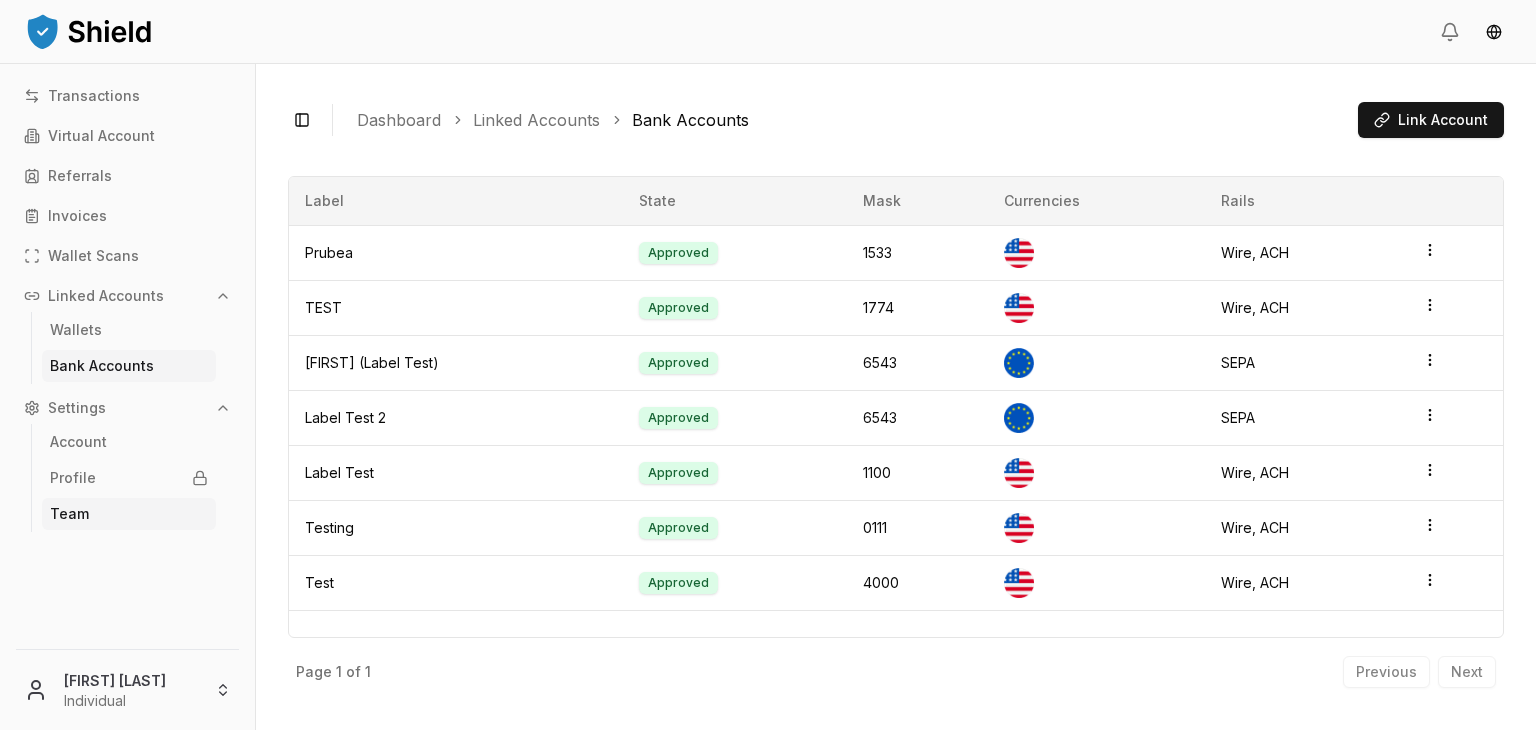 click on "Team" at bounding box center (129, 514) 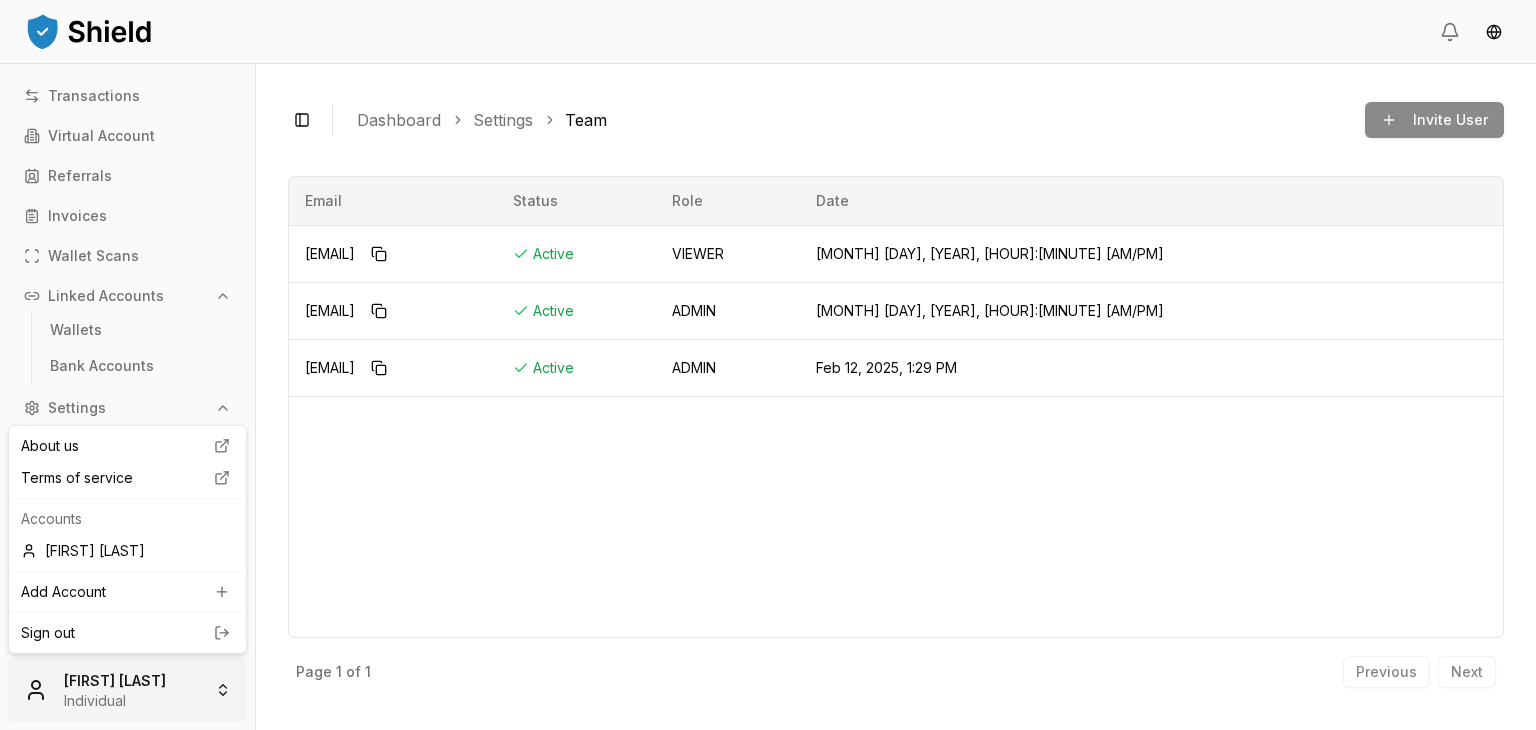 click on "Transactions Virtual Account Referrals Invoices Wallet Scans Linked Accounts Wallets Bank Accounts Settings Account Profile Team Brandon Alcocer Individual Toggle Sidebar Dashboard Settings Team Invite User brandonshieldtest+dos@gmail.com  Active Role:  VIEWER Created:  Jul 28, 2025, 8:14 PM brandonshieldtest+uno@gmail.com  Active Role:  ADMIN Created:  Jul 28, 2025, 8:10 PM brandonalcocertest@gmail.com  Active Role:  ADMIN Created:  Feb 12, 2025, 1:29 PM Page 1 of 1 Previous Next Email Status Role Date   brandonshieldtest+dos@gmail.com   Active   VIEWER   Jul 28, 2025, 8:14 PM     brandonshieldtest+uno@gmail.com   Active   ADMIN   Jul 28, 2025, 8:10 PM     brandonalcocertest@gmail.com   Active   ADMIN   Feb 12, 2025, 1:29 PM   Page 1 of 1 Previous Next About us Terms of service Accounts Brandon Alcocer Add Account Sign out" at bounding box center [768, 365] 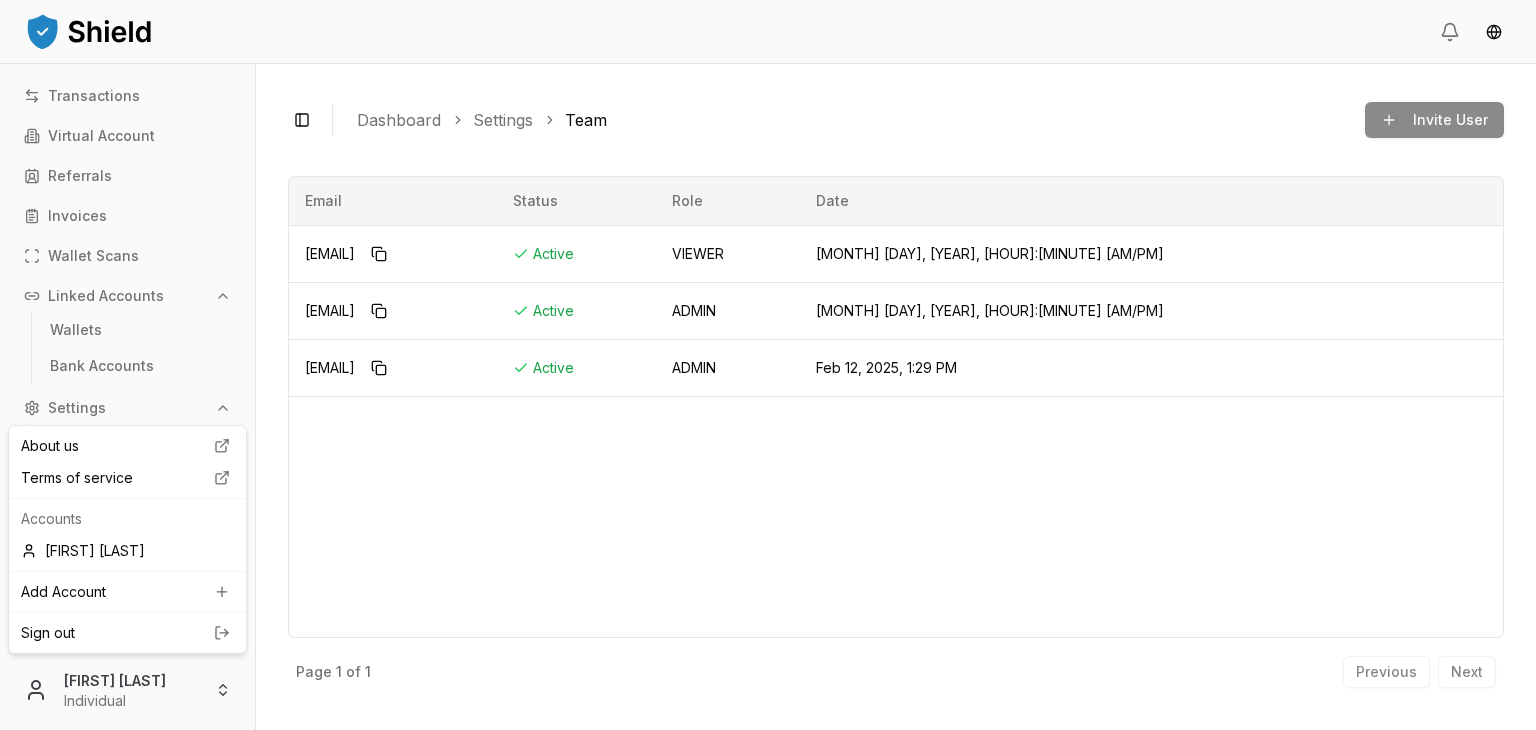 click on "Sign out" at bounding box center [127, 633] 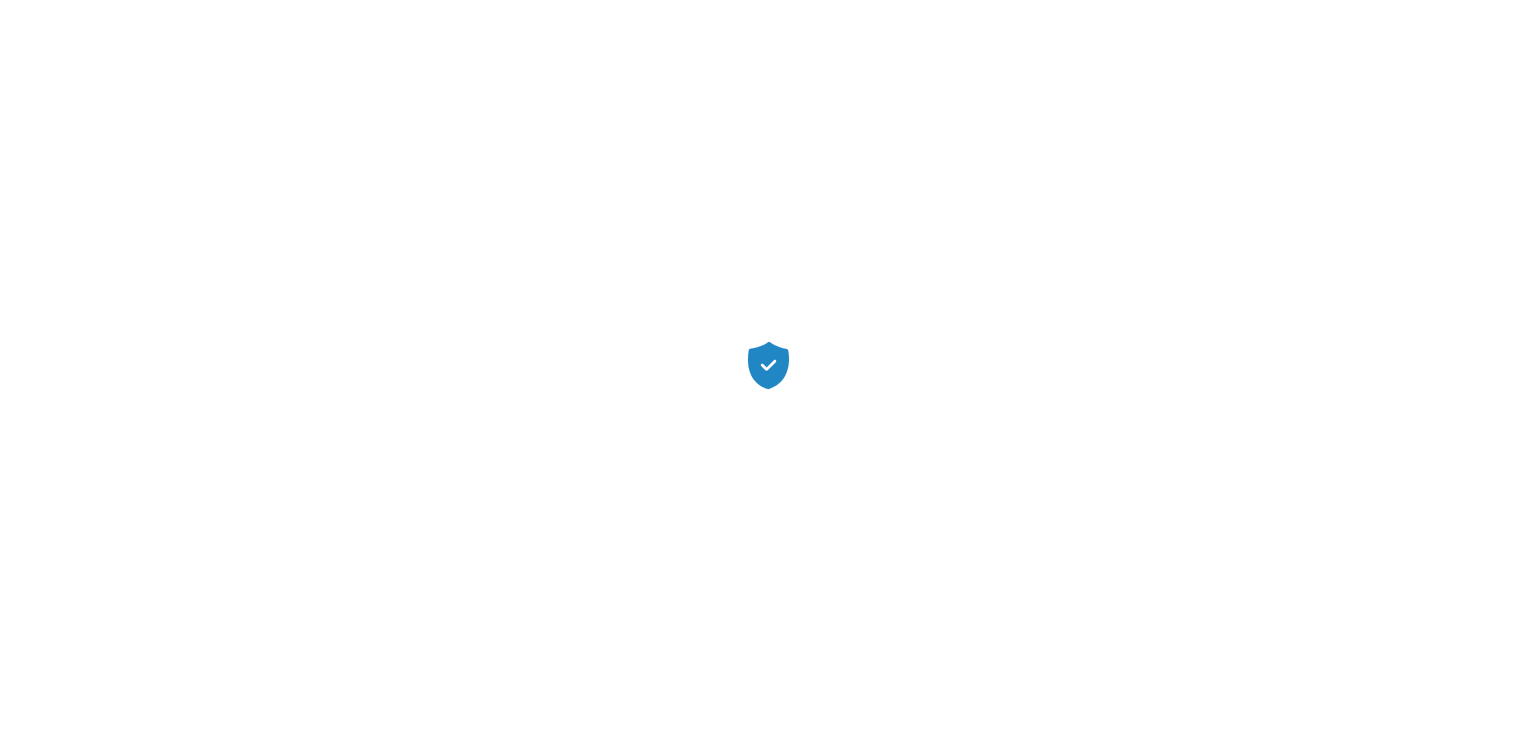 scroll, scrollTop: 0, scrollLeft: 0, axis: both 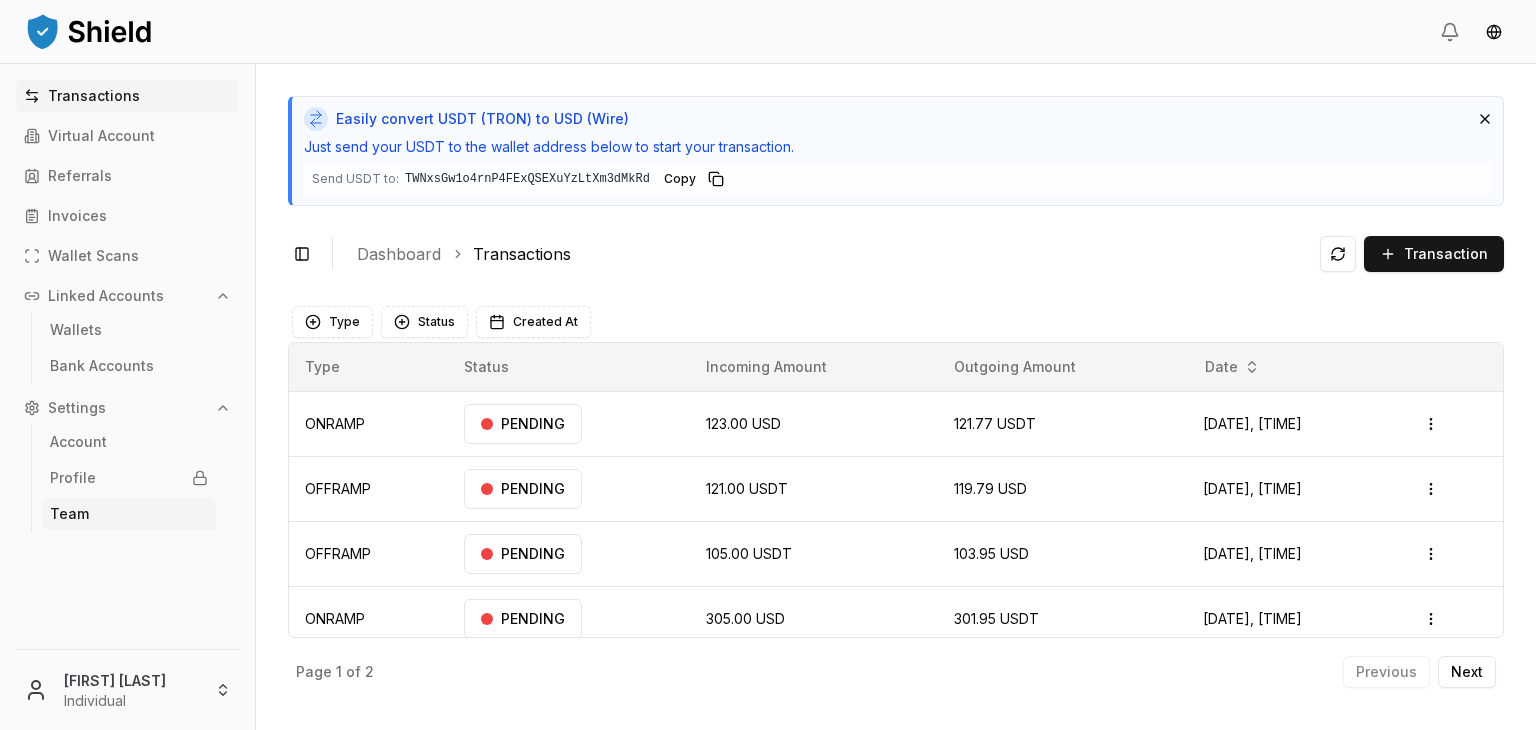 click on "Team" at bounding box center (129, 514) 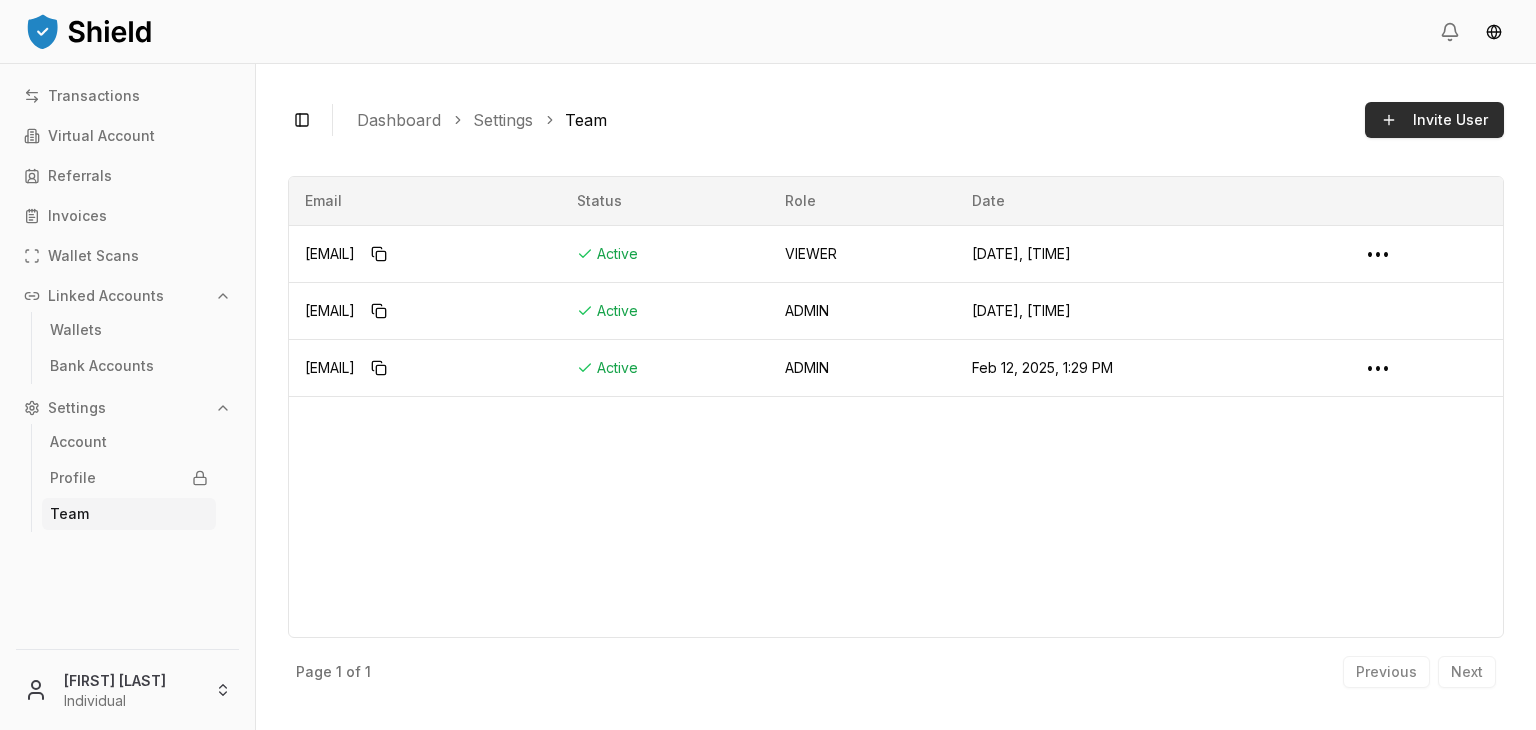 click on "Invite User" at bounding box center (1450, 120) 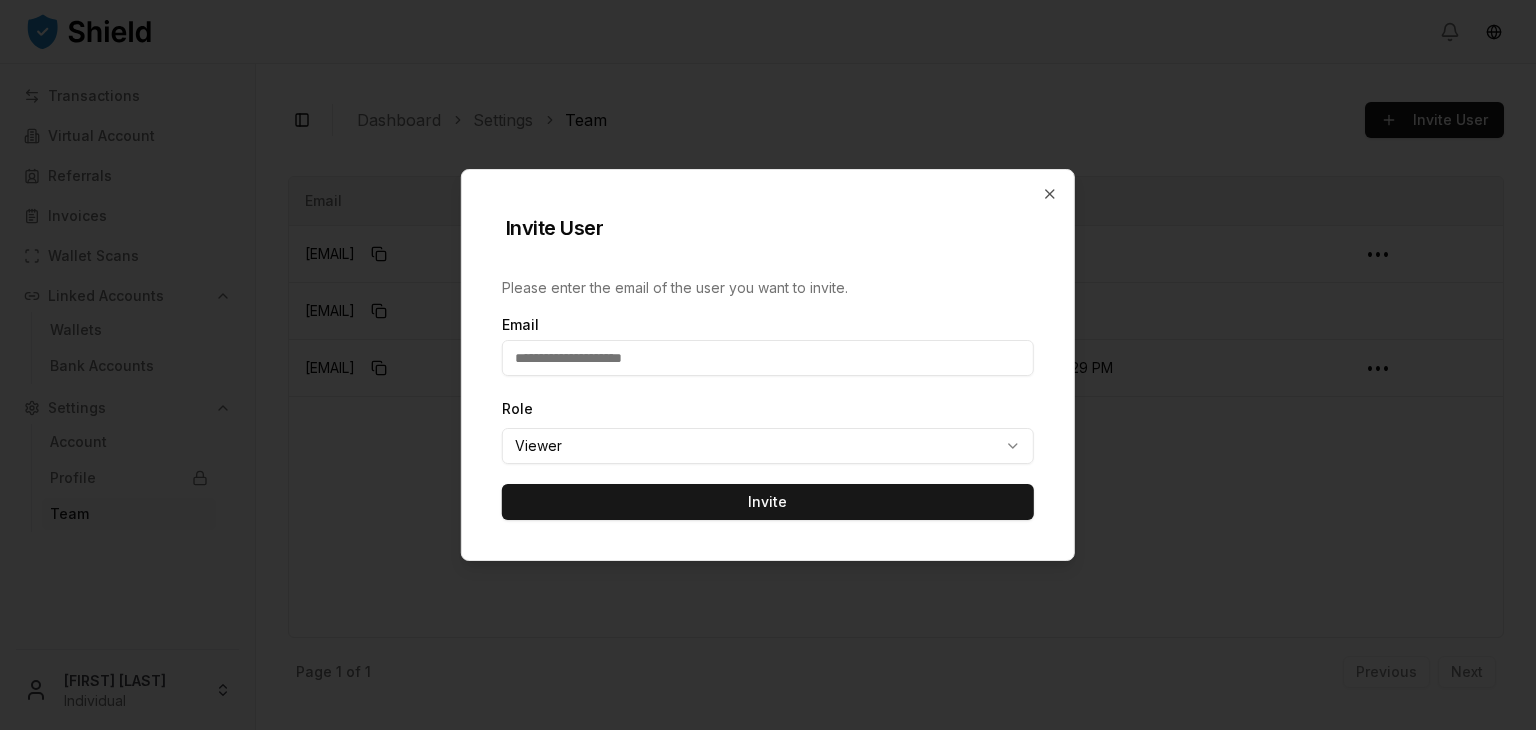 type on "******" 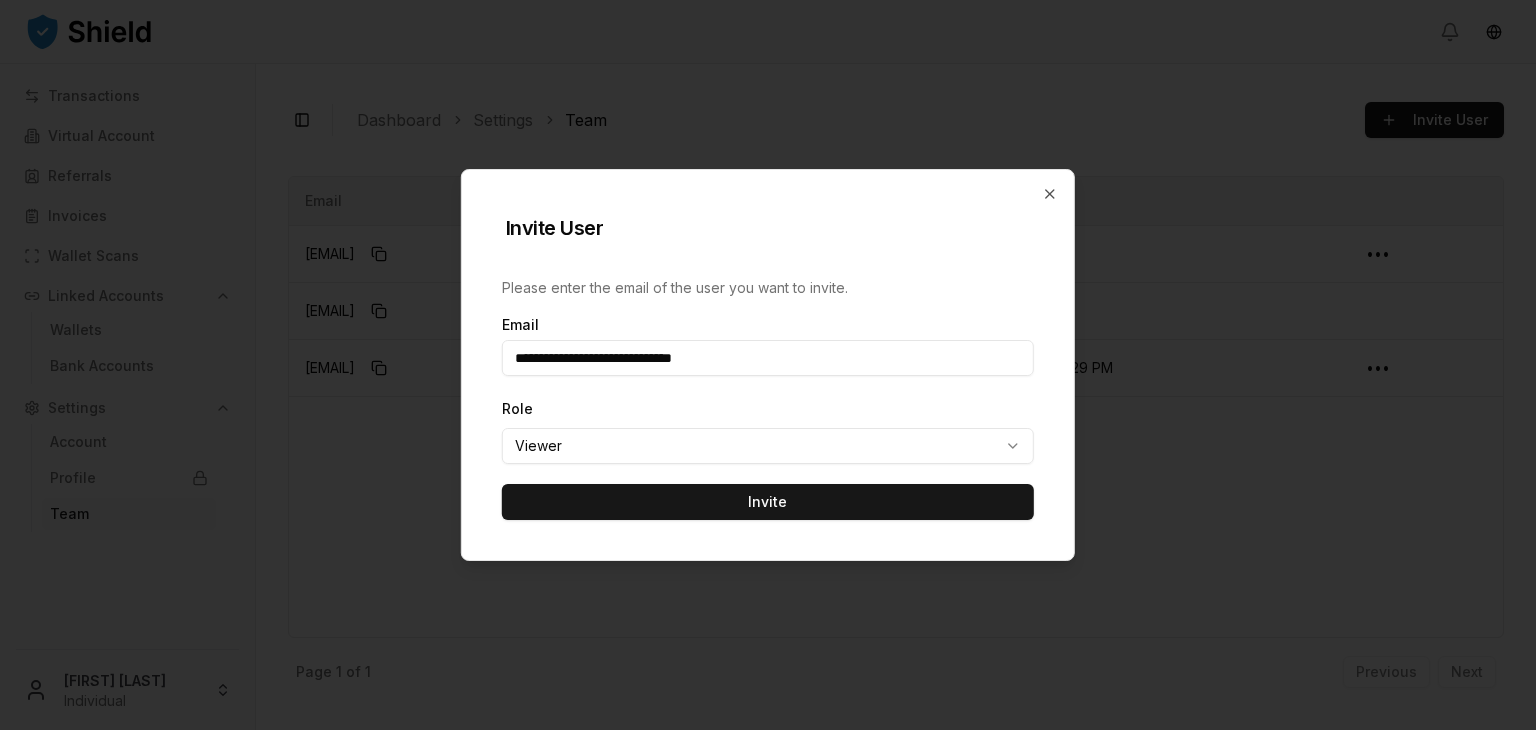 drag, startPoint x: 664, startPoint y: 364, endPoint x: 643, endPoint y: 364, distance: 21 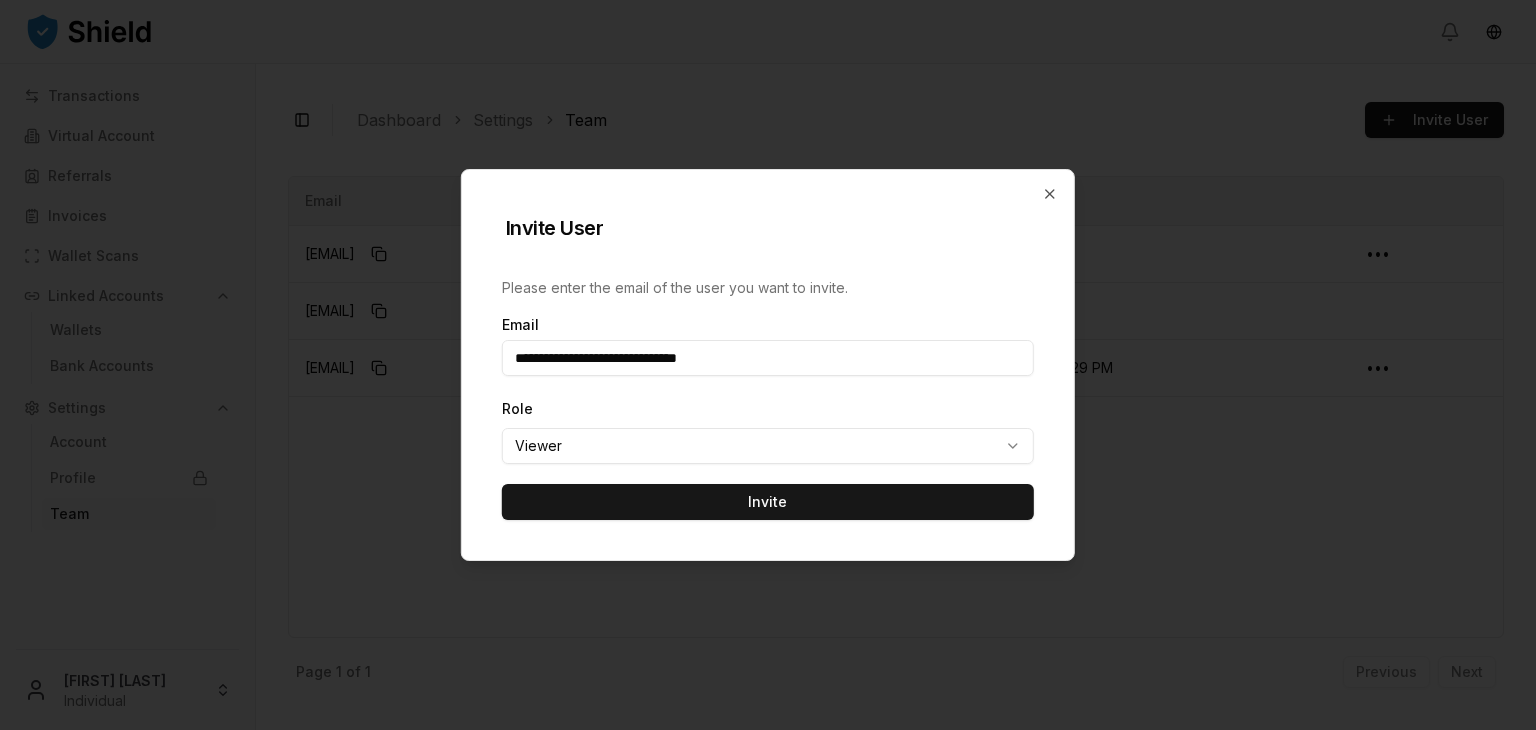 type on "**********" 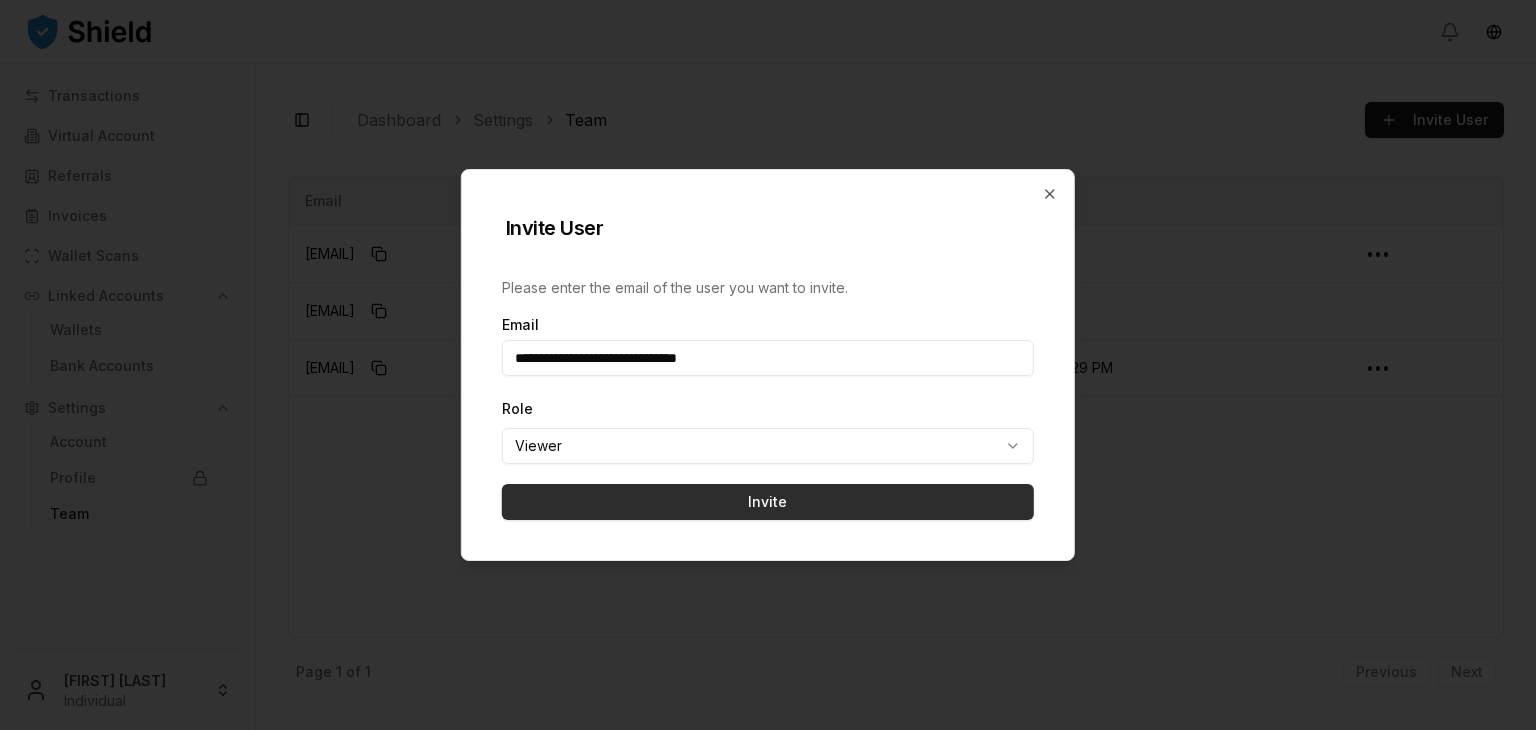click on "Invite" at bounding box center (768, 502) 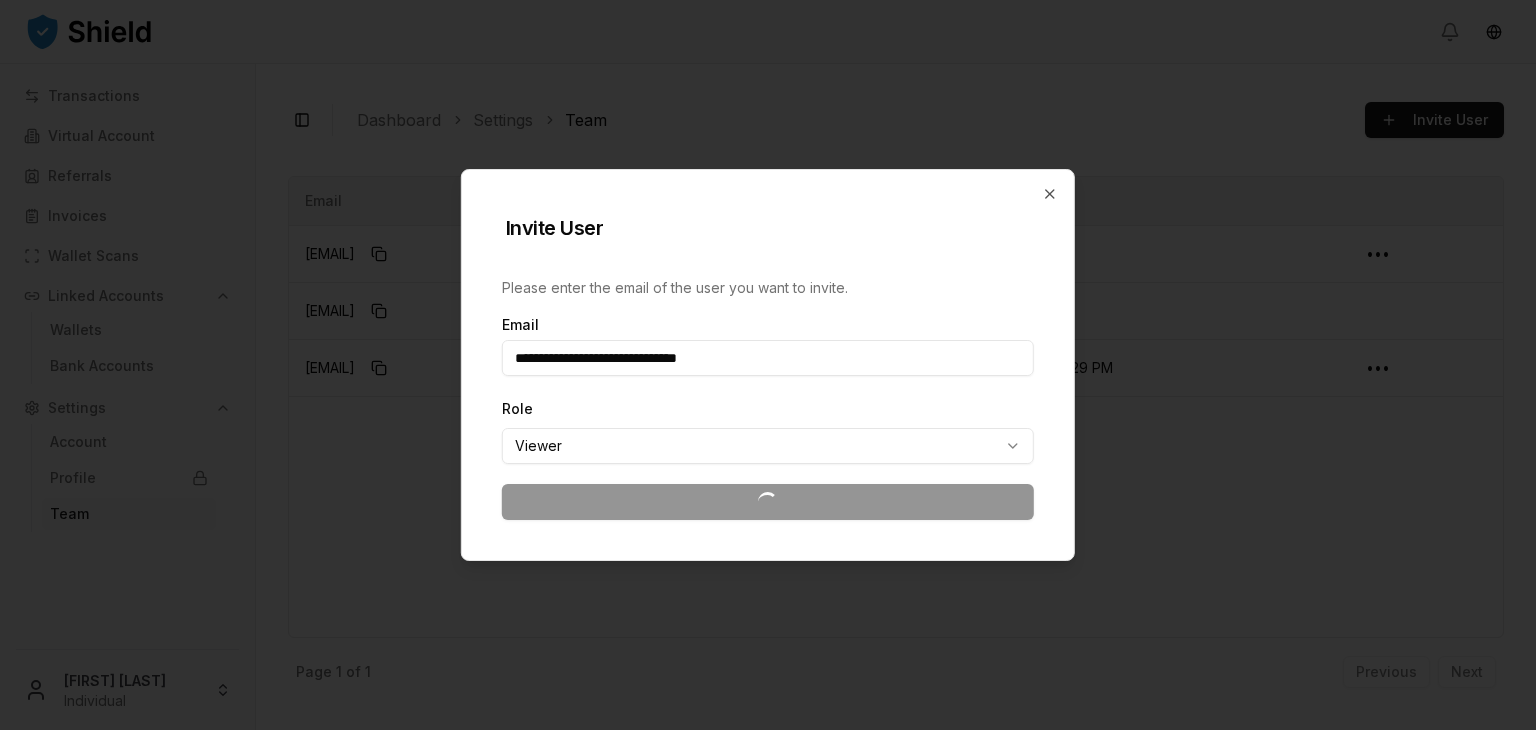 type 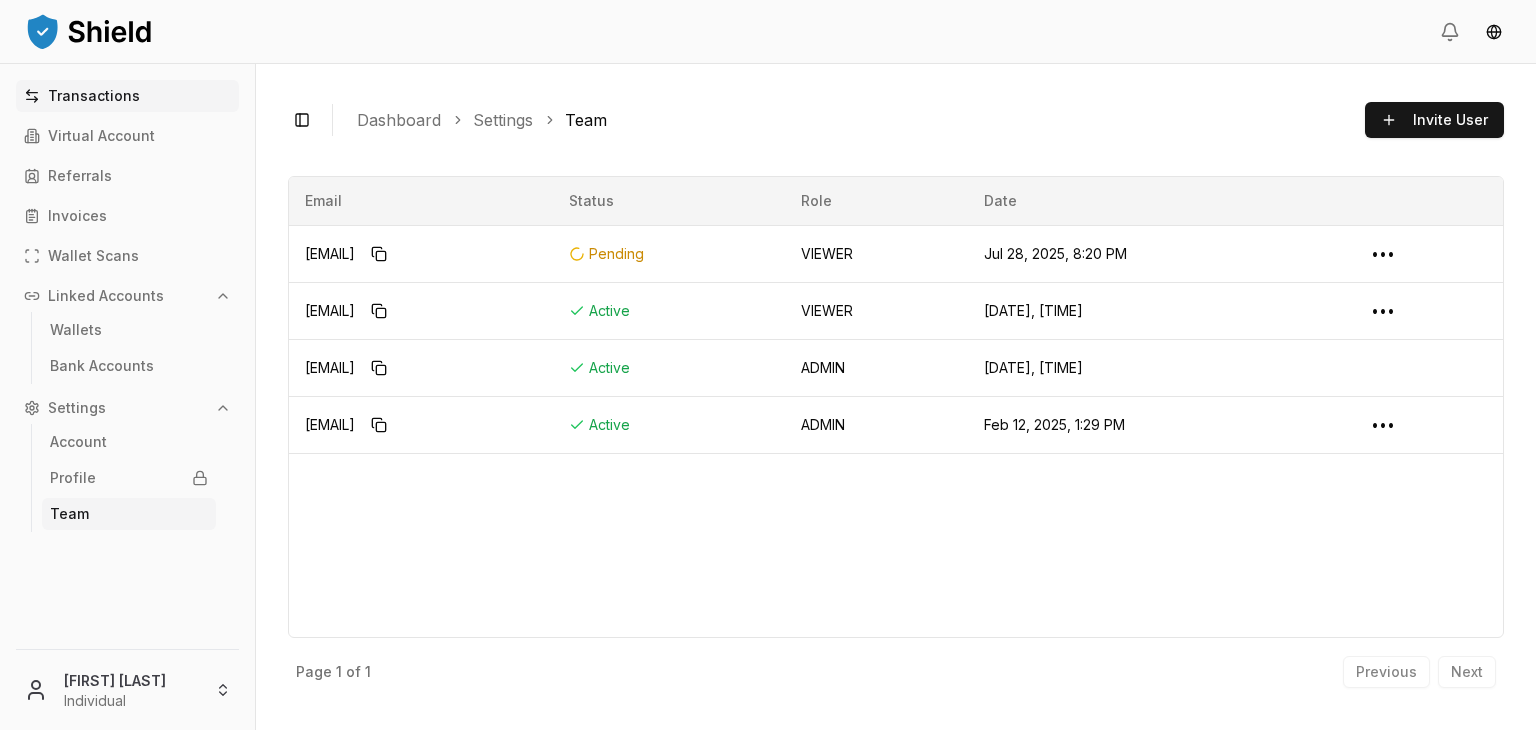 click on "Transactions" at bounding box center (94, 96) 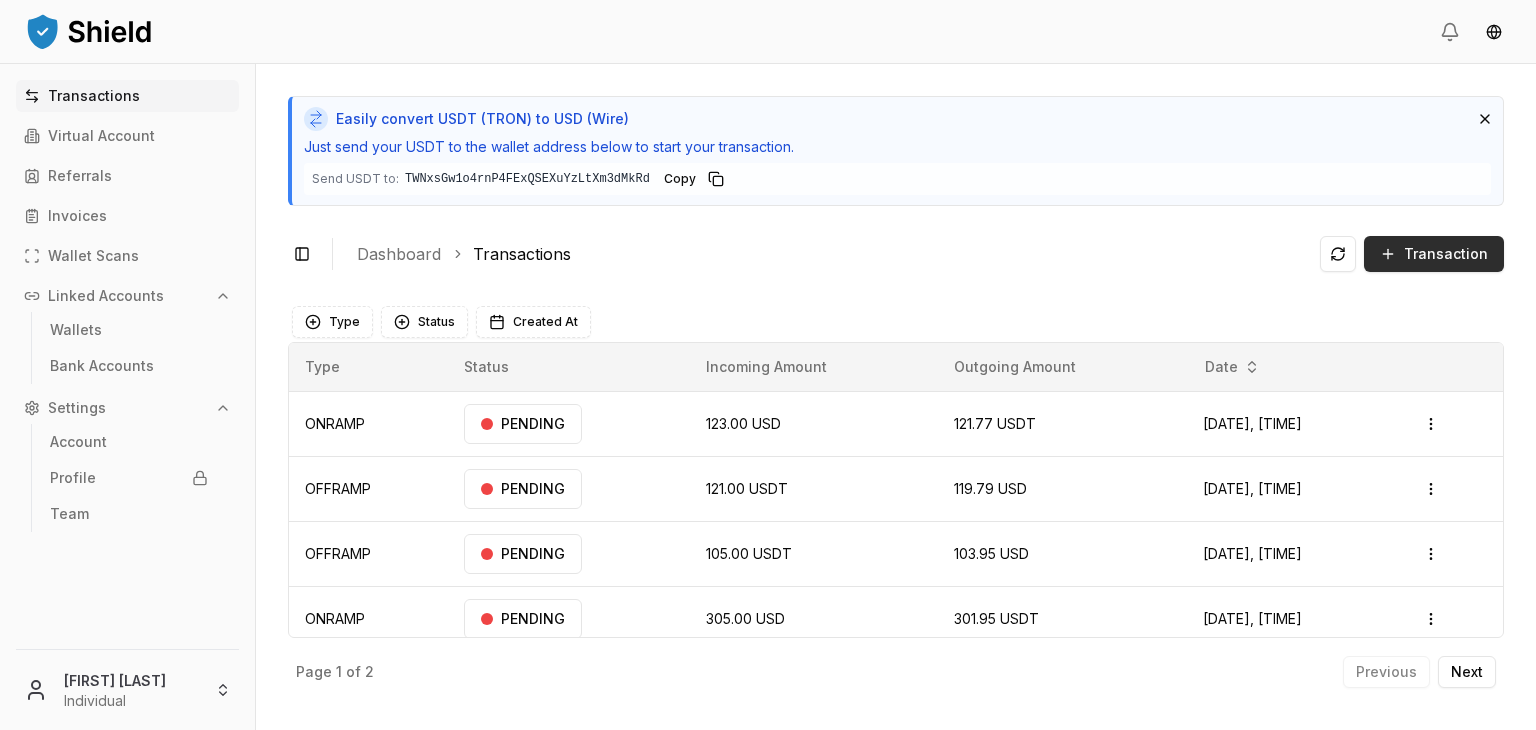 click on "Transaction" at bounding box center [1446, 254] 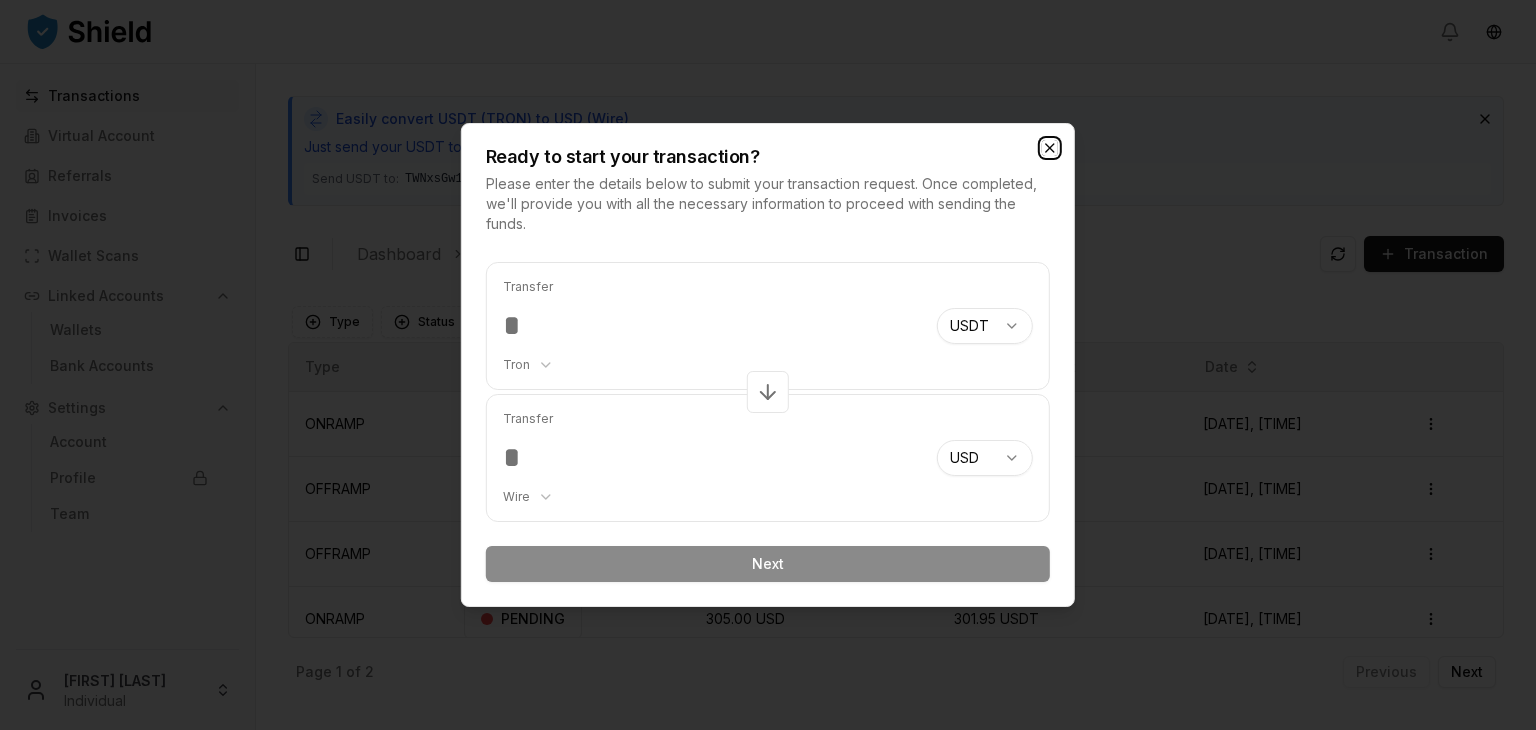 click 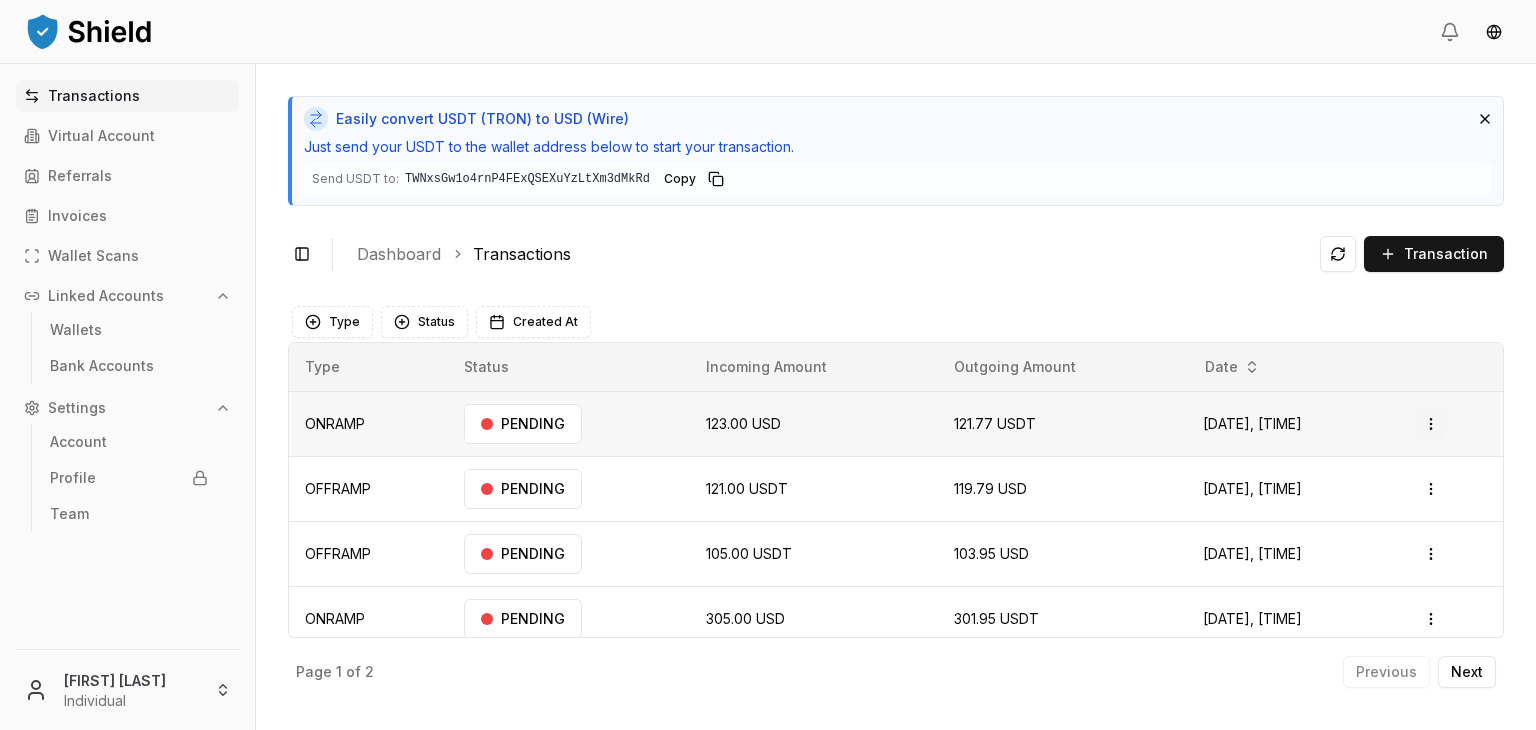 click on "Transactions Virtual Account Referrals Invoices Wallet Scans Linked Accounts Wallets Bank Accounts Settings Account Profile Team [FIRST] [LAST] Individual Easily convert USDT (TRON) to USD (Wire) Just send your USDT to the wallet address below to start your transaction. Send USDT to: TWNxsGw1o4rnP4FExQSEXuYzLtXm3dMkRd TWNxsGw1...3dMkRd Copy Toggle Sidebar Dashboard Transactions   Transaction ONRAMP   123.00 USD   121.77 USDT [DATE], [TIME] PENDING Open menu OFFRAMP   121.00 USDT   119.79 USD [DATE], [TIME] PENDING Open menu OFFRAMP   105.00 USDT   103.95 USD [DATE], [TIME] PENDING Open menu ONRAMP   305.00 USD   301.95 USDT [DATE], [TIME] PENDING Open menu OFFRAMP   275.00 USDT   272.25 USD [DATE], [TIME] PENDING Open menu ONRAMP   100.00 USD   99.00 USD [DATE], [TIME] PENDING Open menu OFFRAMP   110.00 USDT   108.90 USD [DATE], [TIME] PENDING Open menu ONRAMP   100.00 USD   354.186195 TRX [DATE], [TIME] PENDING Open menu Page 1 of 2 Previous Next Type" at bounding box center [768, 365] 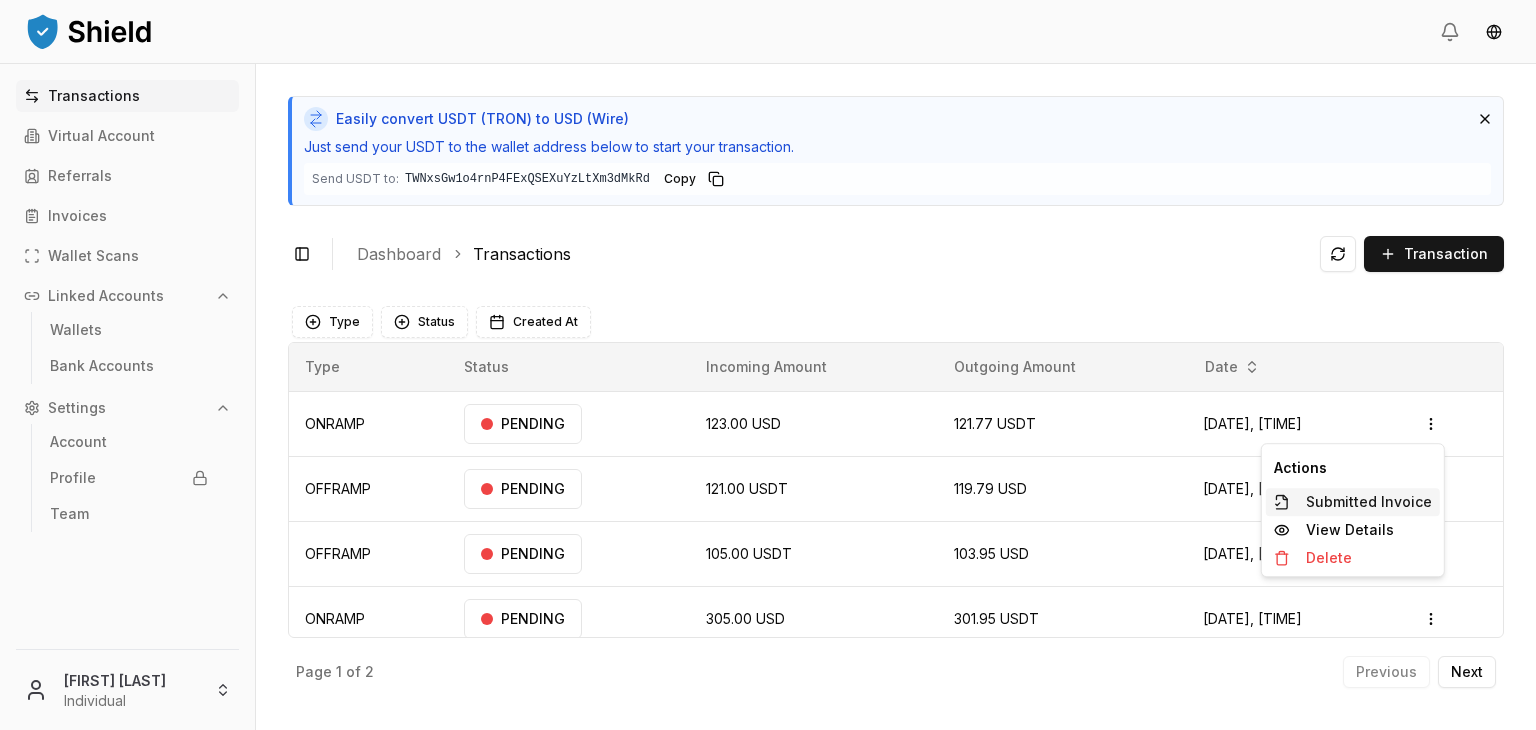click on "Submitted Invoice" at bounding box center (1369, 502) 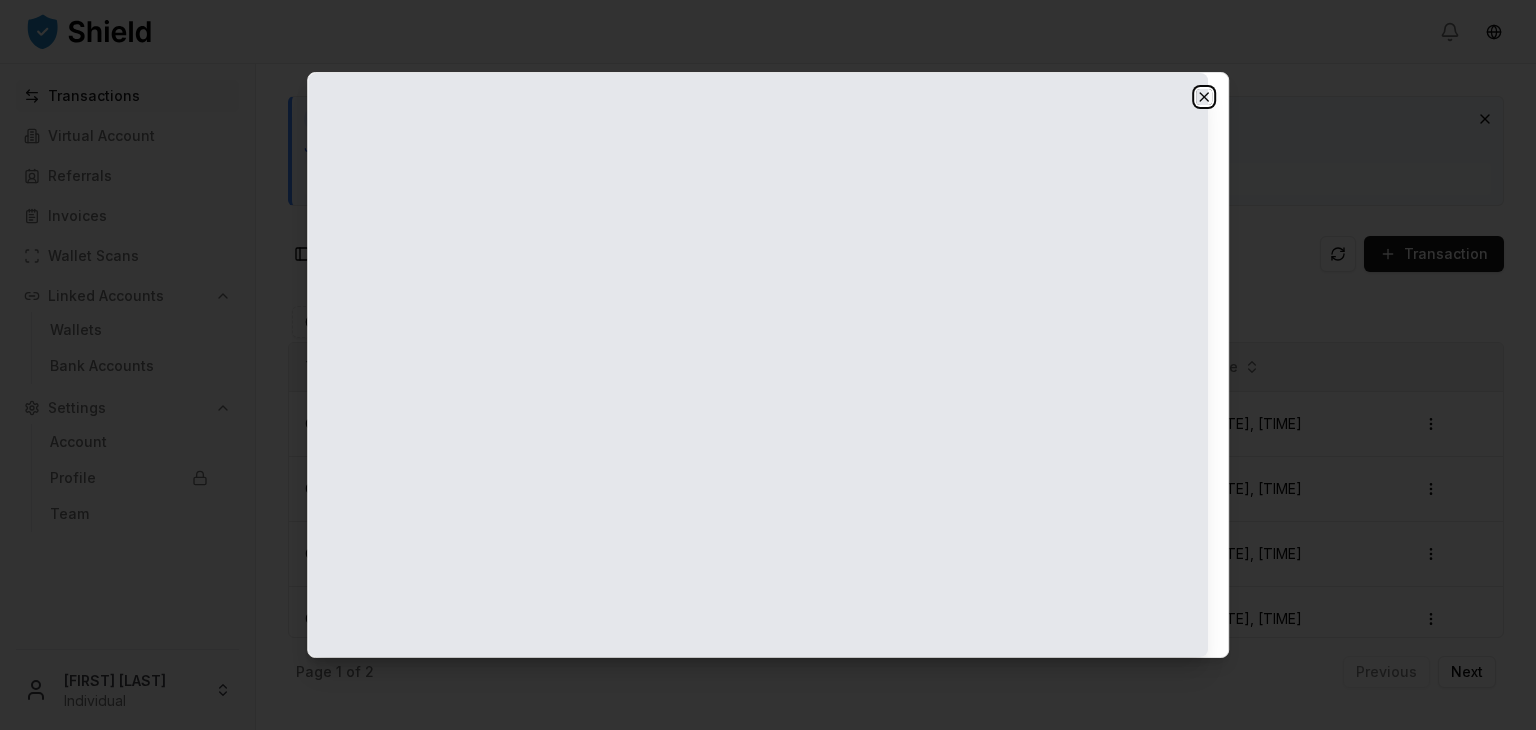 click 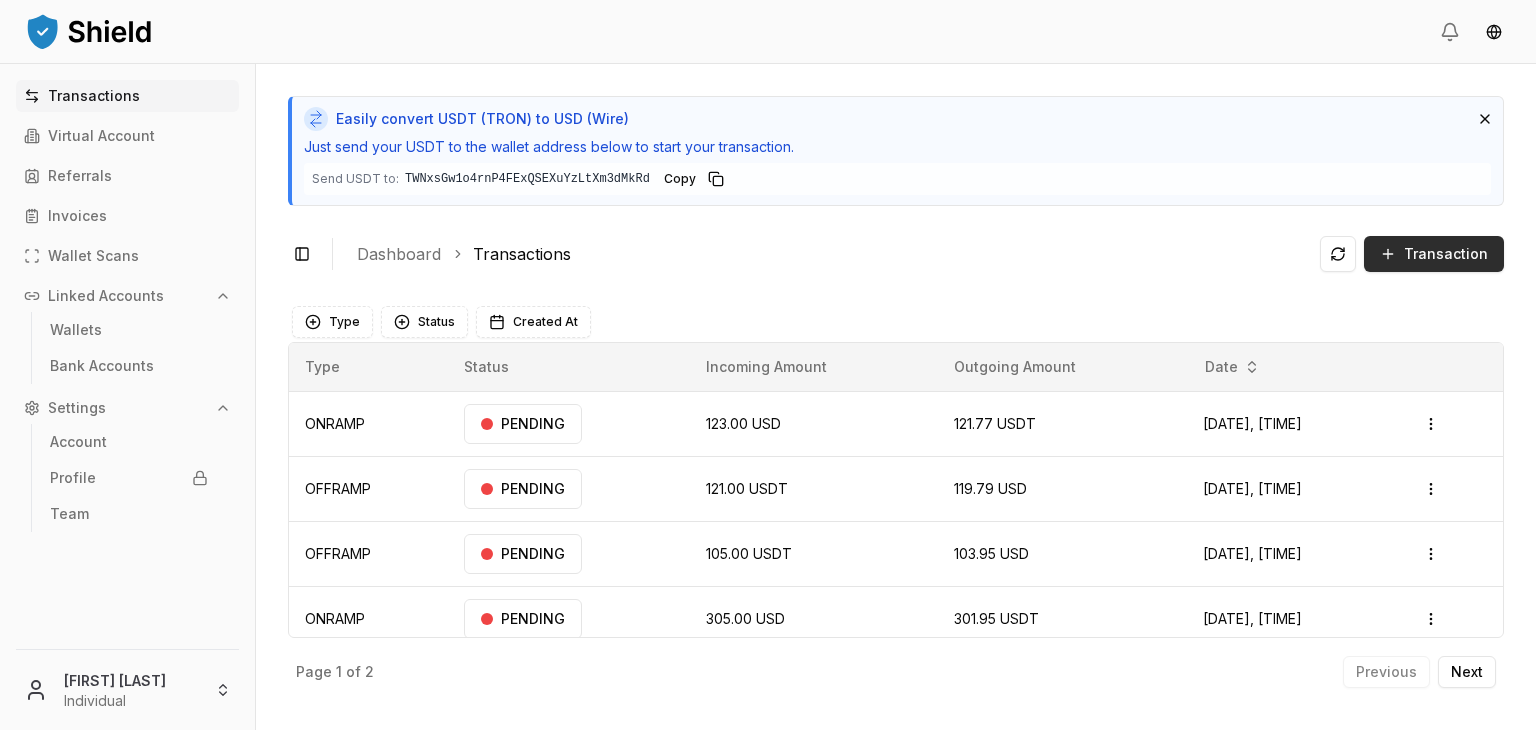 click on "Transaction" at bounding box center [1434, 254] 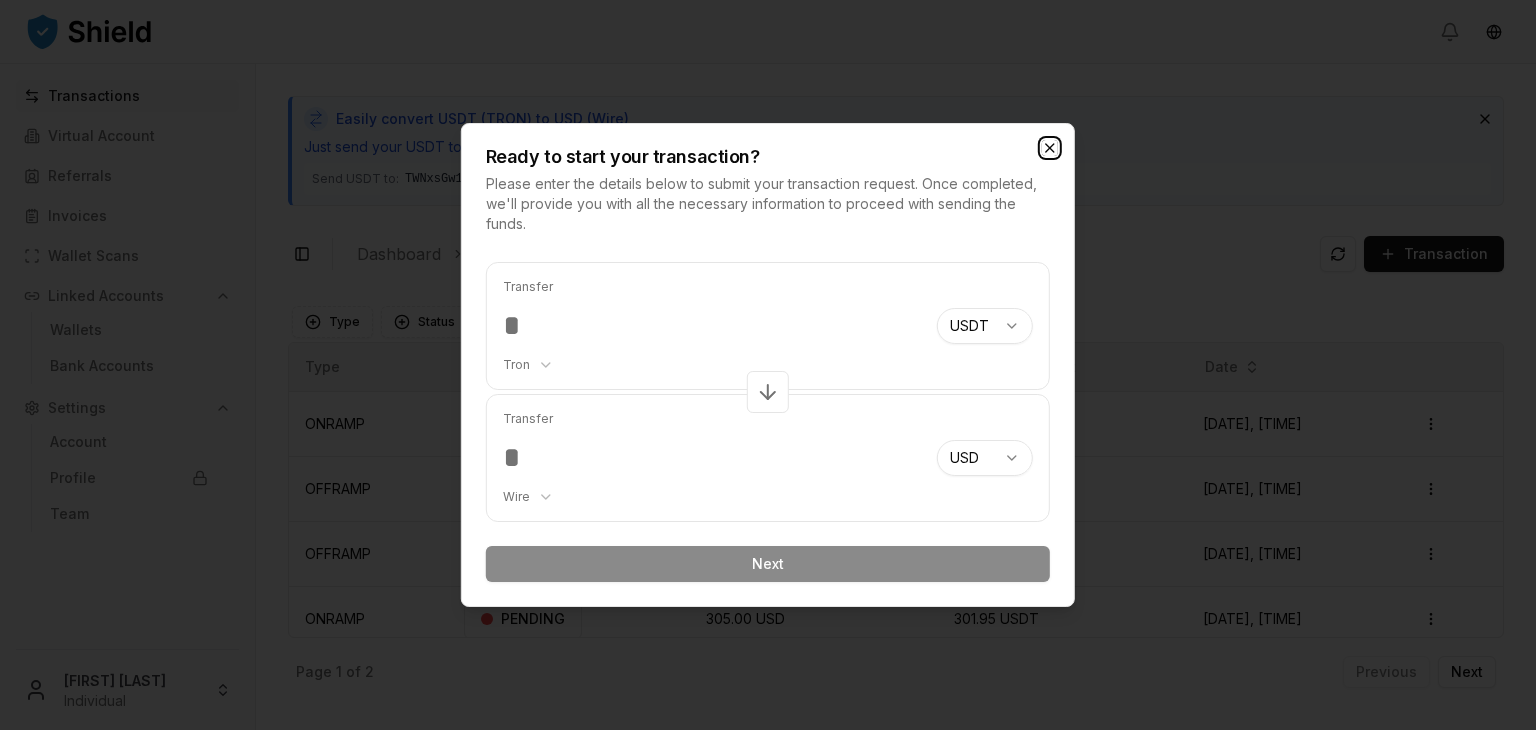 click 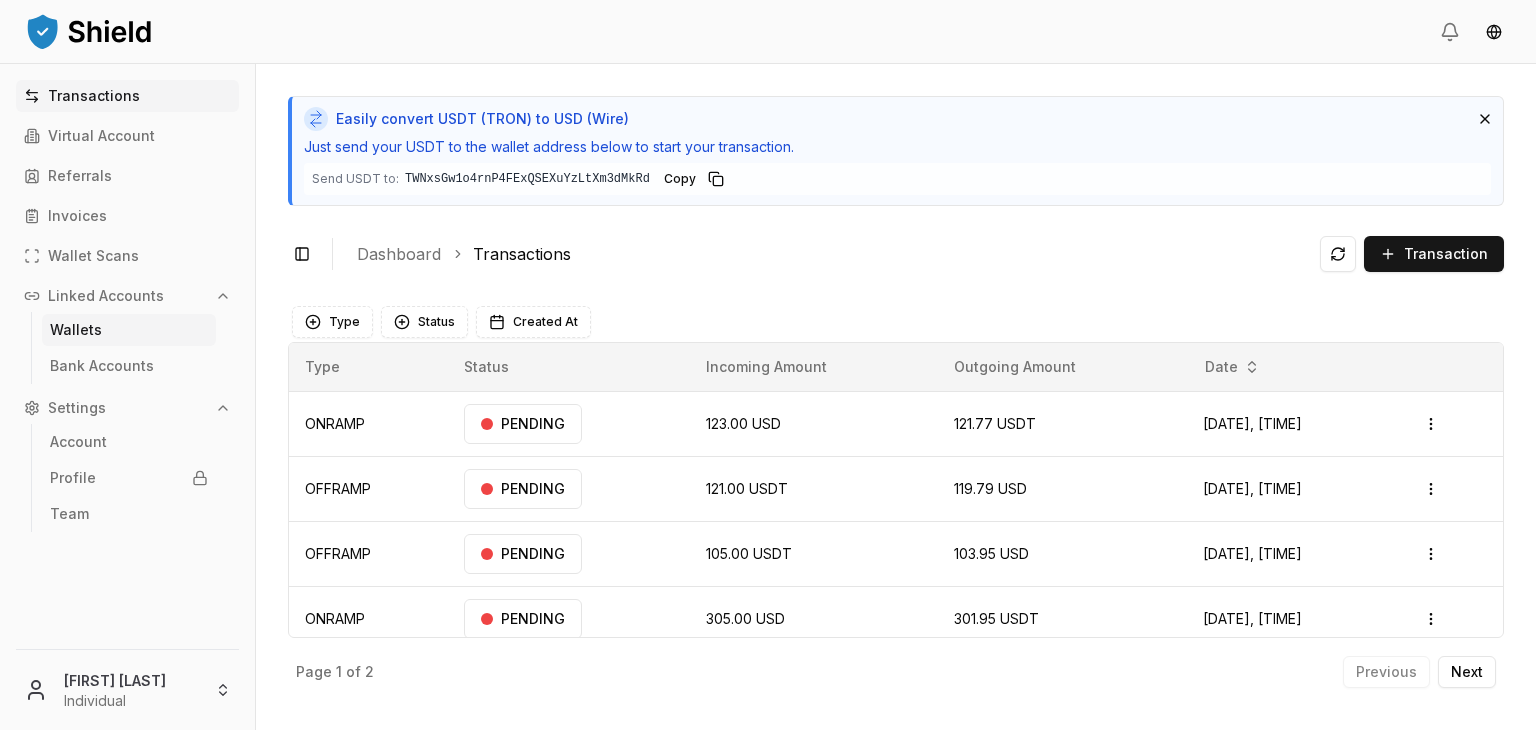 click on "Wallets" at bounding box center [129, 330] 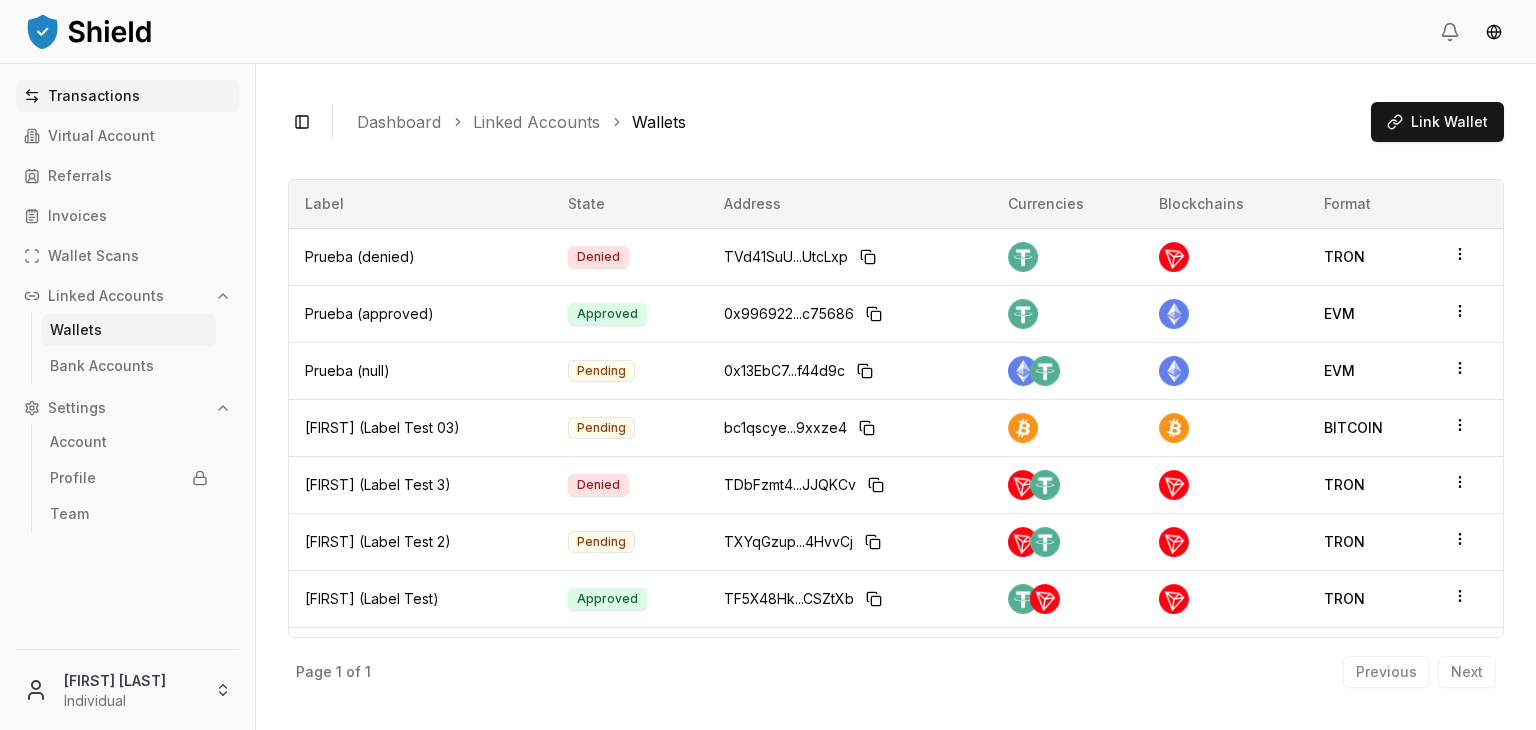 click on "Transactions" at bounding box center [127, 96] 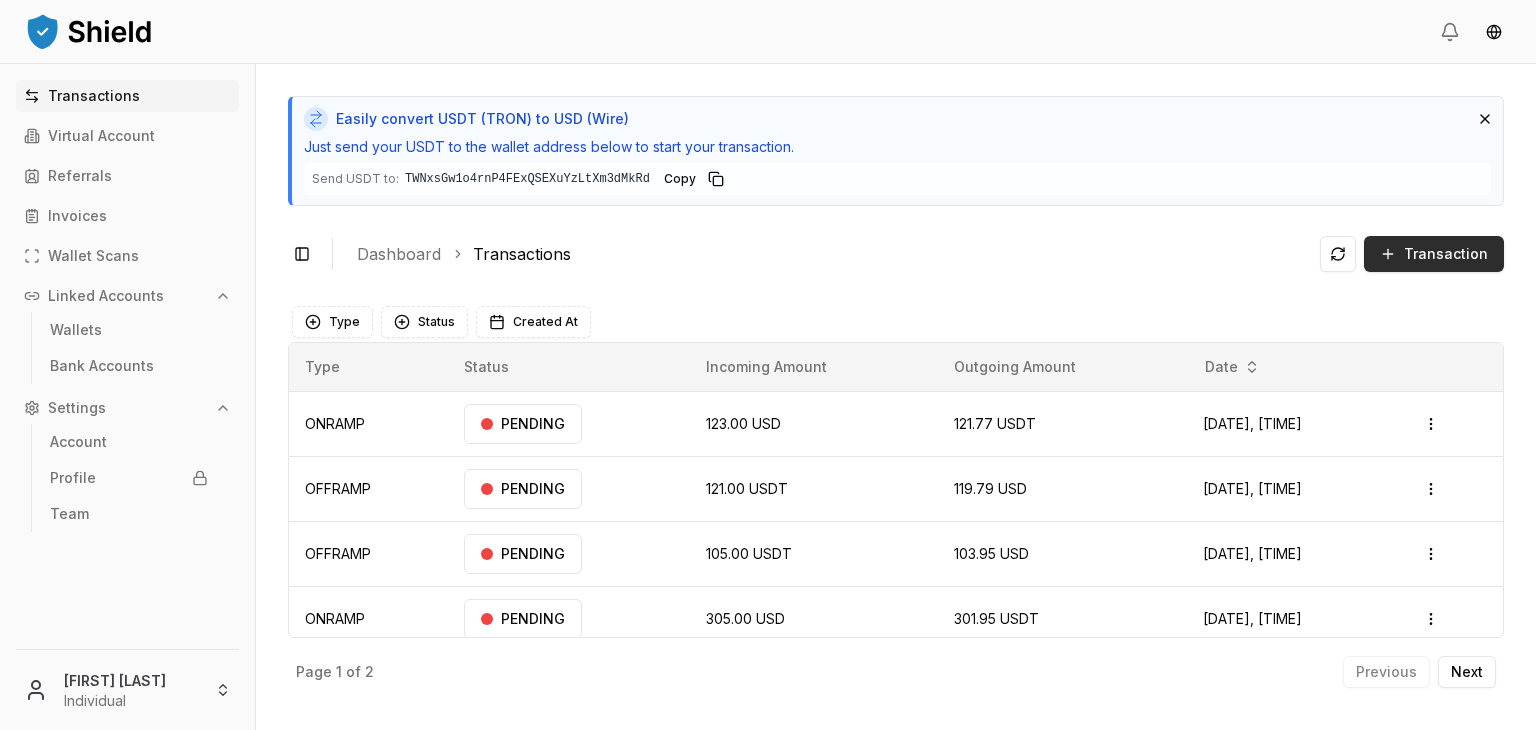 click on "Transaction" at bounding box center (1446, 254) 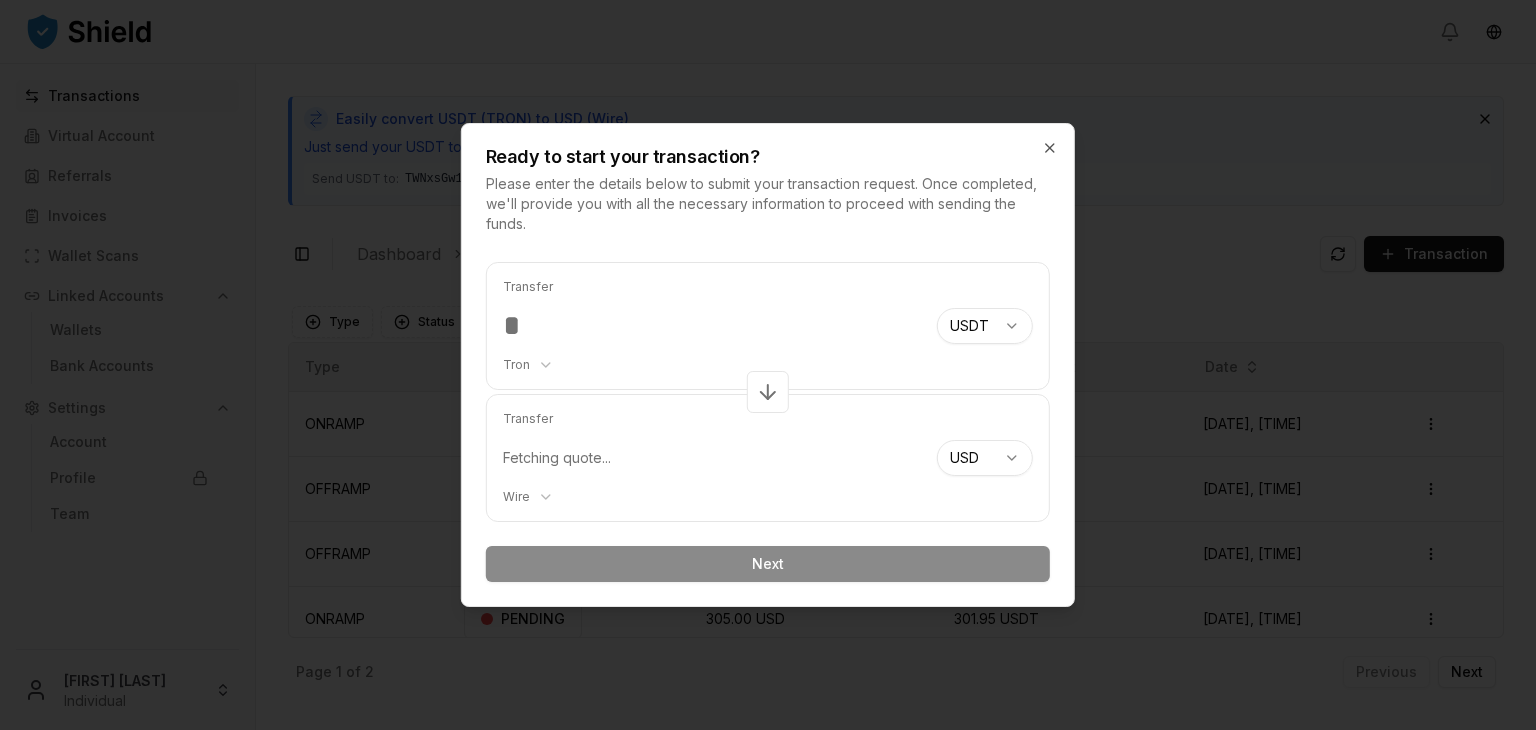 click on "**" at bounding box center (712, 326) 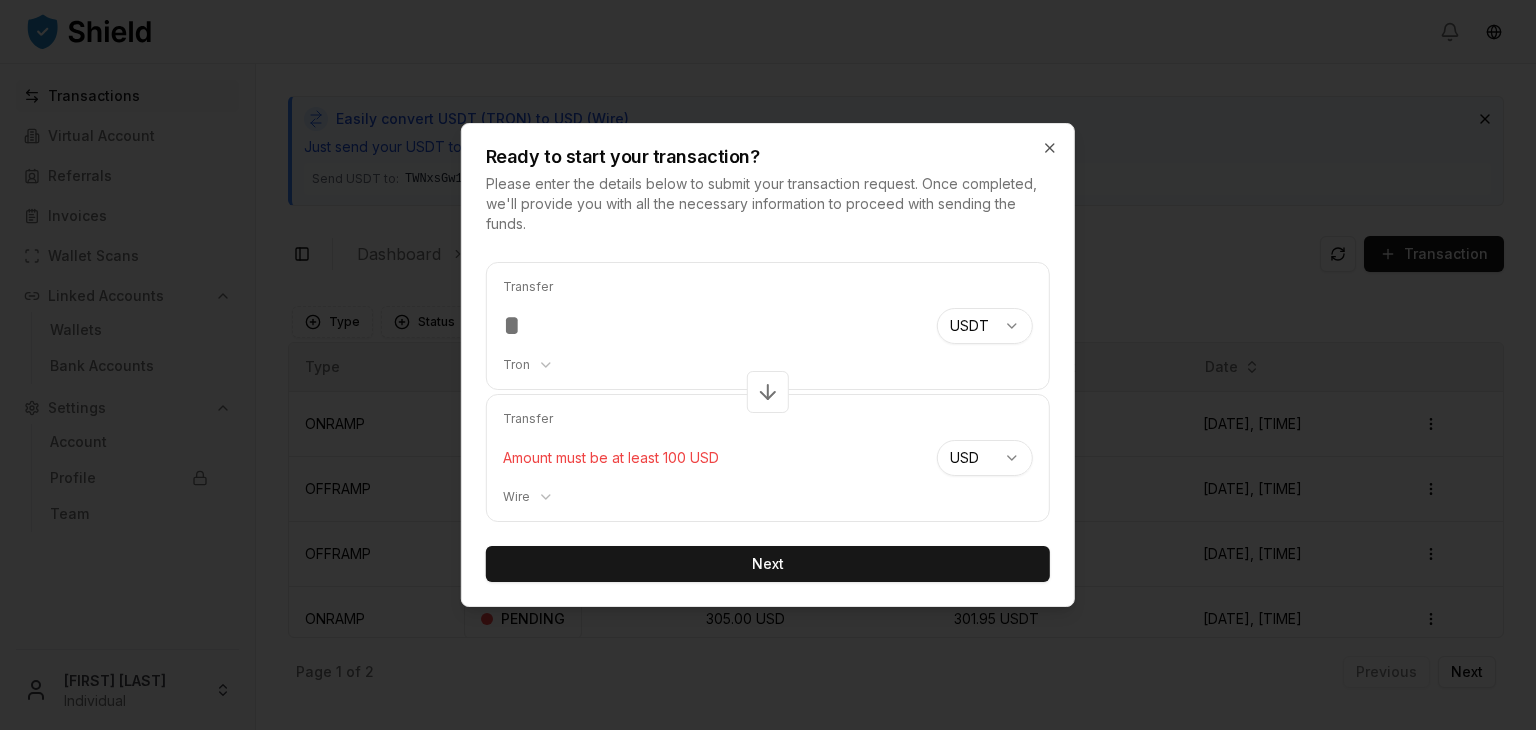 click on "**" at bounding box center [712, 326] 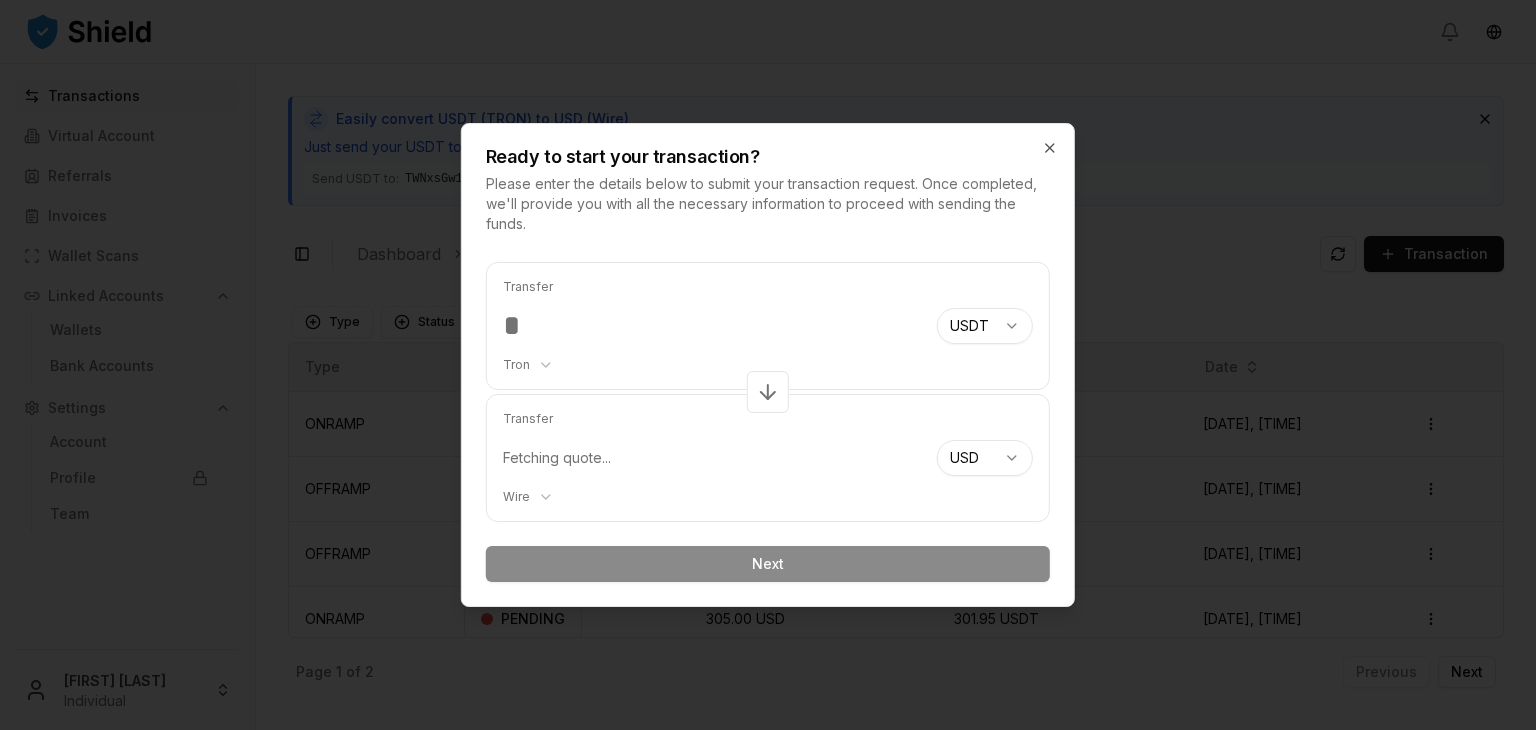 type on "***" 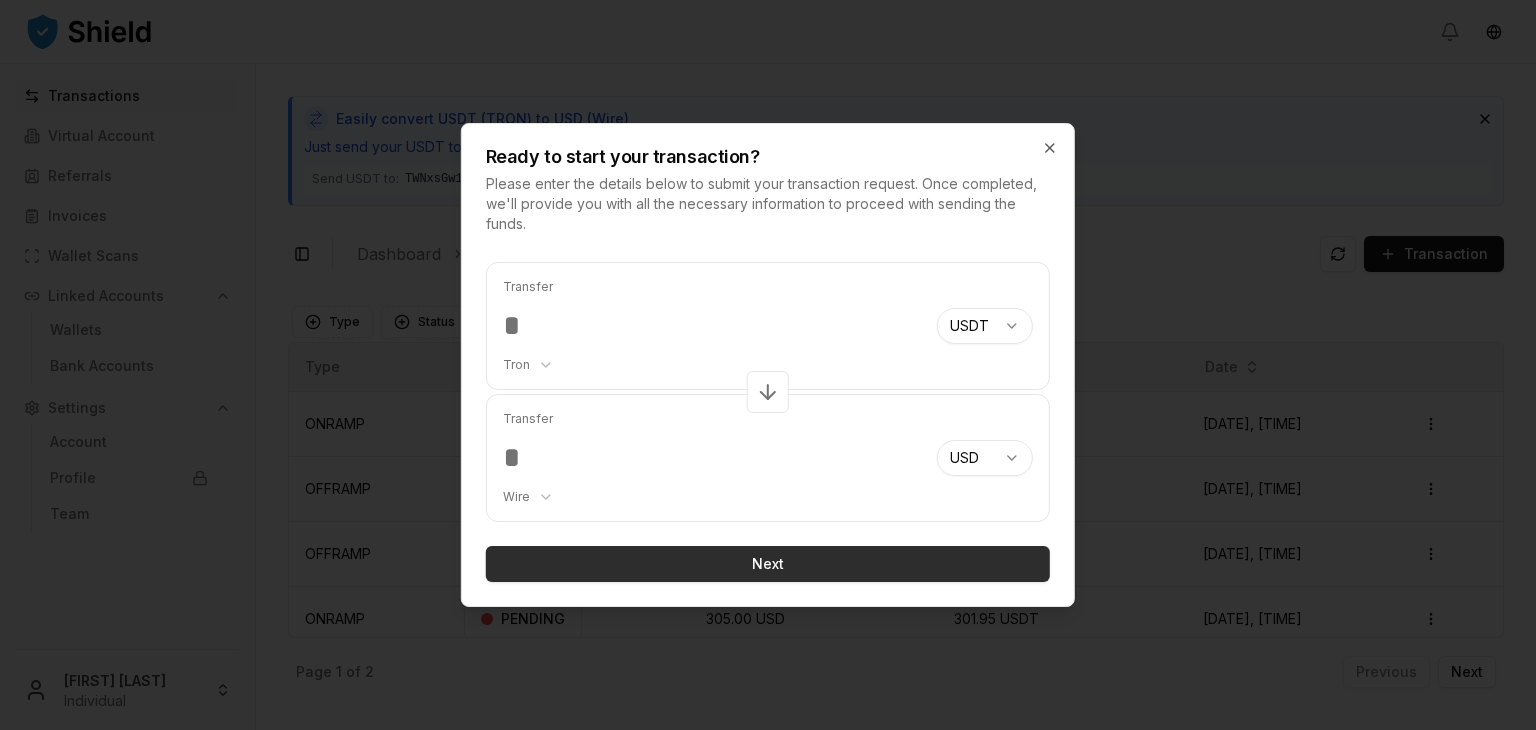 type on "******" 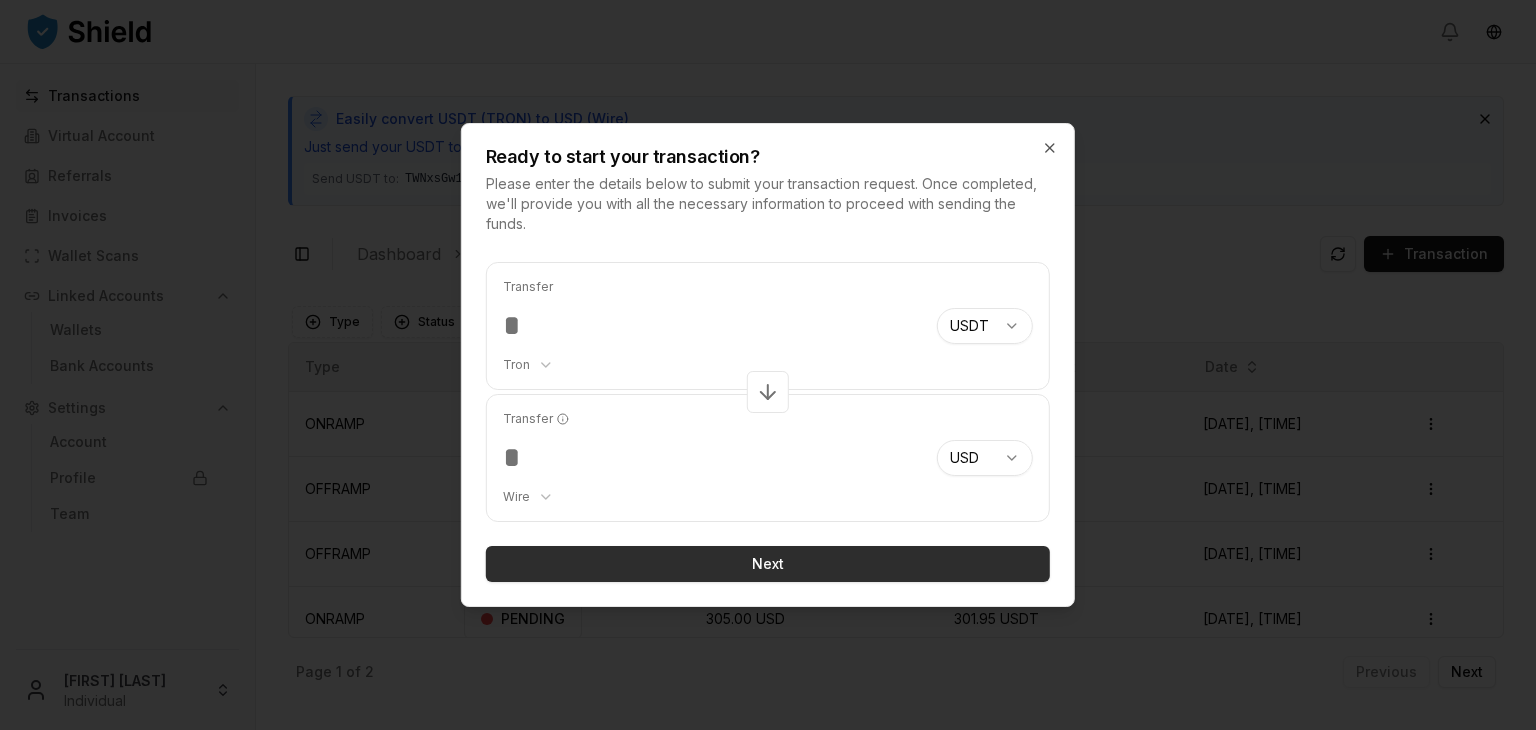 type on "***" 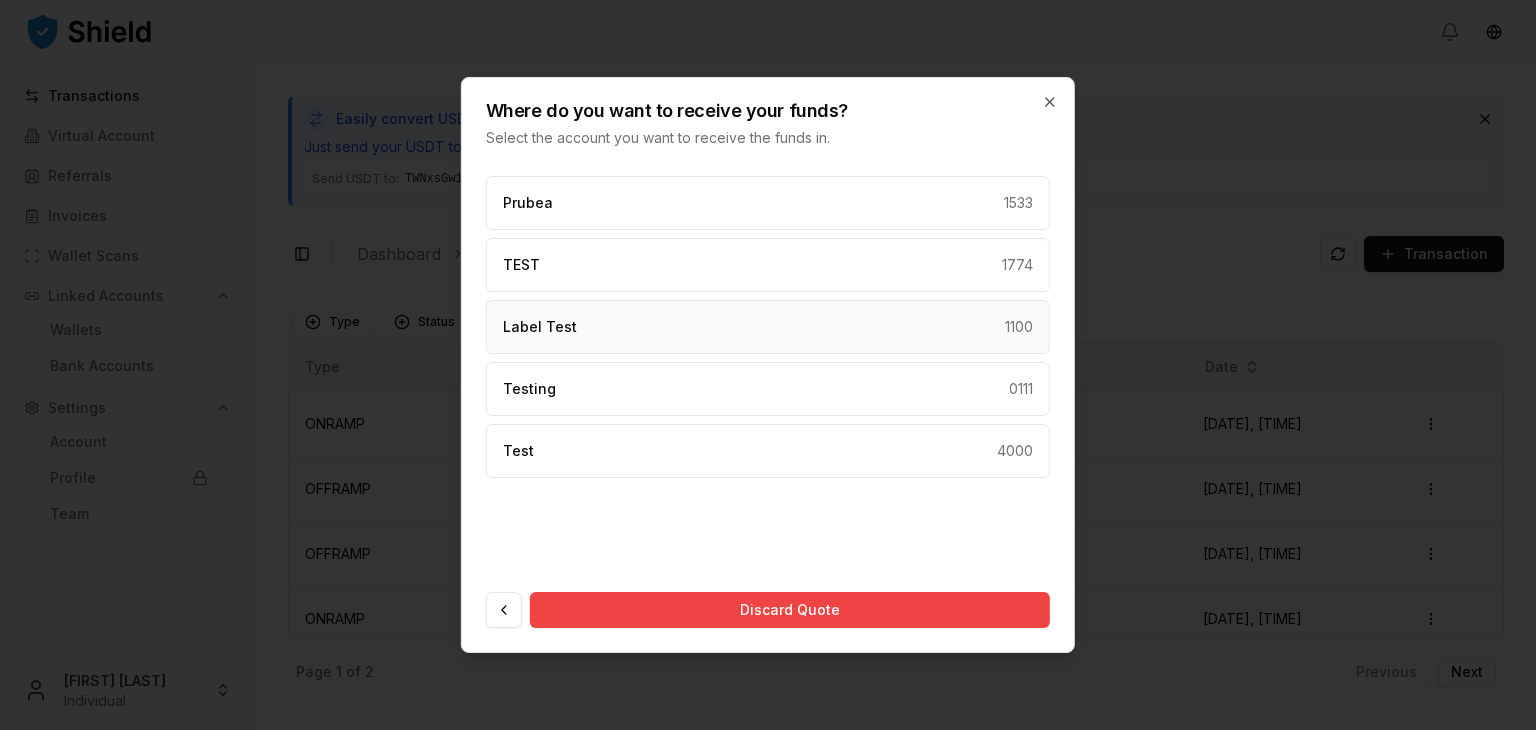 click on "Label Test 1100" at bounding box center (768, 327) 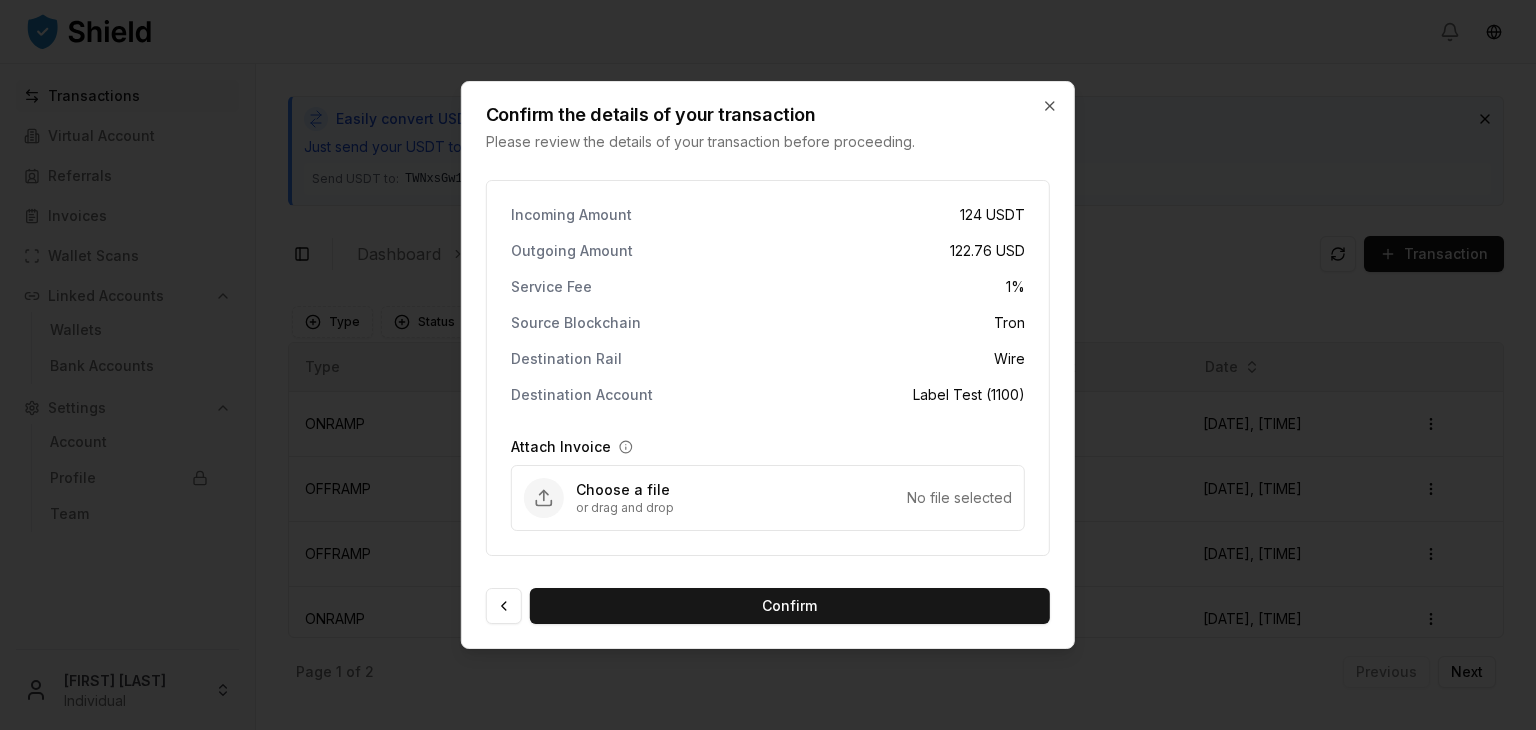 drag, startPoint x: 653, startPoint y: 589, endPoint x: 652, endPoint y: 525, distance: 64.00781 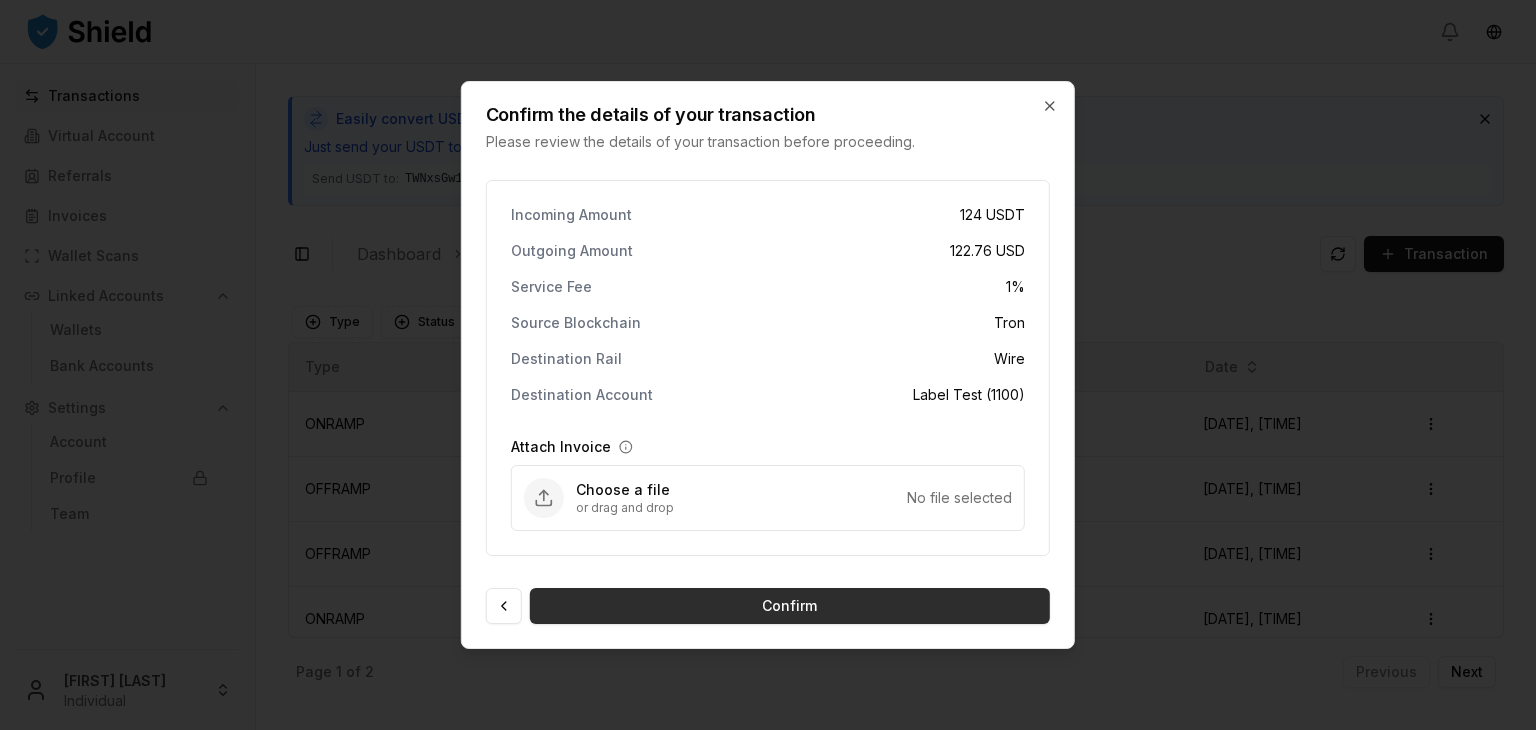 click on "Confirm" at bounding box center [790, 606] 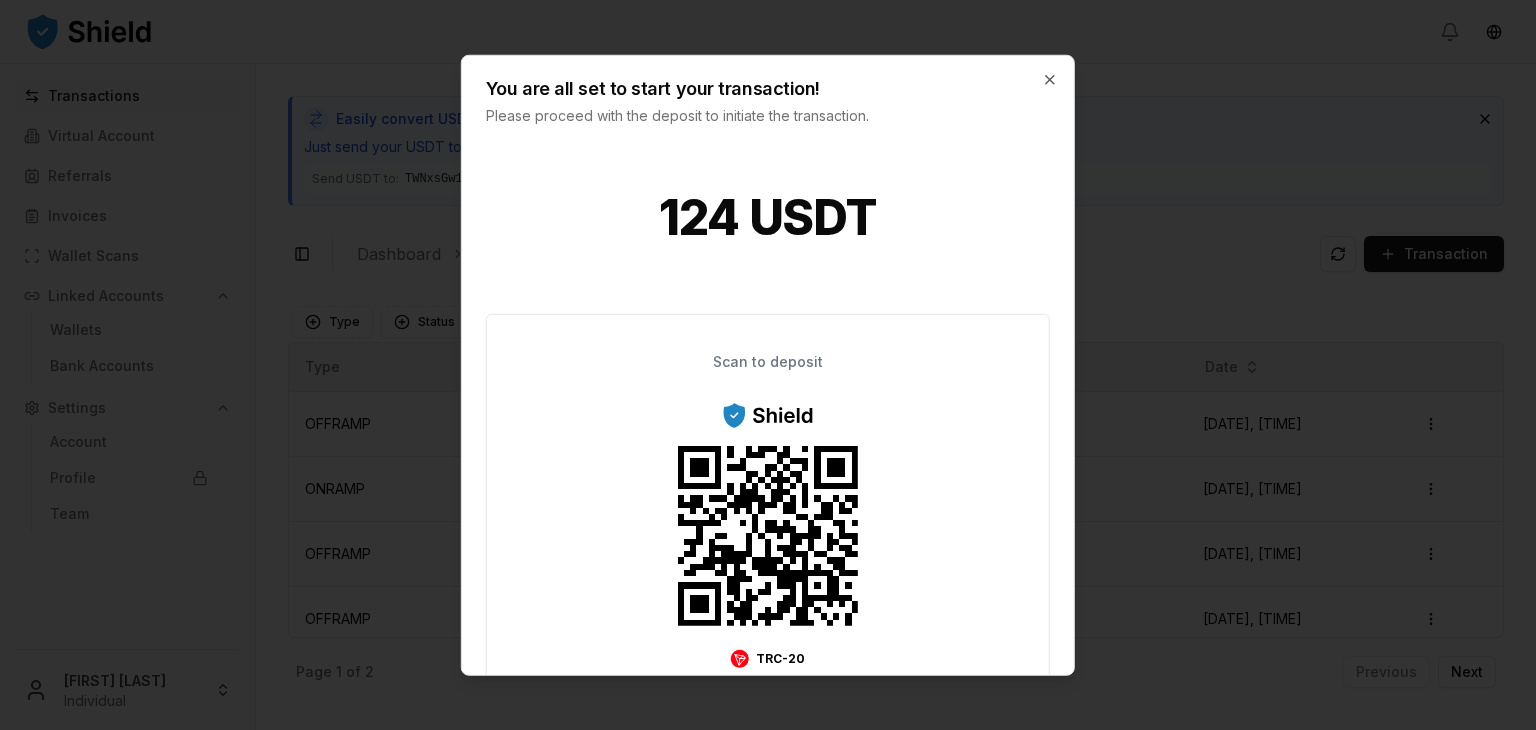 scroll, scrollTop: 282, scrollLeft: 0, axis: vertical 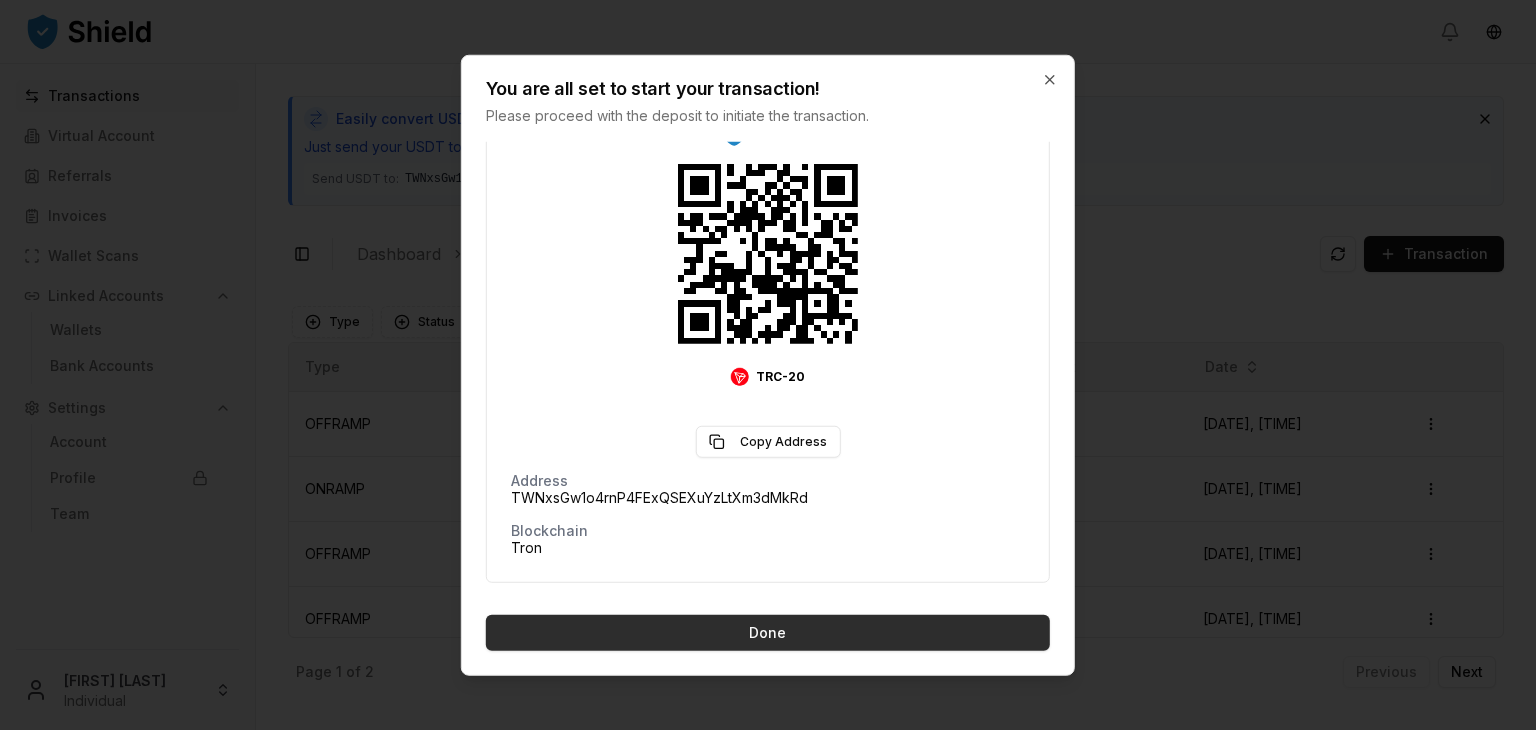 click on "Done" at bounding box center (768, 633) 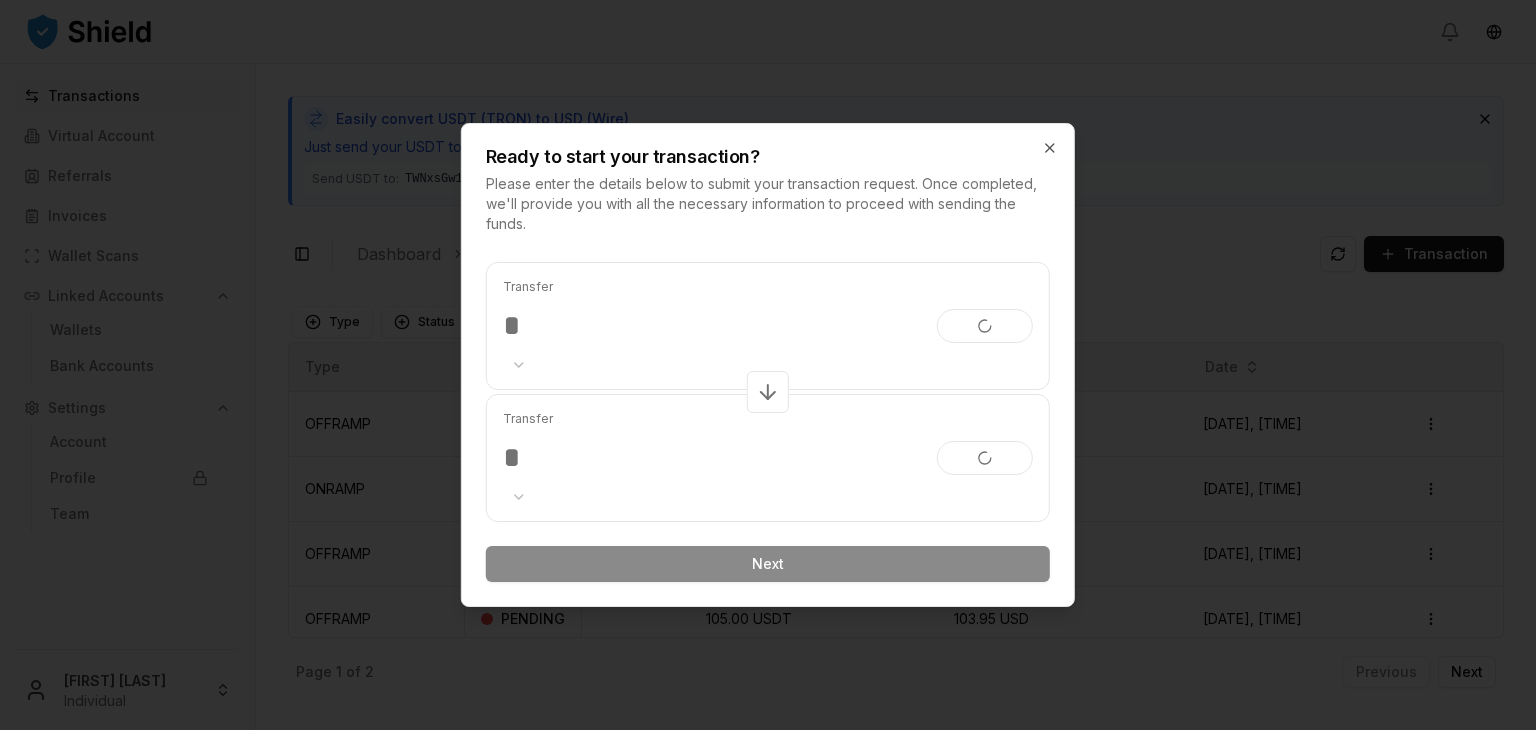 scroll, scrollTop: 0, scrollLeft: 0, axis: both 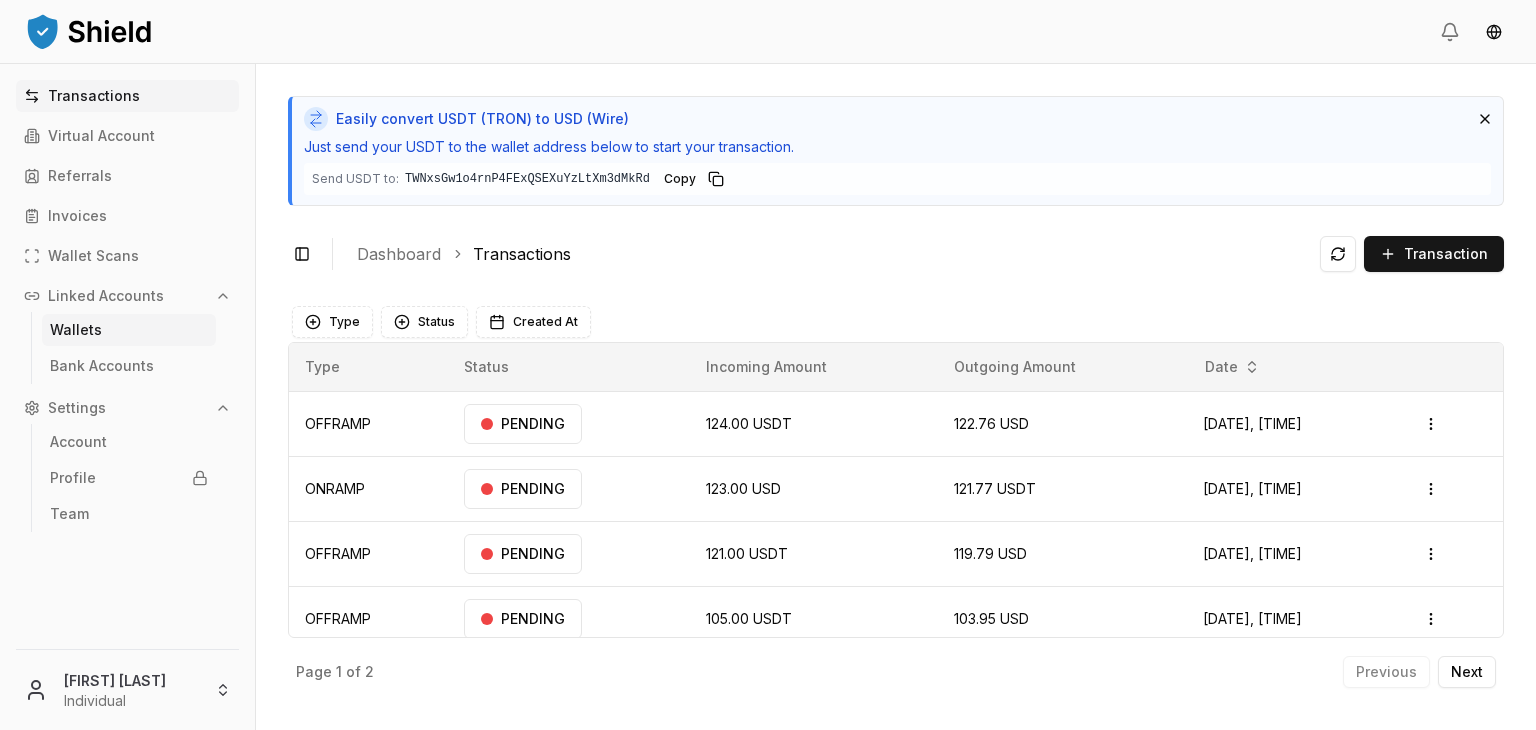 click on "Wallets" at bounding box center (76, 330) 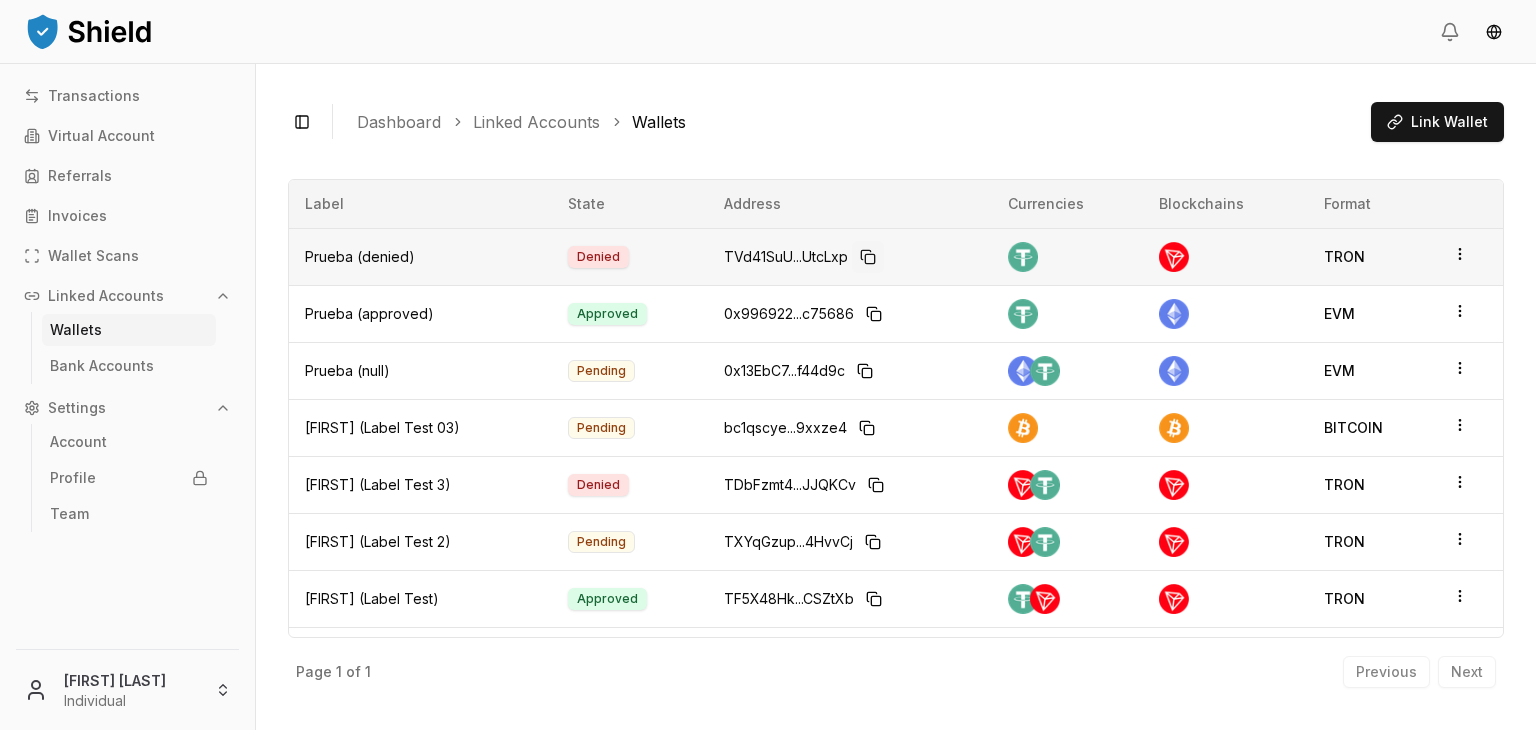 click at bounding box center (868, 257) 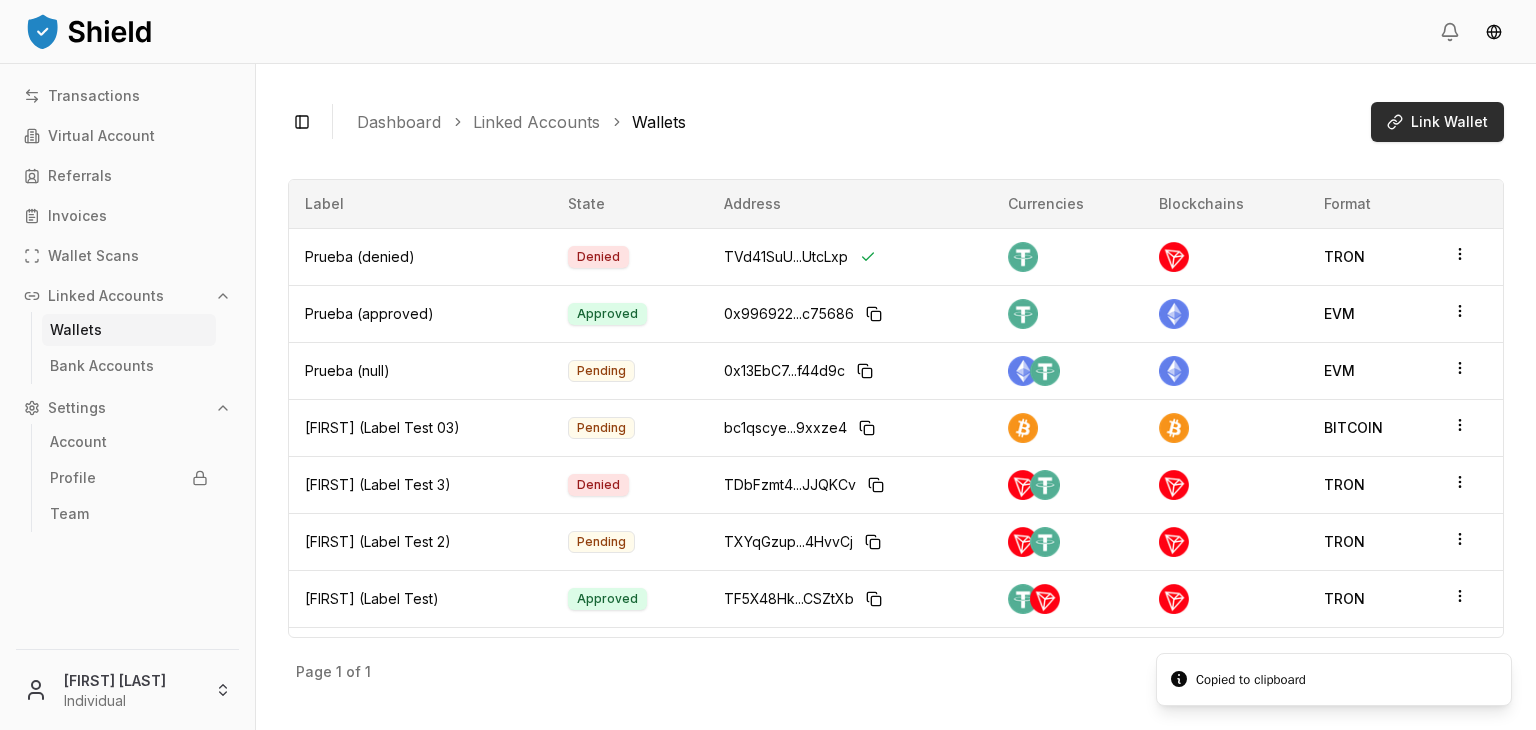 click on "Link Wallet" at bounding box center [1449, 122] 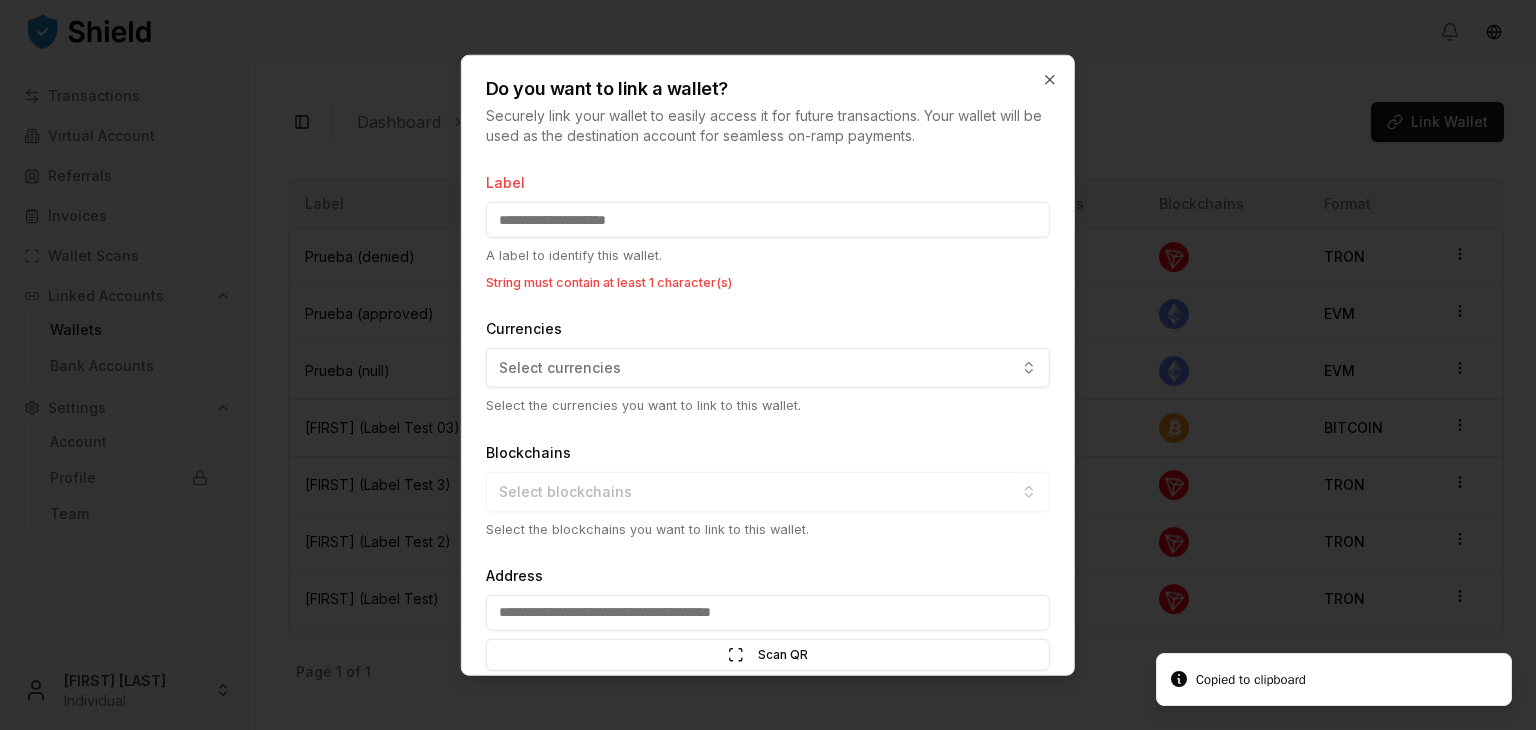 click on "Address" at bounding box center [768, 613] 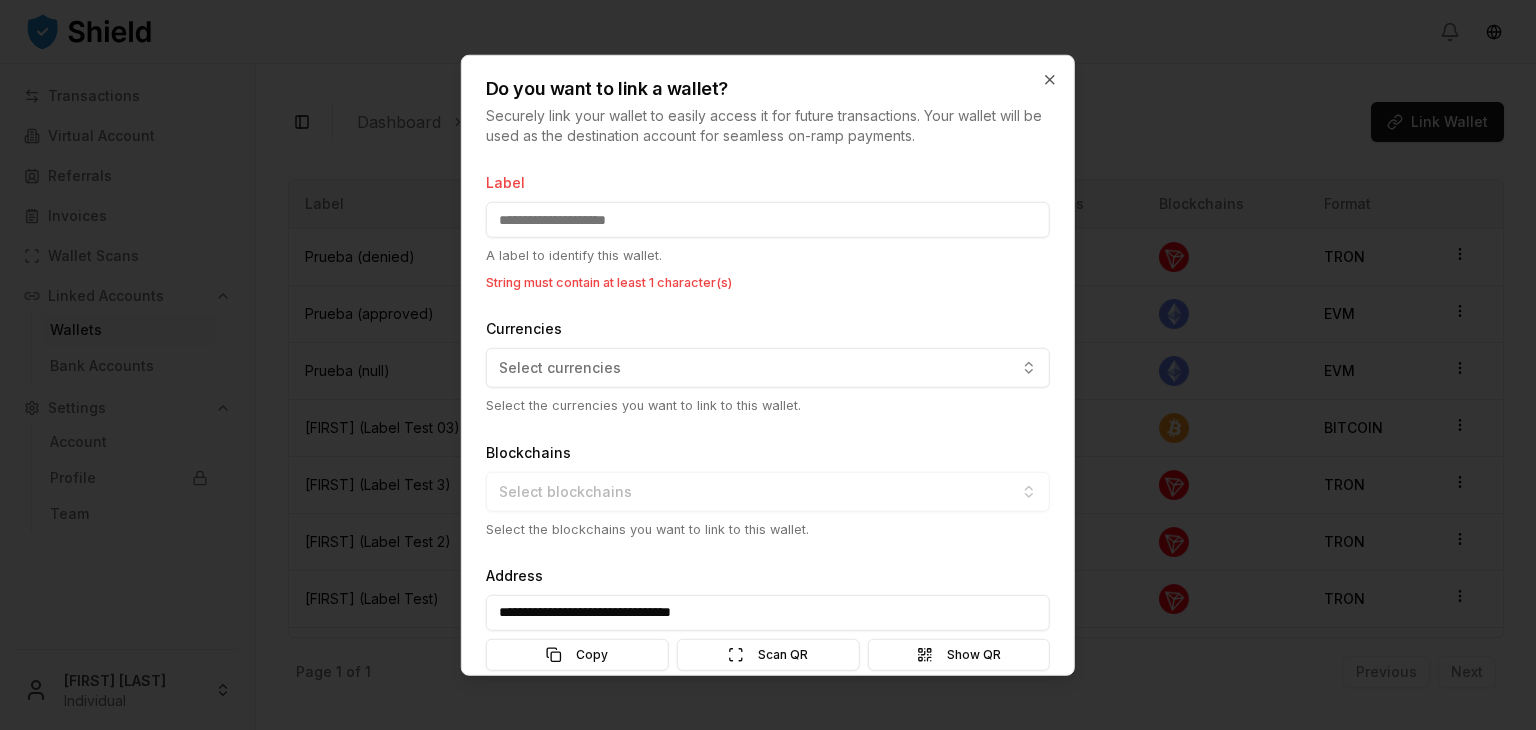 type on "**********" 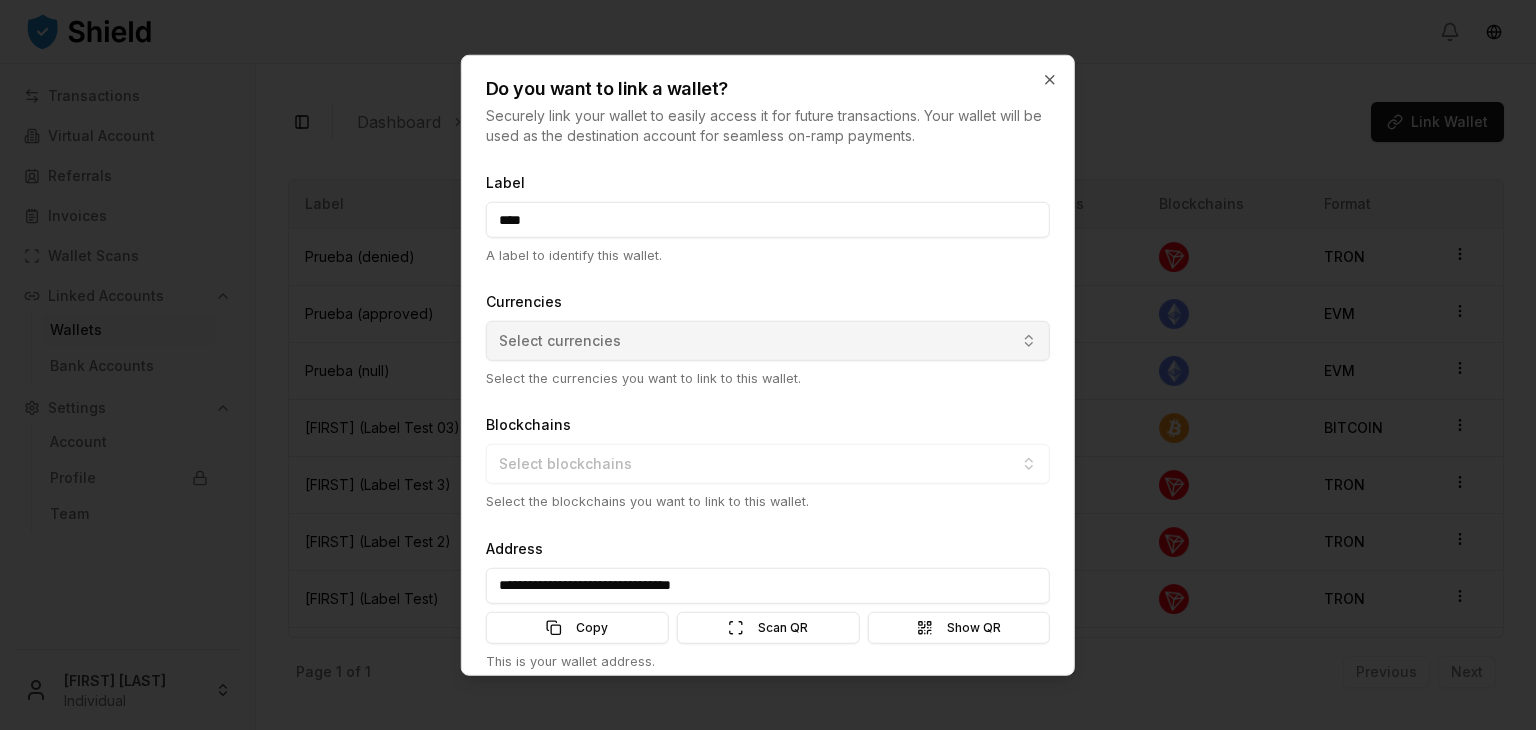 click on "Select currencies" at bounding box center (560, 341) 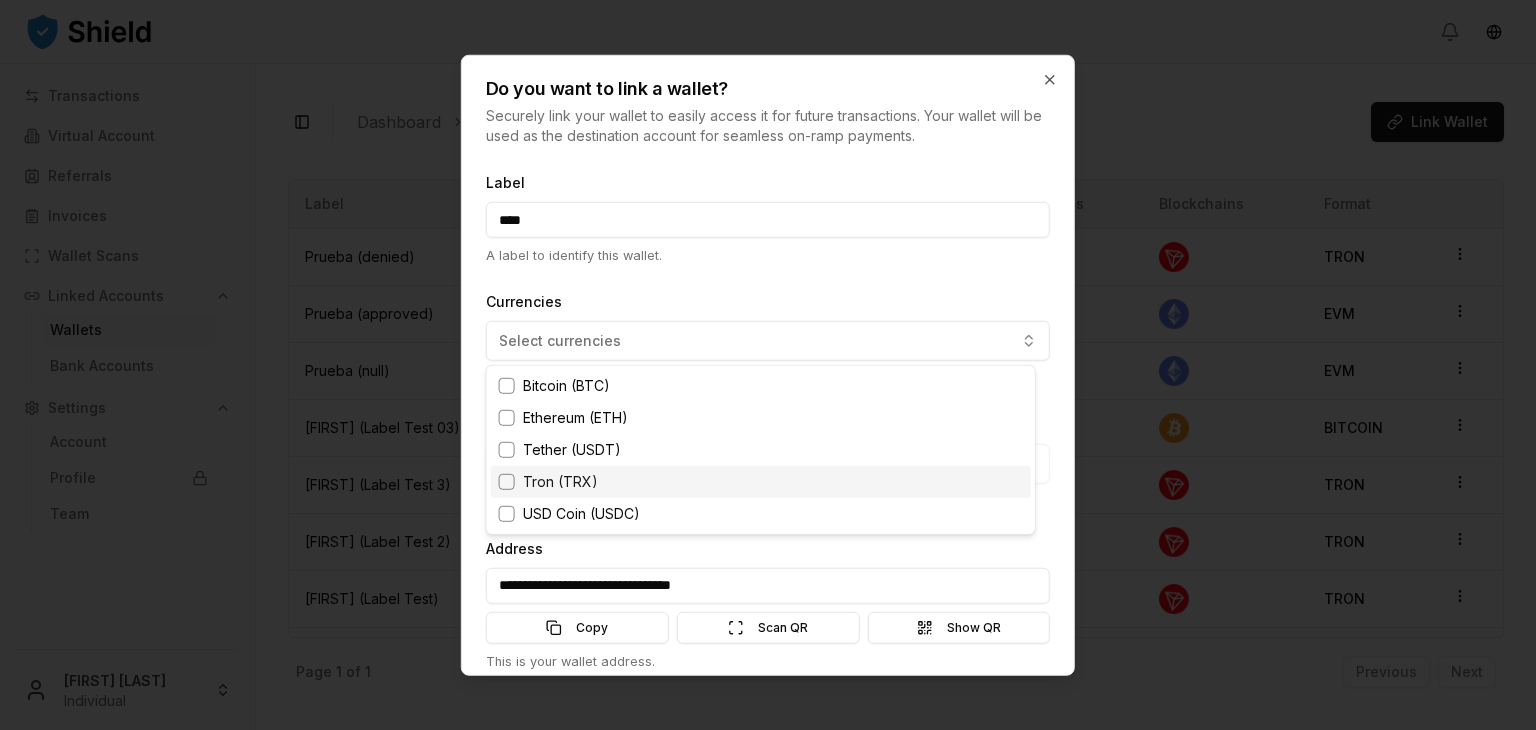click on "Tron (TRX)" at bounding box center (560, 482) 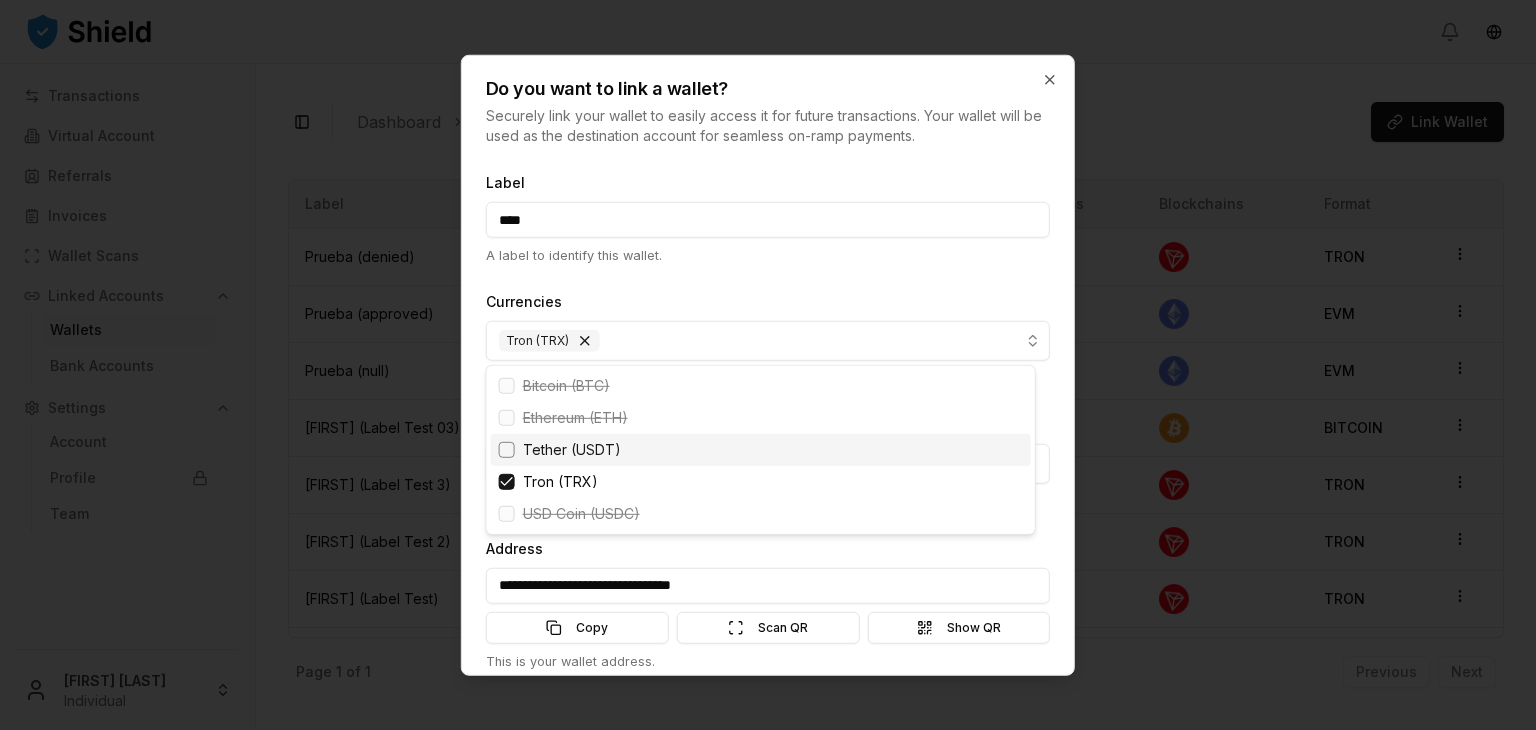 click on "Transactions Virtual Account Referrals Invoices Wallet Scans Linked Accounts Wallets Bank Accounts Settings Account Profile Team [FIRST] [LAST] Individual Toggle Sidebar Dashboard Linked Accounts Wallets Link Wallet Prueba (denied) Denied TVd41SuU...UtcLxp Currencies Blockchains Format: TRON Prueba (approved) Approved 0x996922...c75686 Currencies Blockchains Format: EVM Prueba (null) Pending 0x13EbC7...f44d9c Currencies Blockchains Format: EVM [FIRST] (Label Test 03) Pending bc1qscye...9xxze4 Currencies Blockchains Format: BITCOIN [FIRST] (Label Test 3) Denied TDbFzmt4...JJQKCv Currencies Blockchains Format: TRON [FIRST] (Label Test 2) Pending TXYqGzup...4HvvCj Currencies Blockchains Format: TRON [FIRST] (Label Test) Approved TF5X48Hk...CSZtXb Currencies Blockchains Format: TRON Test Approved TKHeDr8T...UrXG4p Currencies Blockchains Format: TRON Page 1 of 1   Previous Next Label State Address Currencies Blockchains Format   Prueba (denied)   Denied   TVd41SuU...UtcLxp       TRON     Prueba (approved)" at bounding box center (768, 365) 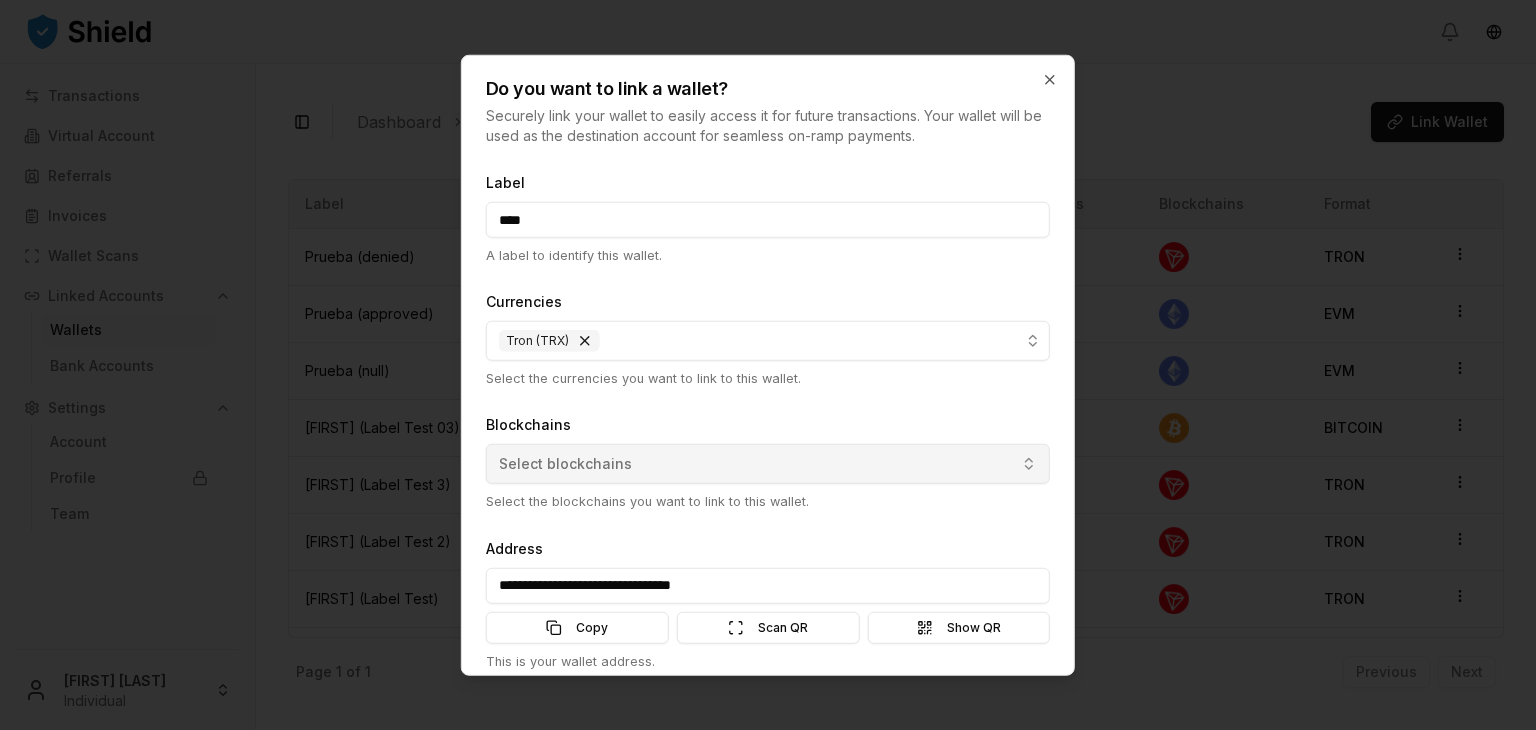 click on "Select blockchains" at bounding box center (565, 464) 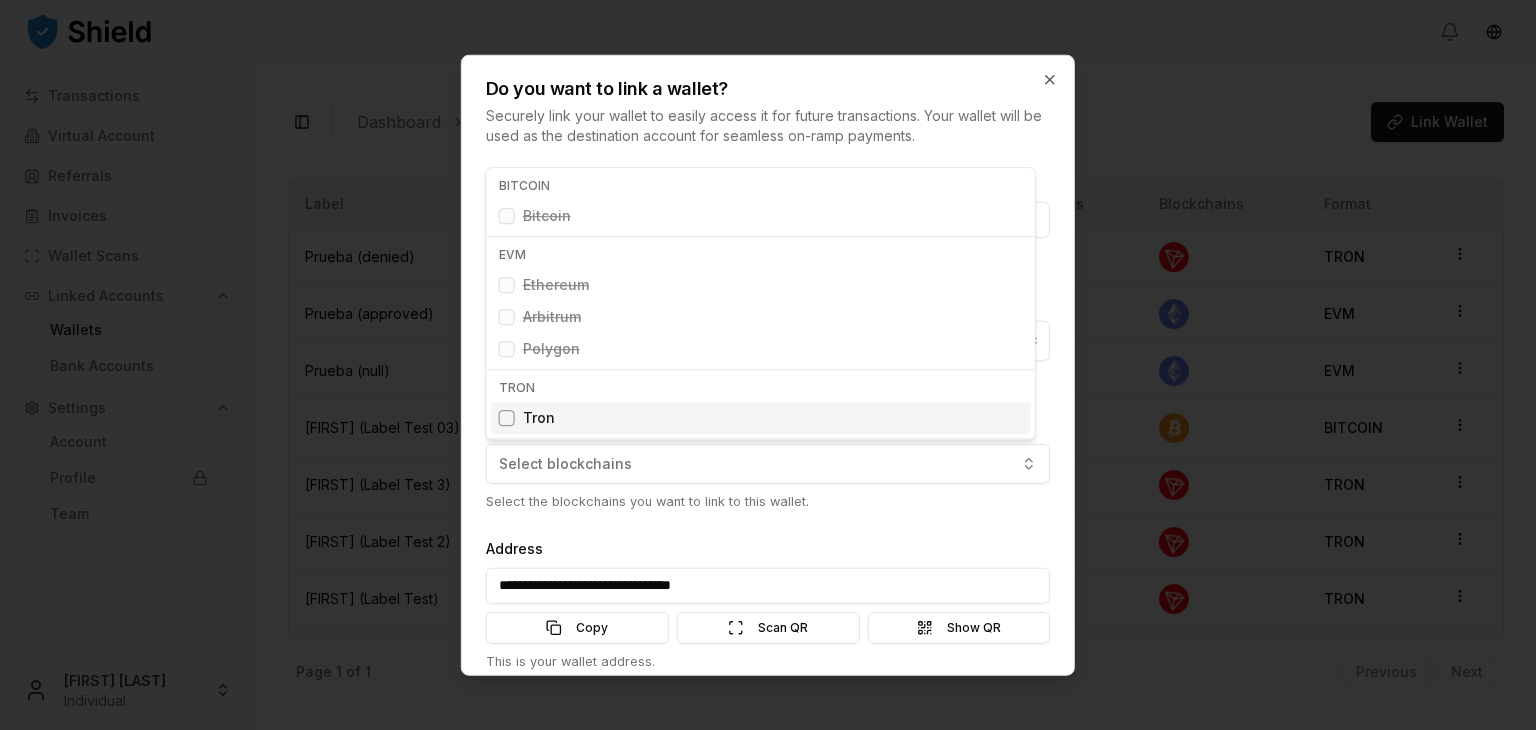 click on "Tron" at bounding box center [761, 418] 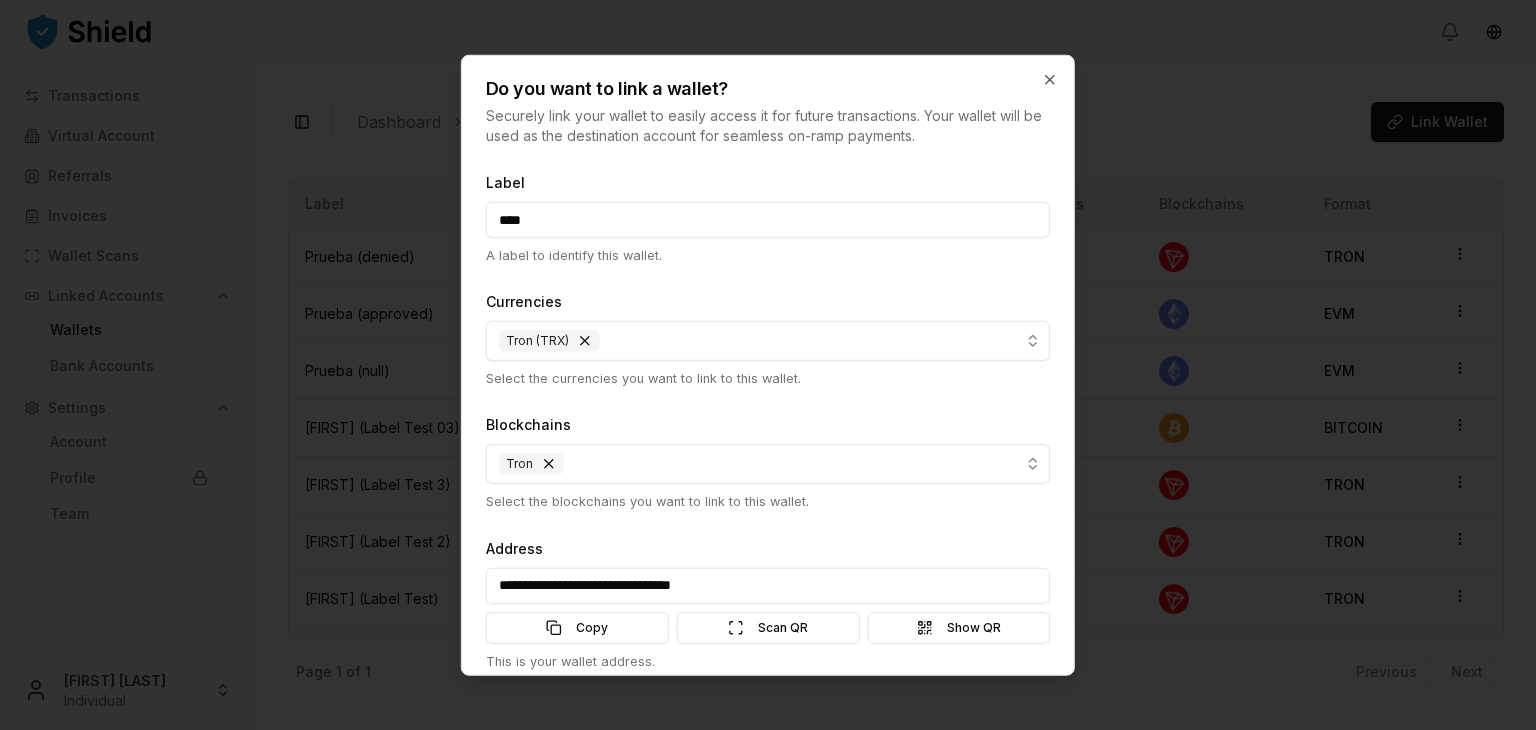 click on "Transactions Virtual Account Referrals Invoices Wallet Scans Linked Accounts Wallets Bank Accounts Settings Account Profile Team [FIRST] [LAST] Individual Toggle Sidebar Dashboard Linked Accounts Wallets Link Wallet Prueba (denied) Denied TVd41SuU...UtcLxp Currencies Blockchains Format: TRON Prueba (approved) Approved 0x996922...c75686 Currencies Blockchains Format: EVM Prueba (null) Pending 0x13EbC7...f44d9c Currencies Blockchains Format: EVM [FIRST] (Label Test 03) Pending bc1qscye...9xxze4 Currencies Blockchains Format: BITCOIN [FIRST] (Label Test 3) Denied TDbFzmt4...JJQKCv Currencies Blockchains Format: TRON [FIRST] (Label Test 2) Pending TXYqGzup...4HvvCj Currencies Blockchains Format: TRON [FIRST] (Label Test) Approved TF5X48Hk...CSZtXb Currencies Blockchains Format: TRON Test Approved TKHeDr8T...UrXG4p Currencies Blockchains Format: TRON Page 1 of 1   Previous Next Label State Address Currencies Blockchains Format   Prueba (denied)   Denied   TVd41SuU...UtcLxp       TRON     Prueba (approved)" at bounding box center (768, 365) 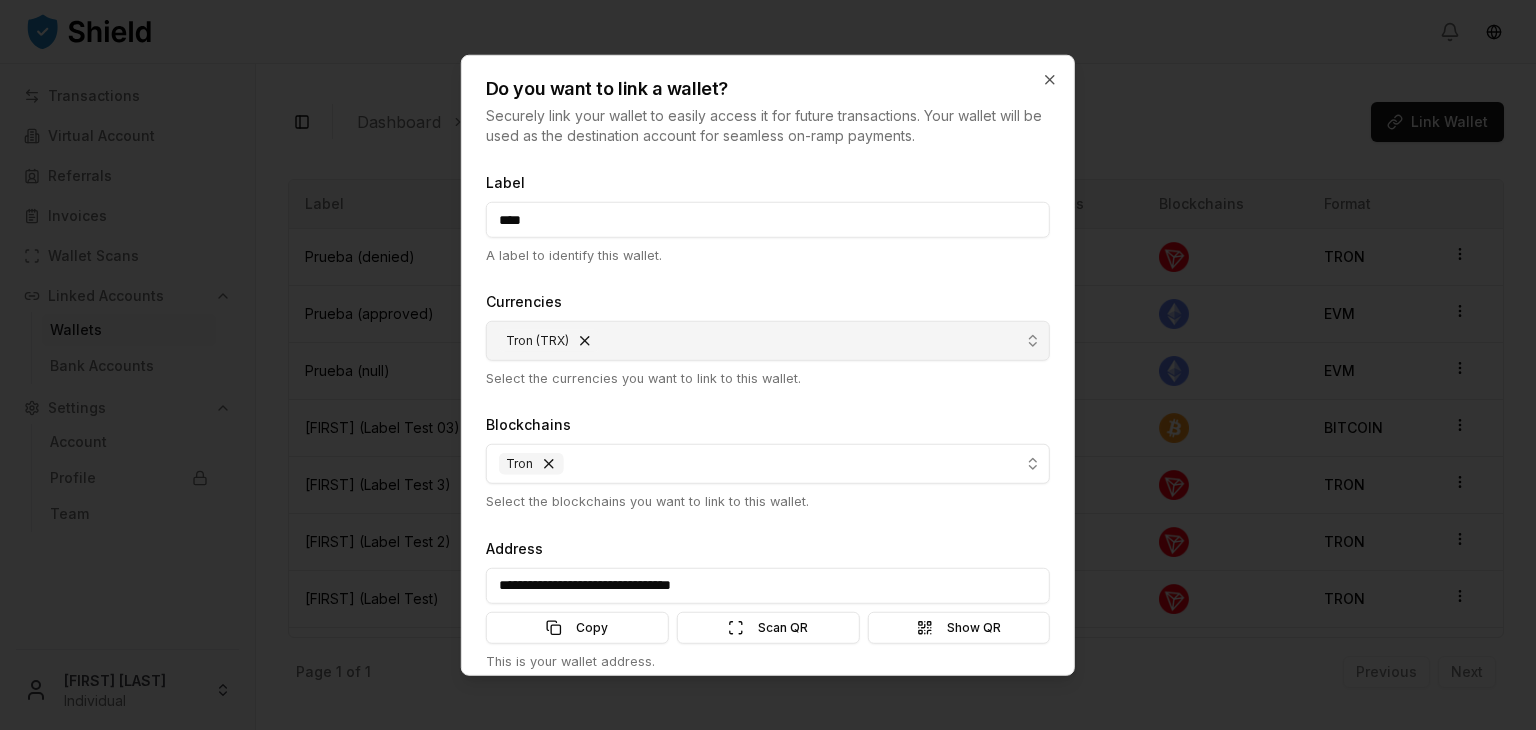 click on "Tron (TRX)" at bounding box center (768, 341) 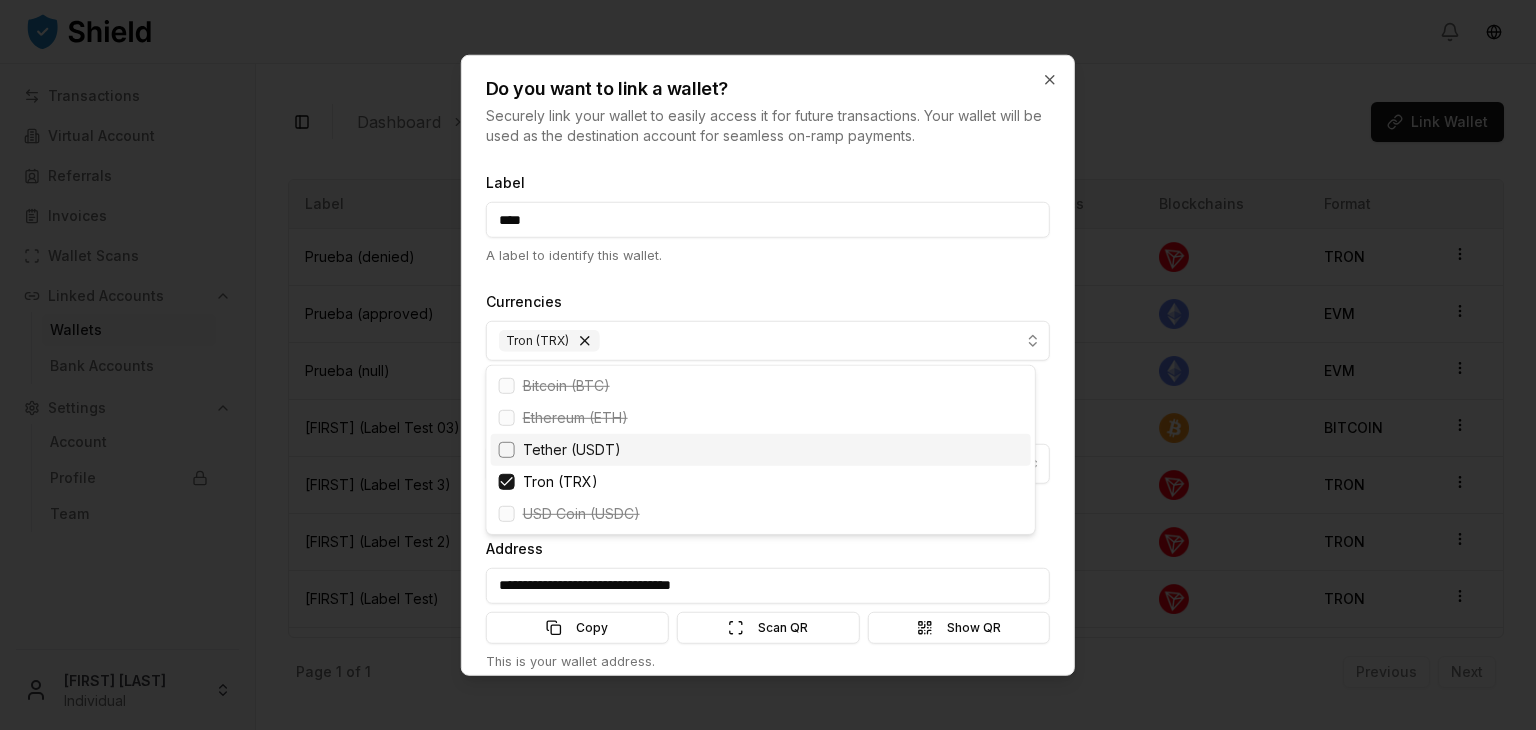 click on "Tether (USDT)" at bounding box center [572, 450] 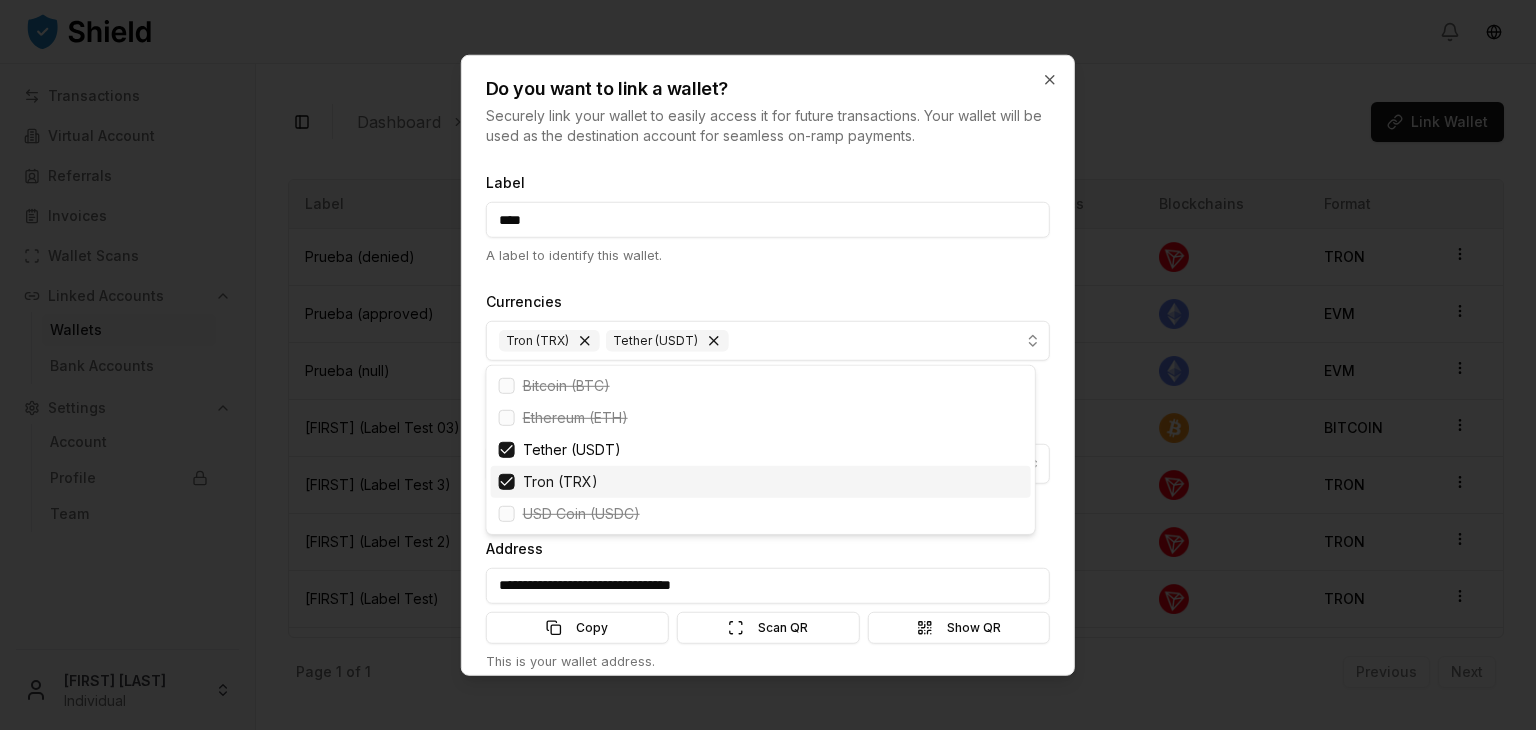 click at bounding box center (507, 482) 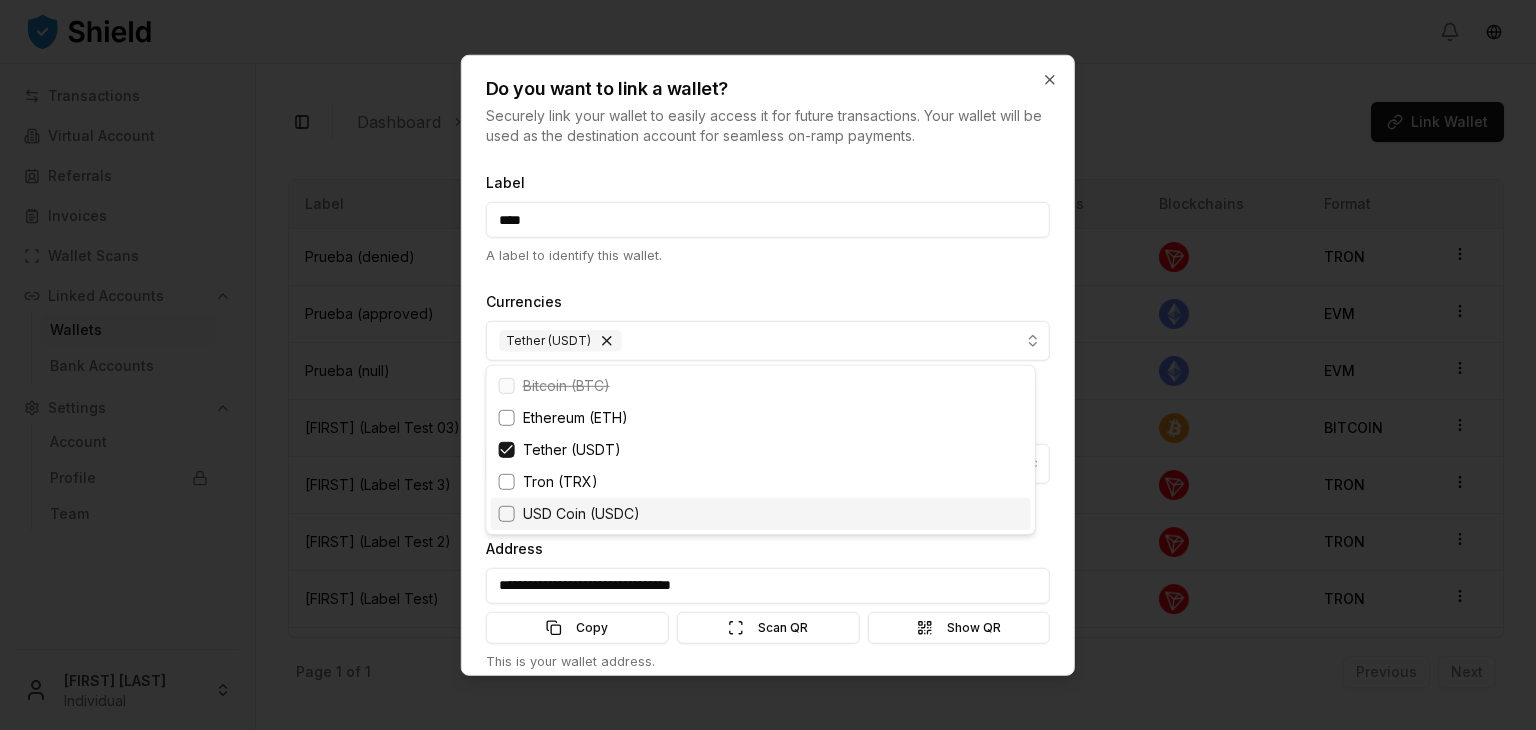 click on "Transactions Virtual Account Referrals Invoices Wallet Scans Linked Accounts Wallets Bank Accounts Settings Account Profile Team [FIRST] [LAST] Individual Toggle Sidebar Dashboard Linked Accounts Wallets Link Wallet Prueba (denied) Denied TVd41SuU...UtcLxp Currencies Blockchains Format: TRON Prueba (approved) Approved 0x996922...c75686 Currencies Blockchains Format: EVM Prueba (null) Pending 0x13EbC7...f44d9c Currencies Blockchains Format: EVM [FIRST] (Label Test 03) Pending bc1qscye...9xxze4 Currencies Blockchains Format: BITCOIN [FIRST] (Label Test 3) Denied TDbFzmt4...JJQKCv Currencies Blockchains Format: TRON [FIRST] (Label Test 2) Pending TXYqGzup...4HvvCj Currencies Blockchains Format: TRON [FIRST] (Label Test) Approved TF5X48Hk...CSZtXb Currencies Blockchains Format: TRON Test Approved TKHeDr8T...UrXG4p Currencies Blockchains Format: TRON Page 1 of 1   Previous Next Label State Address Currencies Blockchains Format   Prueba (denied)   Denied   TVd41SuU...UtcLxp       TRON     Prueba (approved)" at bounding box center (768, 365) 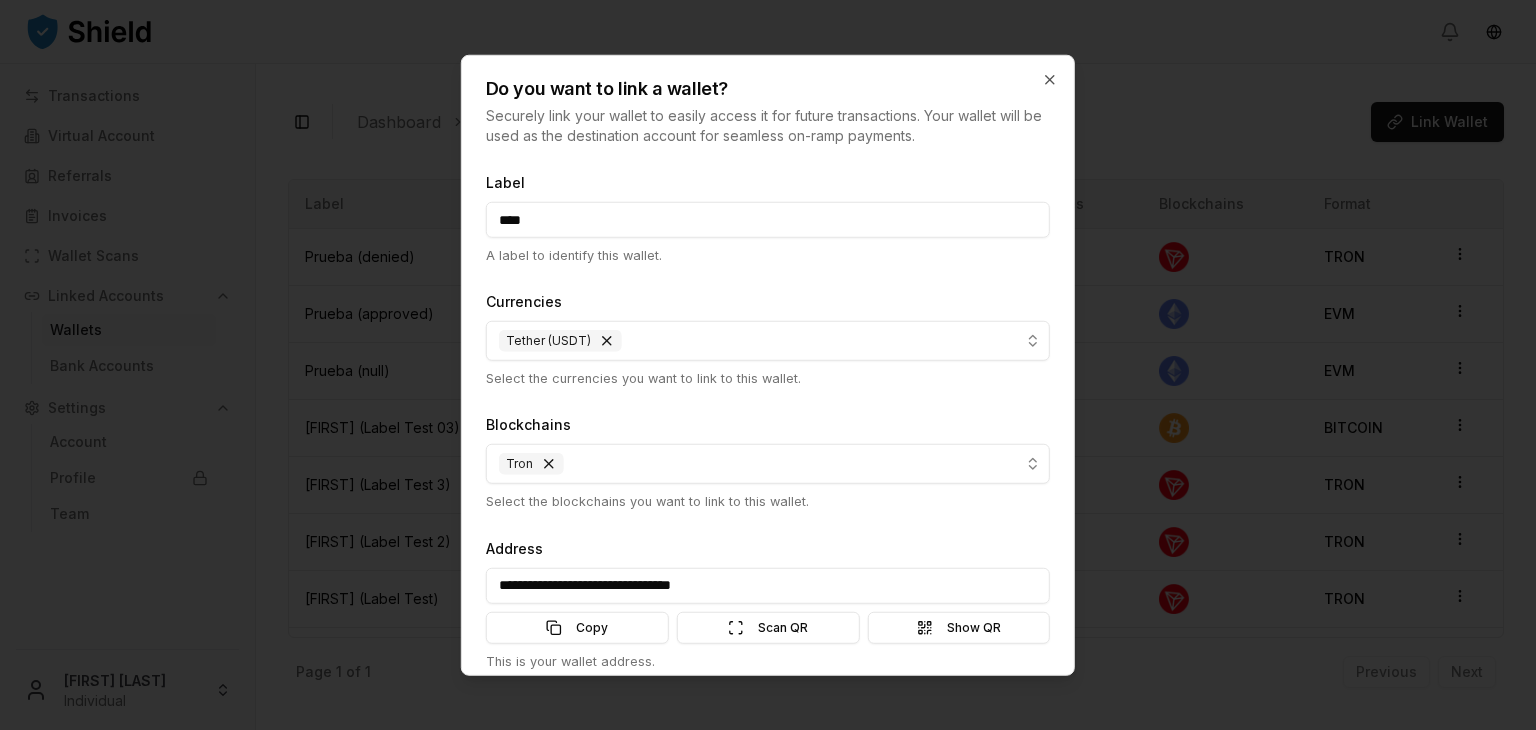 scroll, scrollTop: 80, scrollLeft: 0, axis: vertical 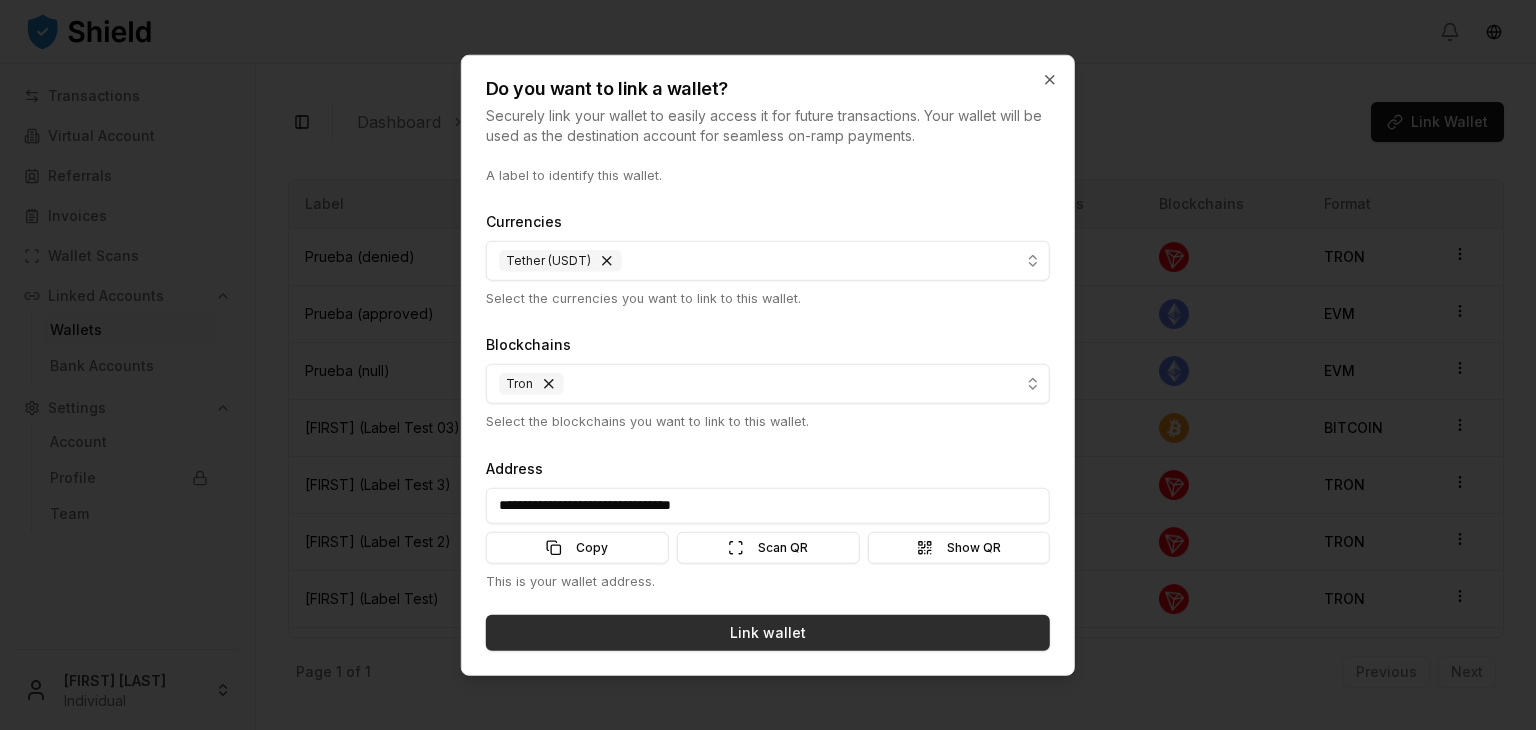 click on "Link wallet" at bounding box center [768, 633] 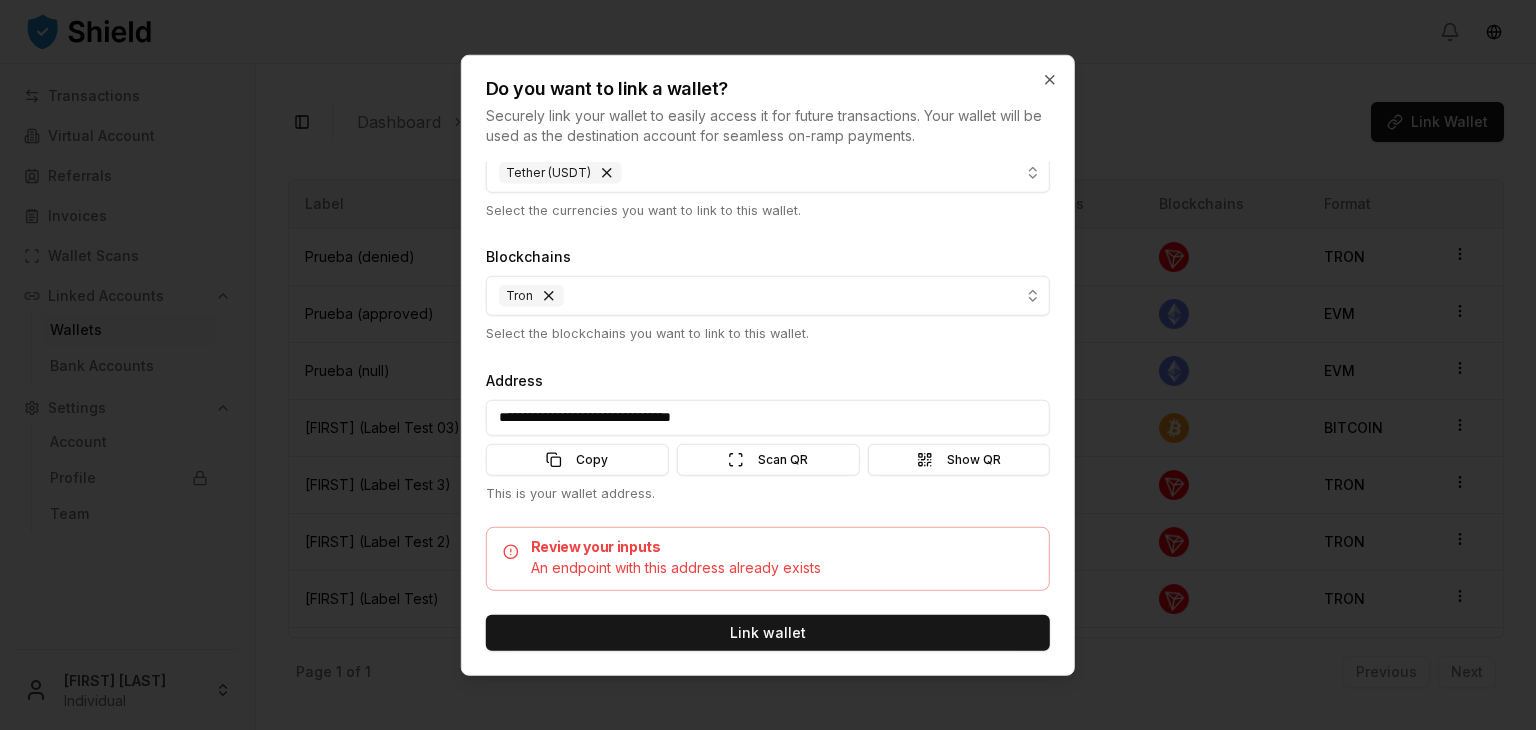 scroll, scrollTop: 0, scrollLeft: 0, axis: both 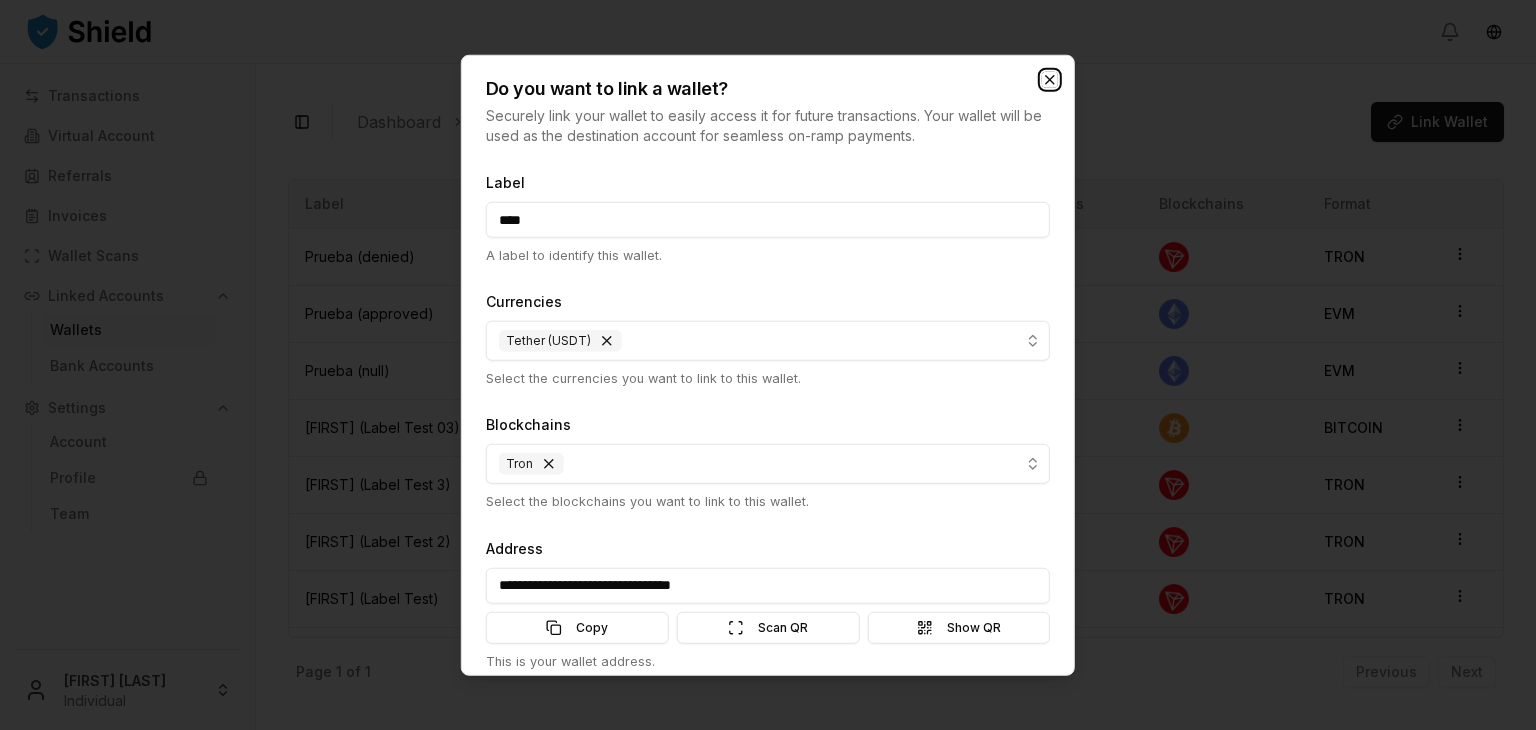 click 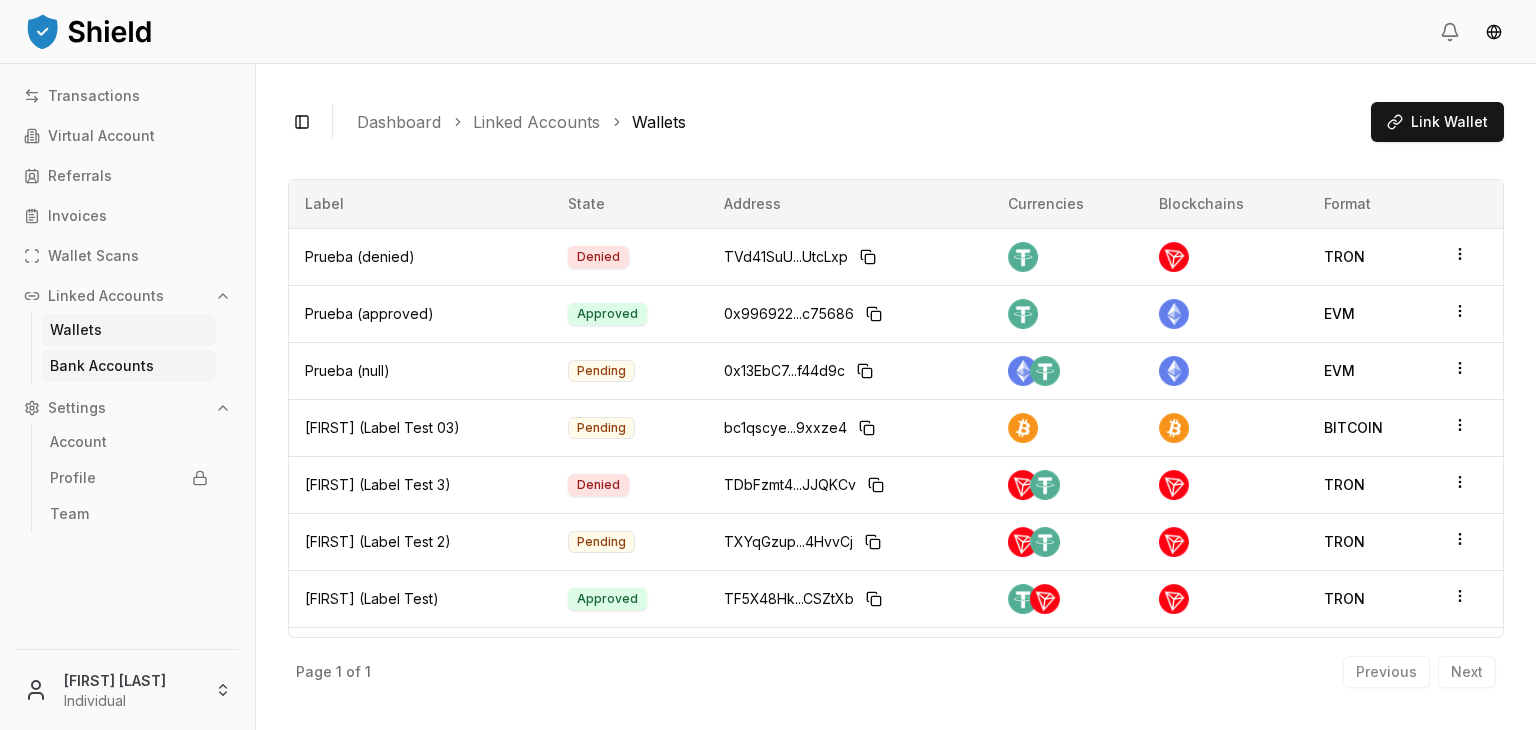 click on "Bank Accounts" at bounding box center [102, 366] 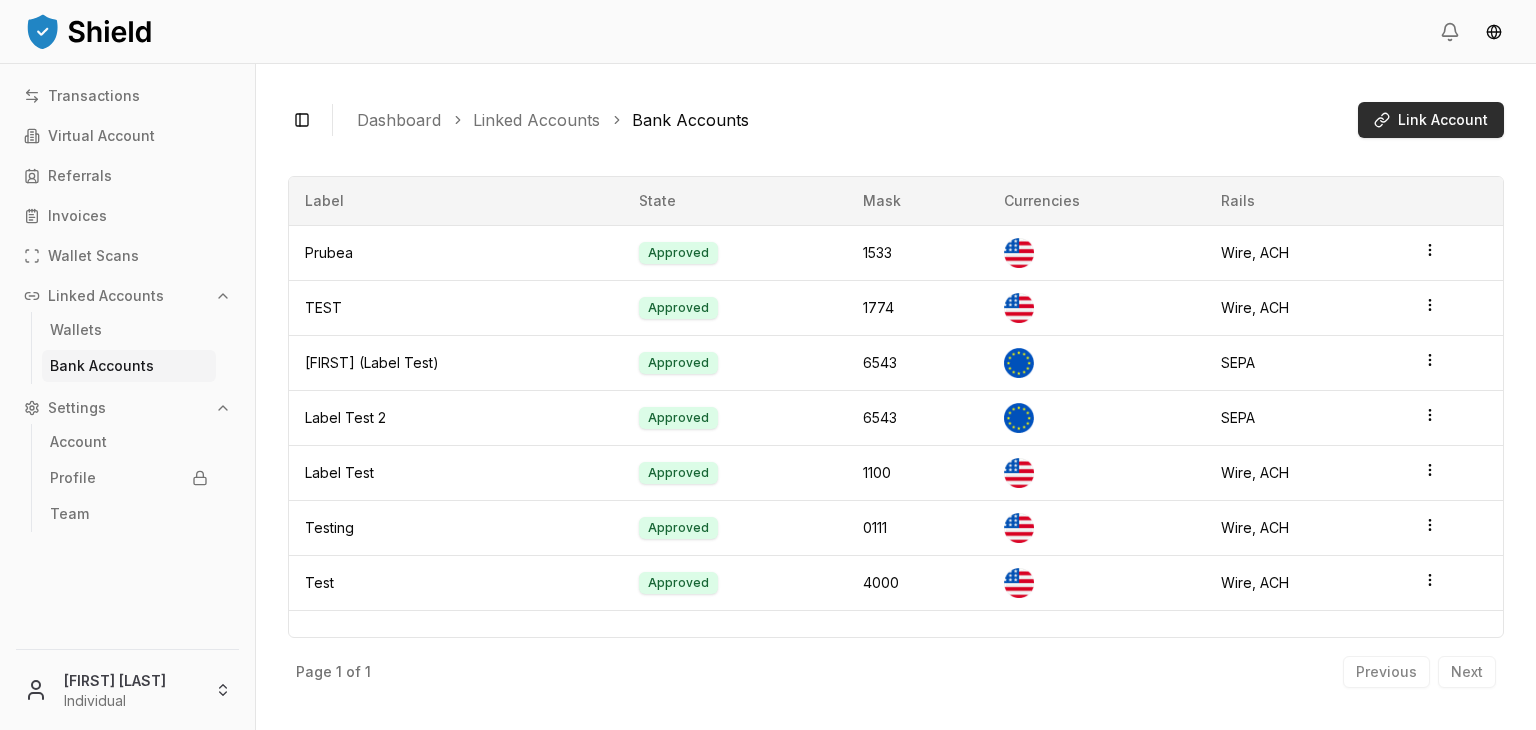 click on "Link Account" at bounding box center (1443, 120) 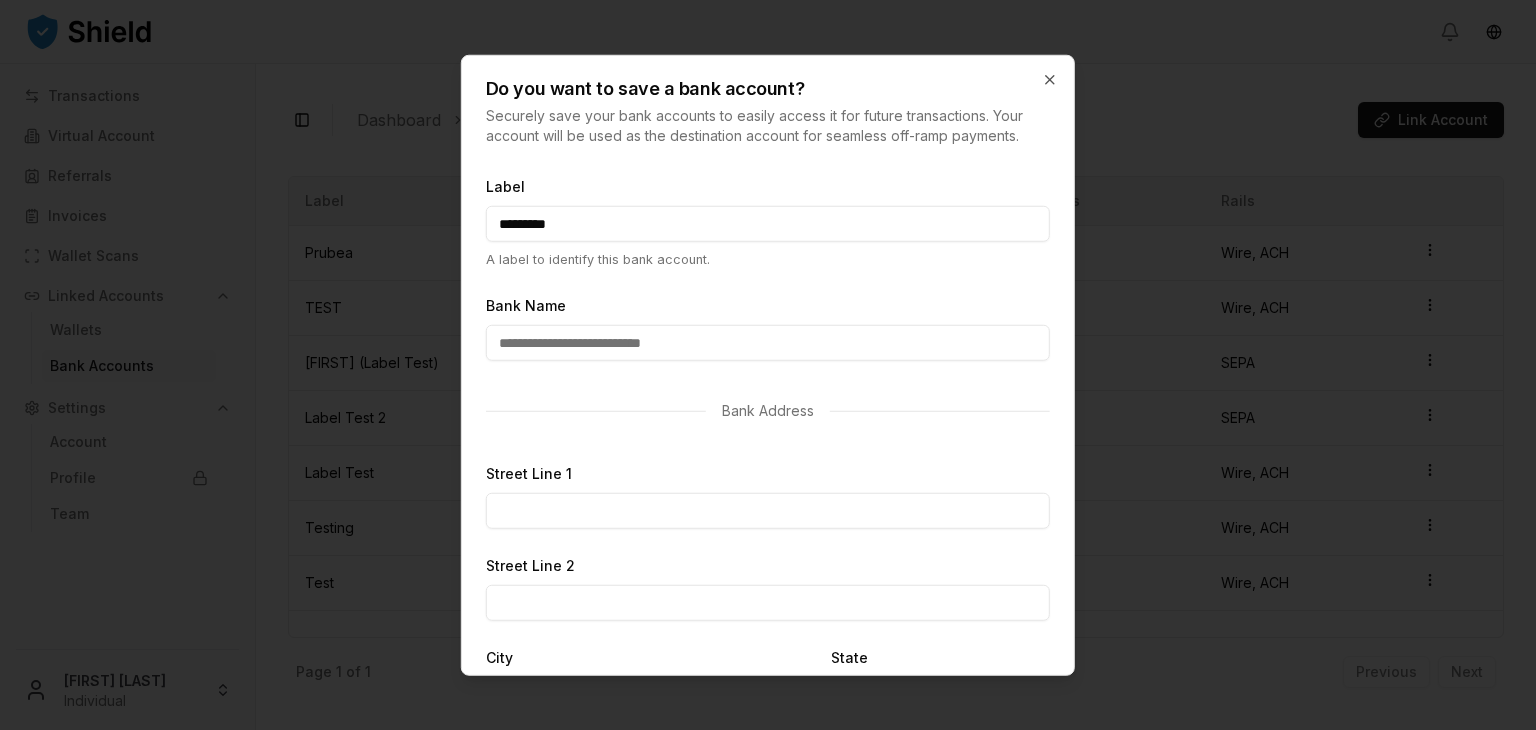 type on "*********" 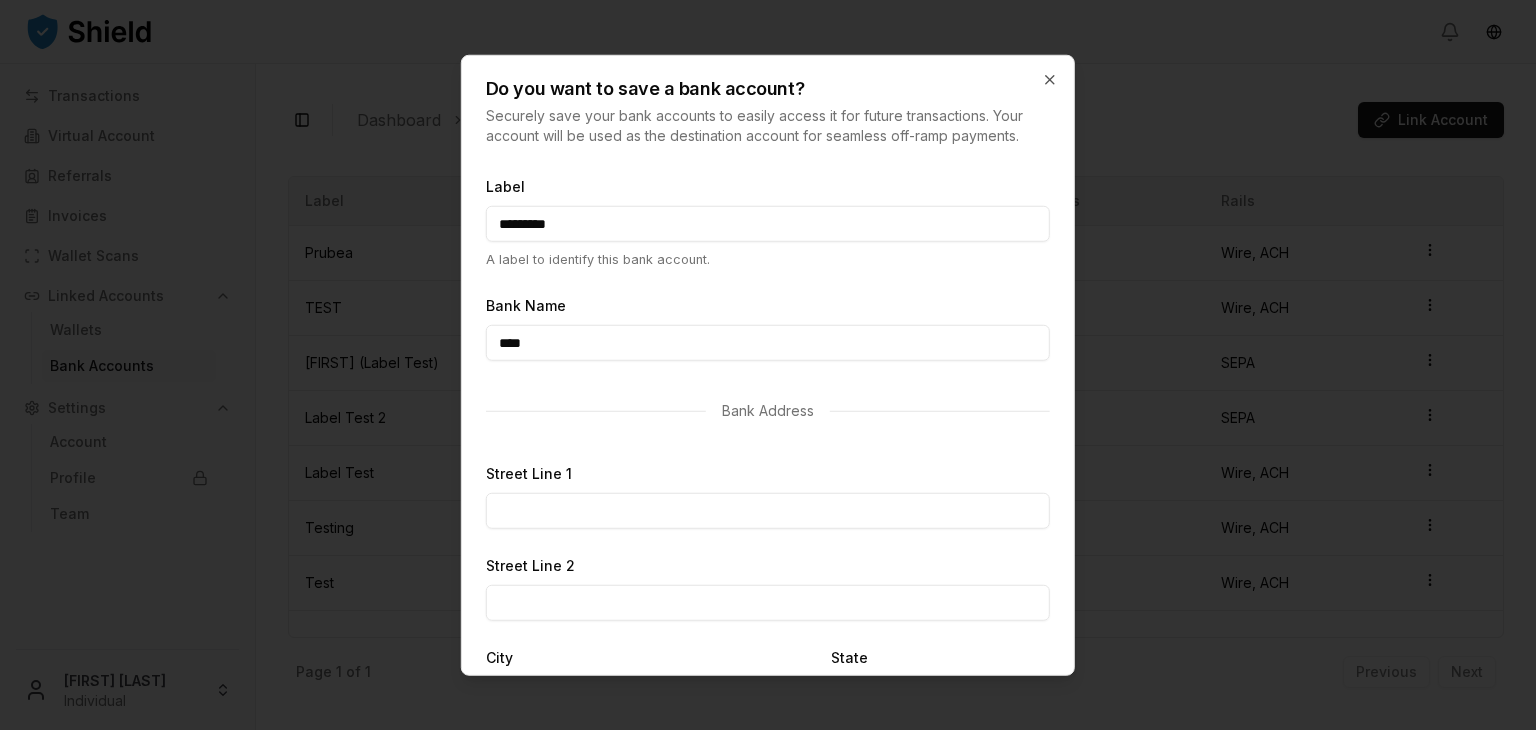 click on "****" at bounding box center [768, 343] 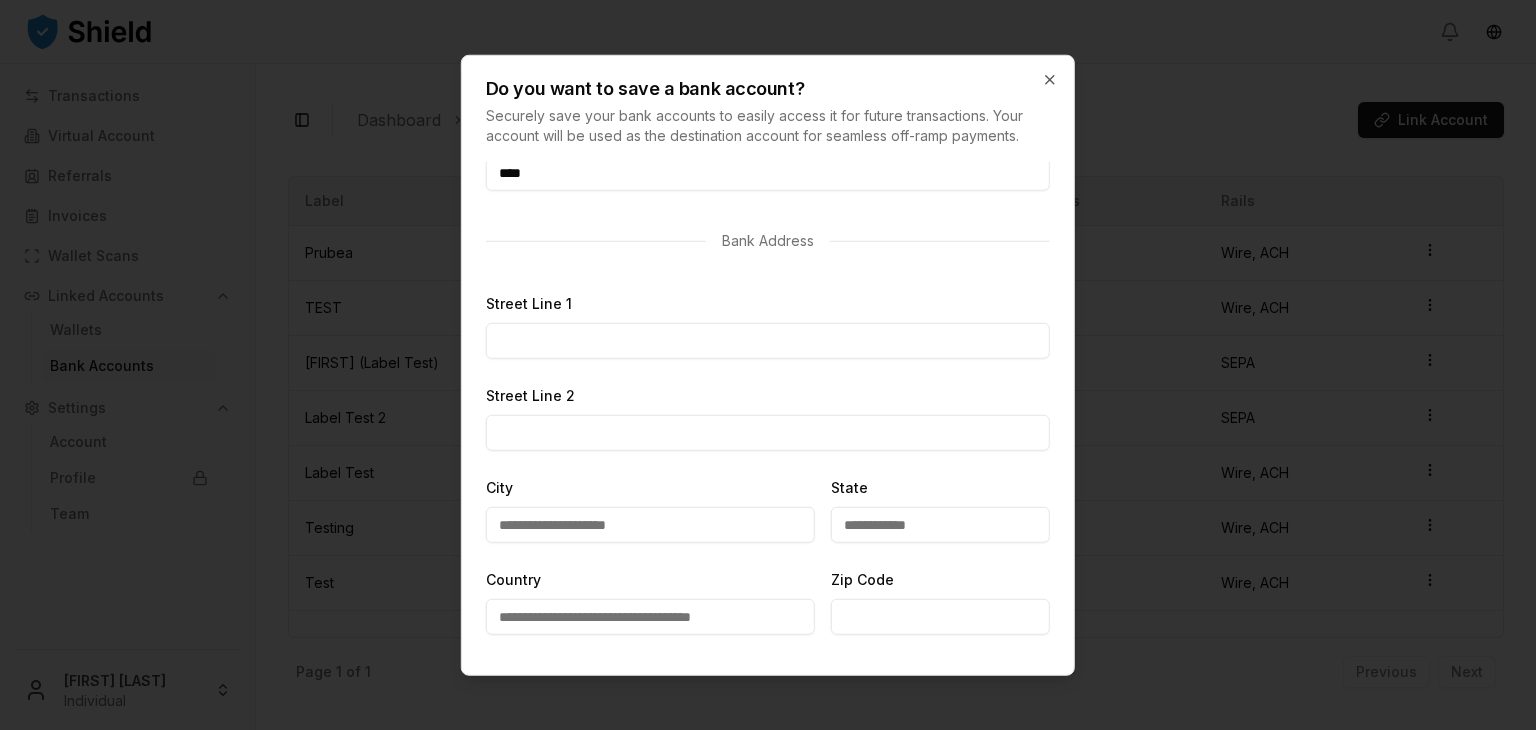 type on "****" 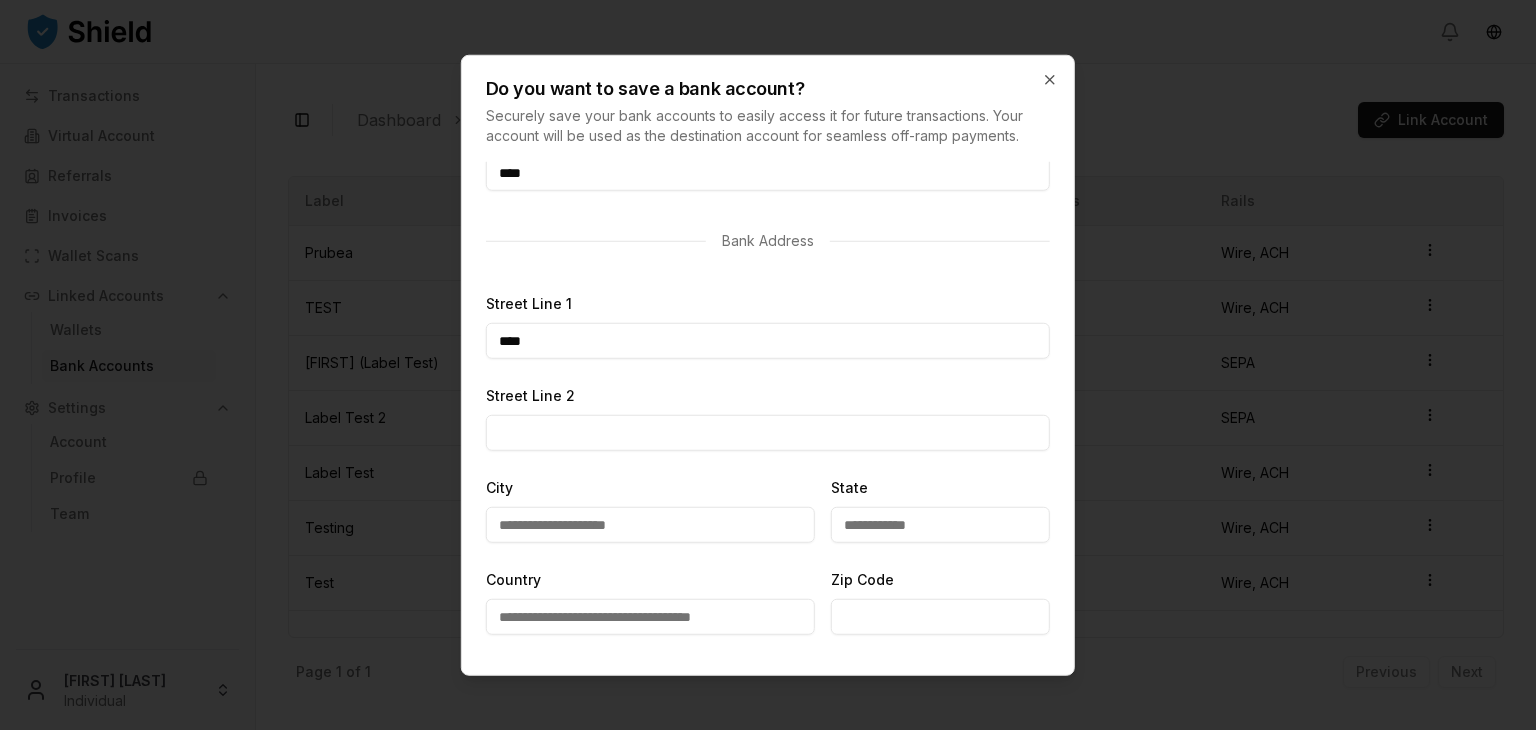 click on "****" at bounding box center (768, 341) 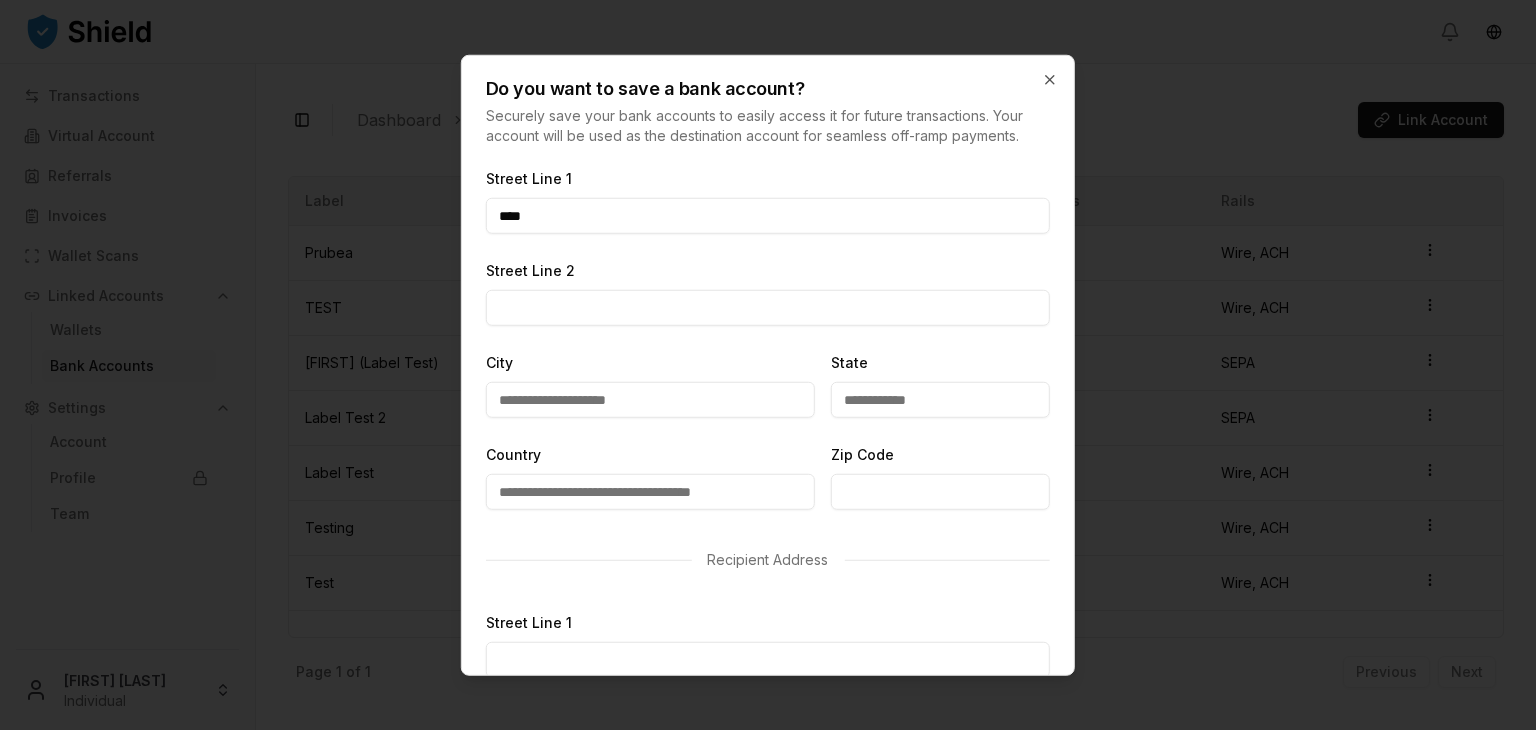 type on "****" 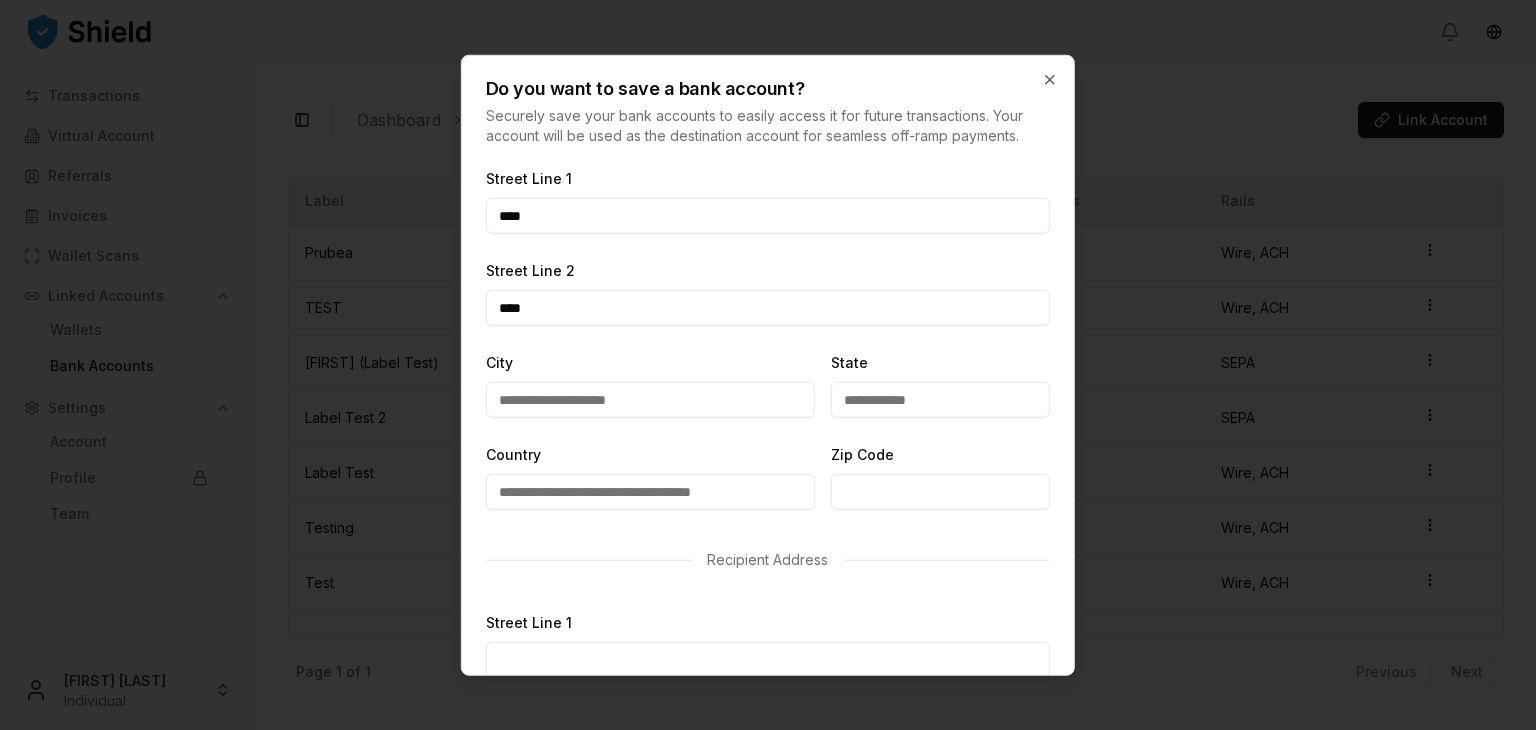 click on "****" at bounding box center (768, 308) 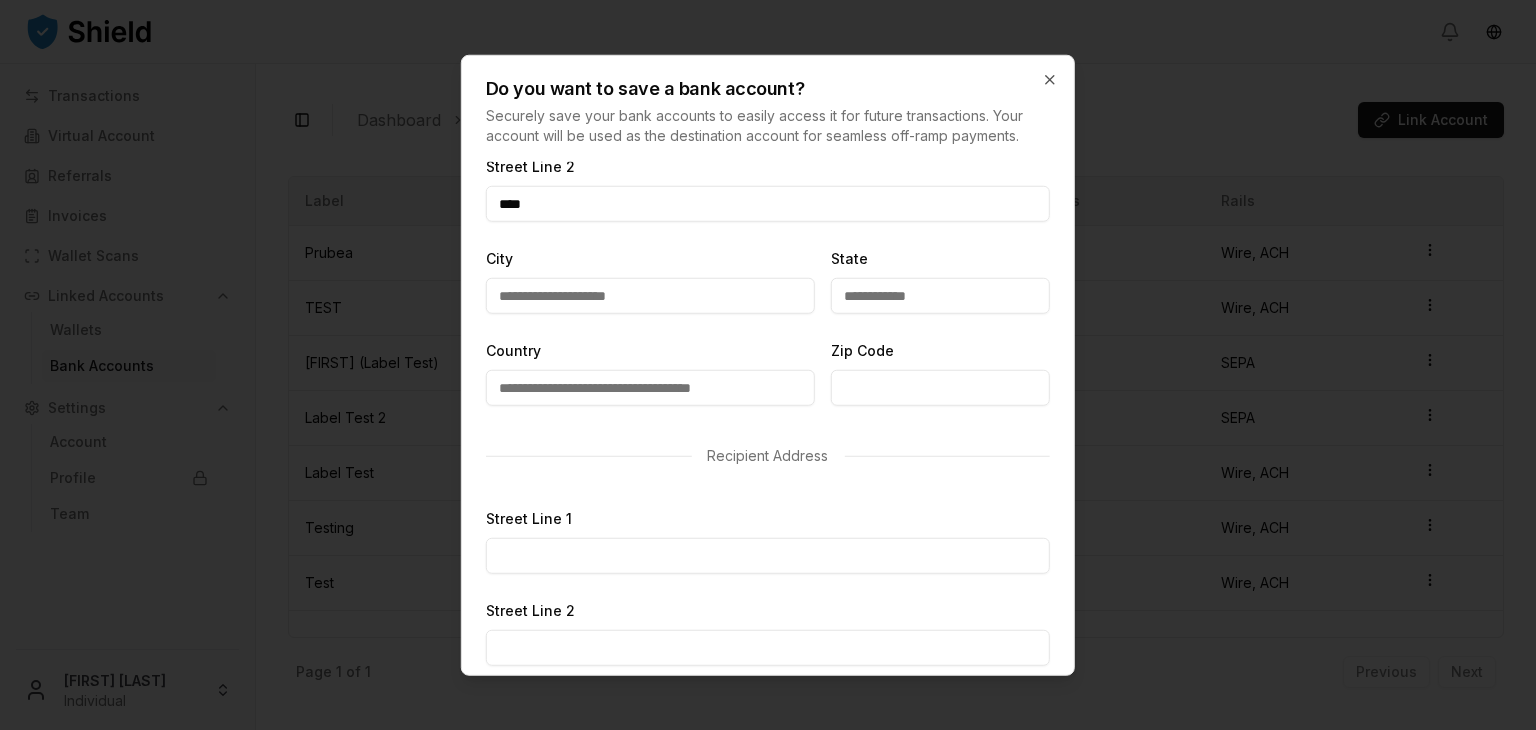 type on "****" 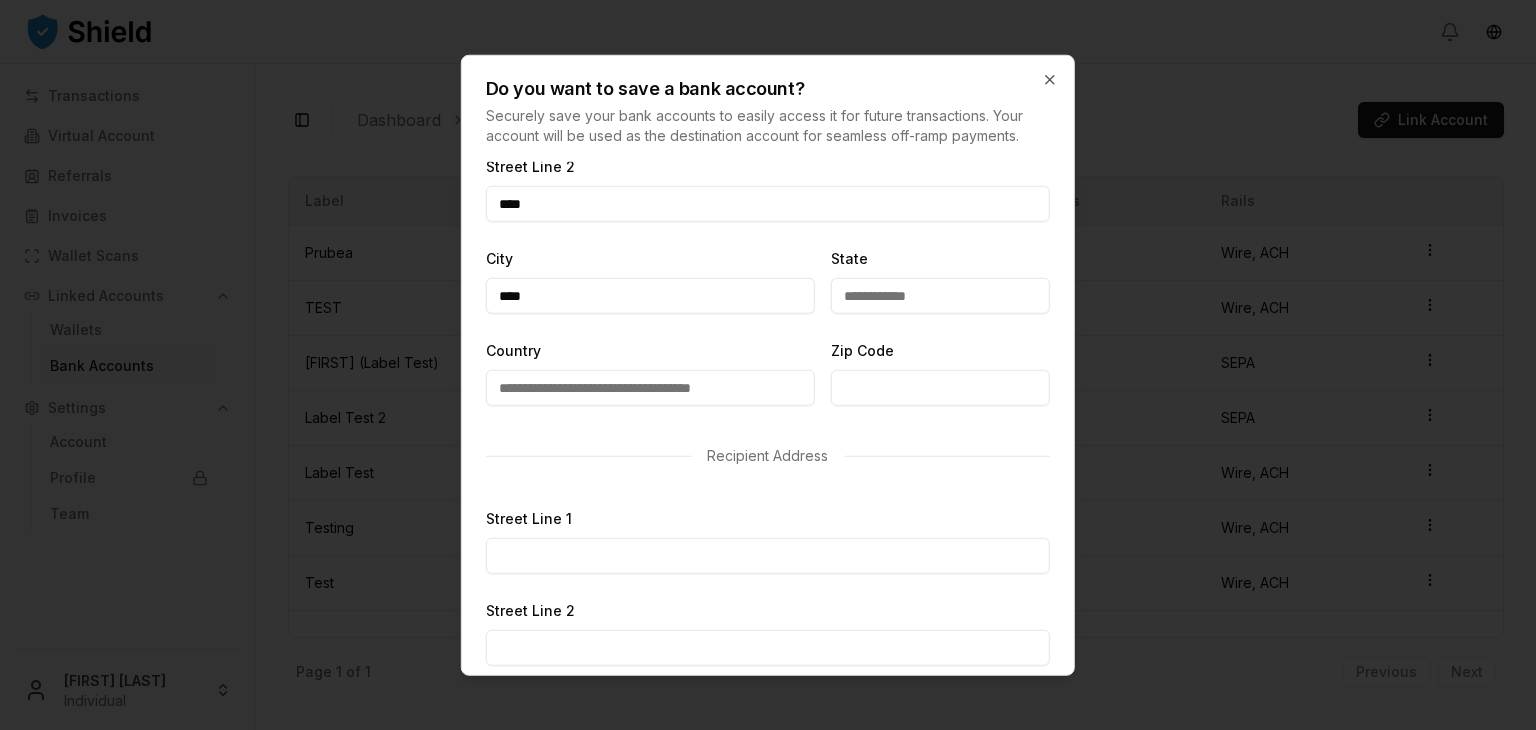 type on "****" 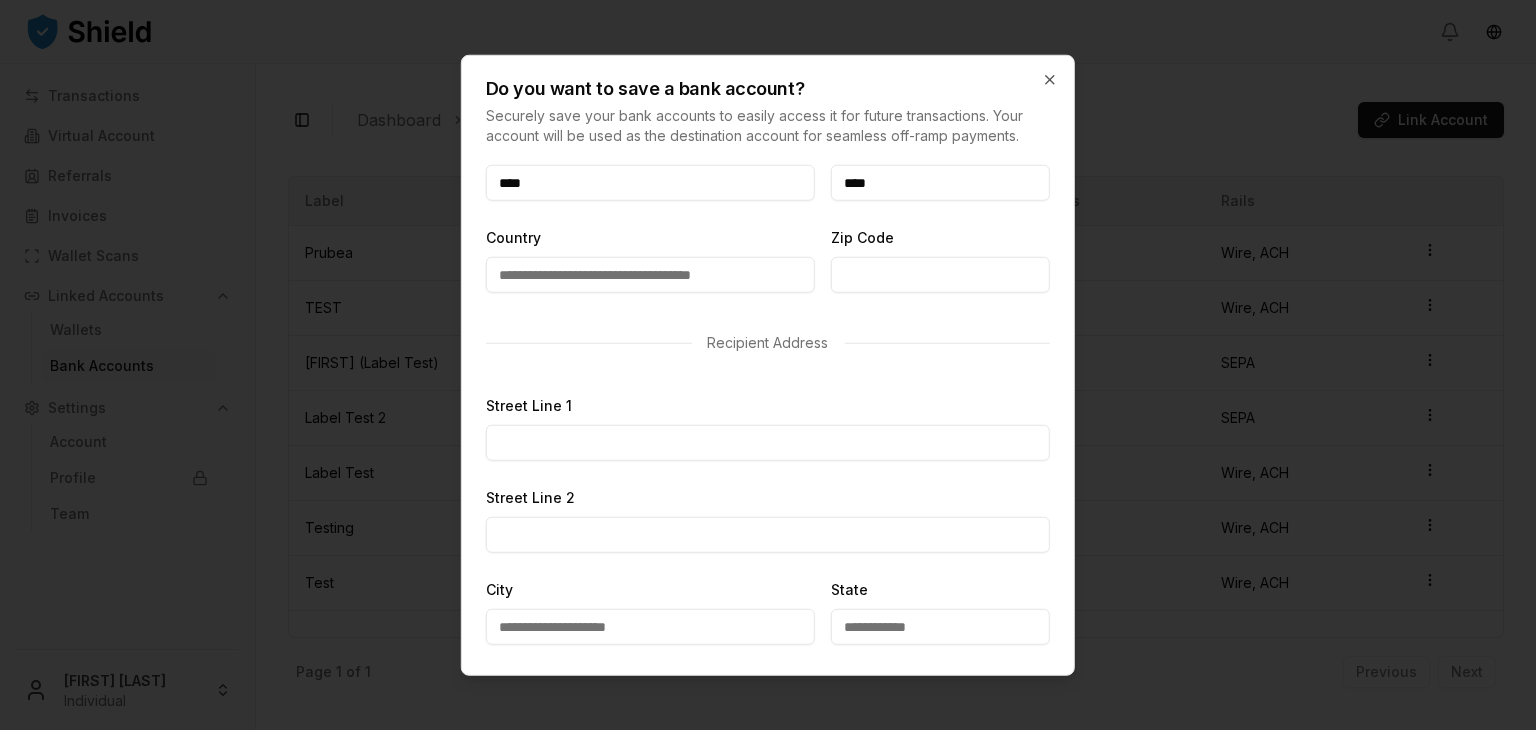 scroll, scrollTop: 512, scrollLeft: 0, axis: vertical 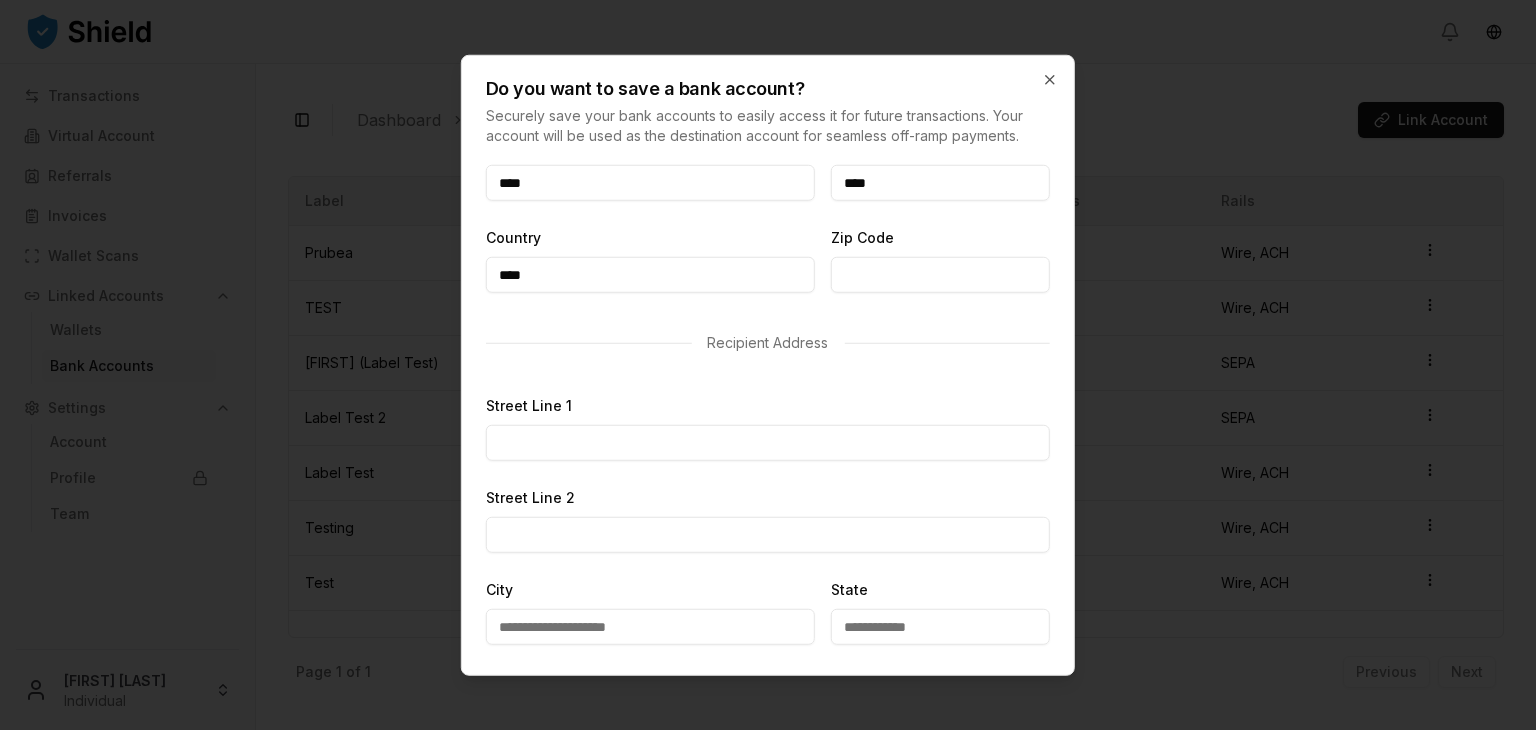 click on "****" at bounding box center (650, 275) 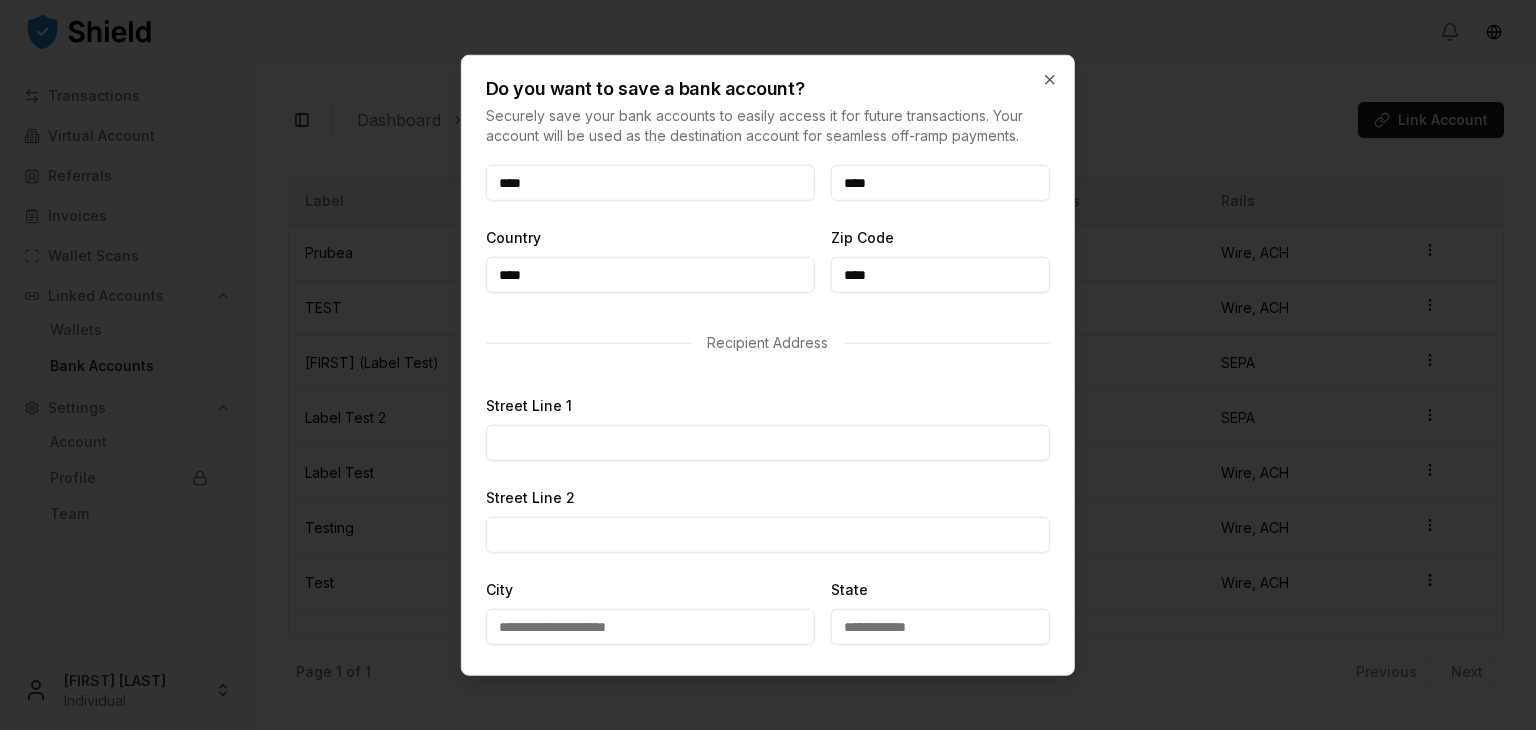 click on "****" at bounding box center [940, 275] 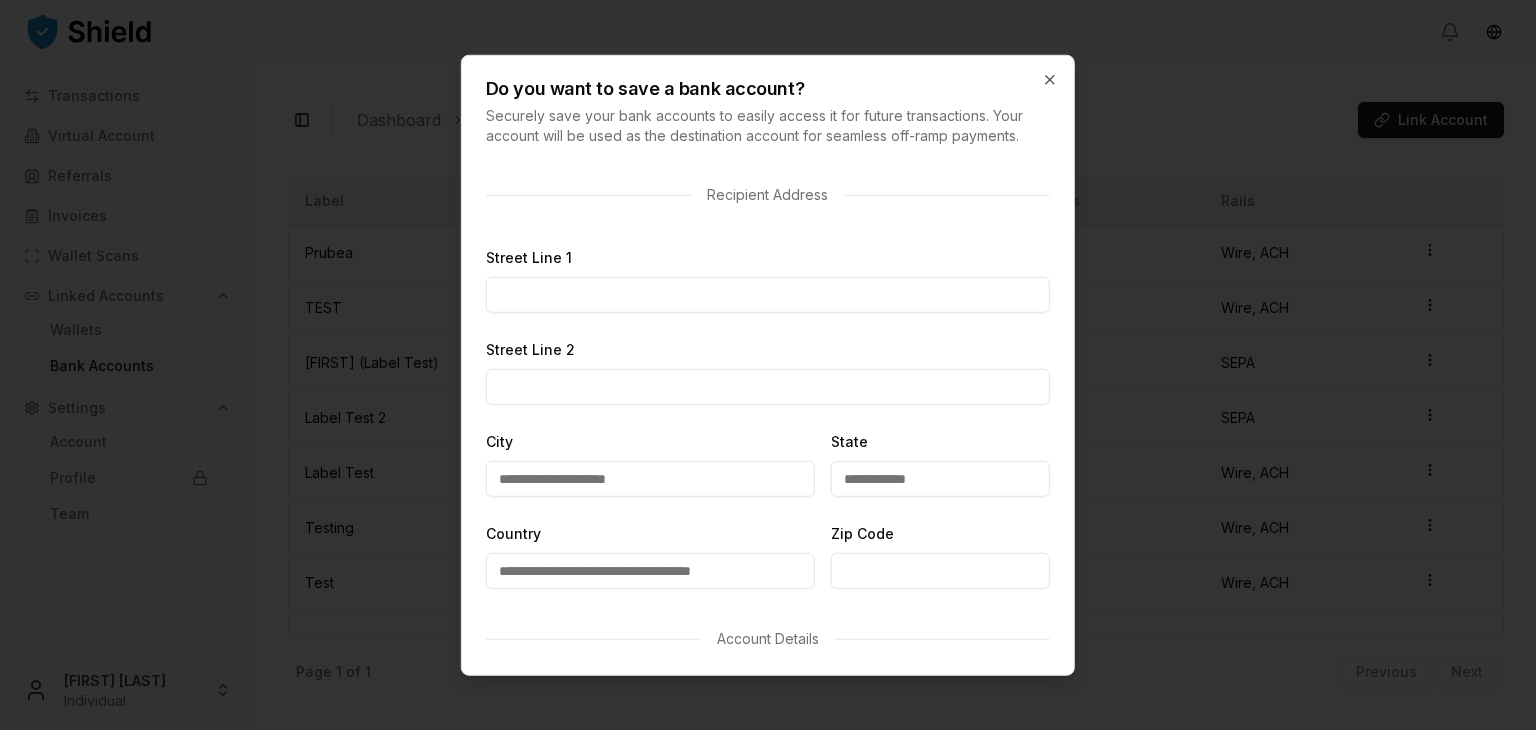 type on "****" 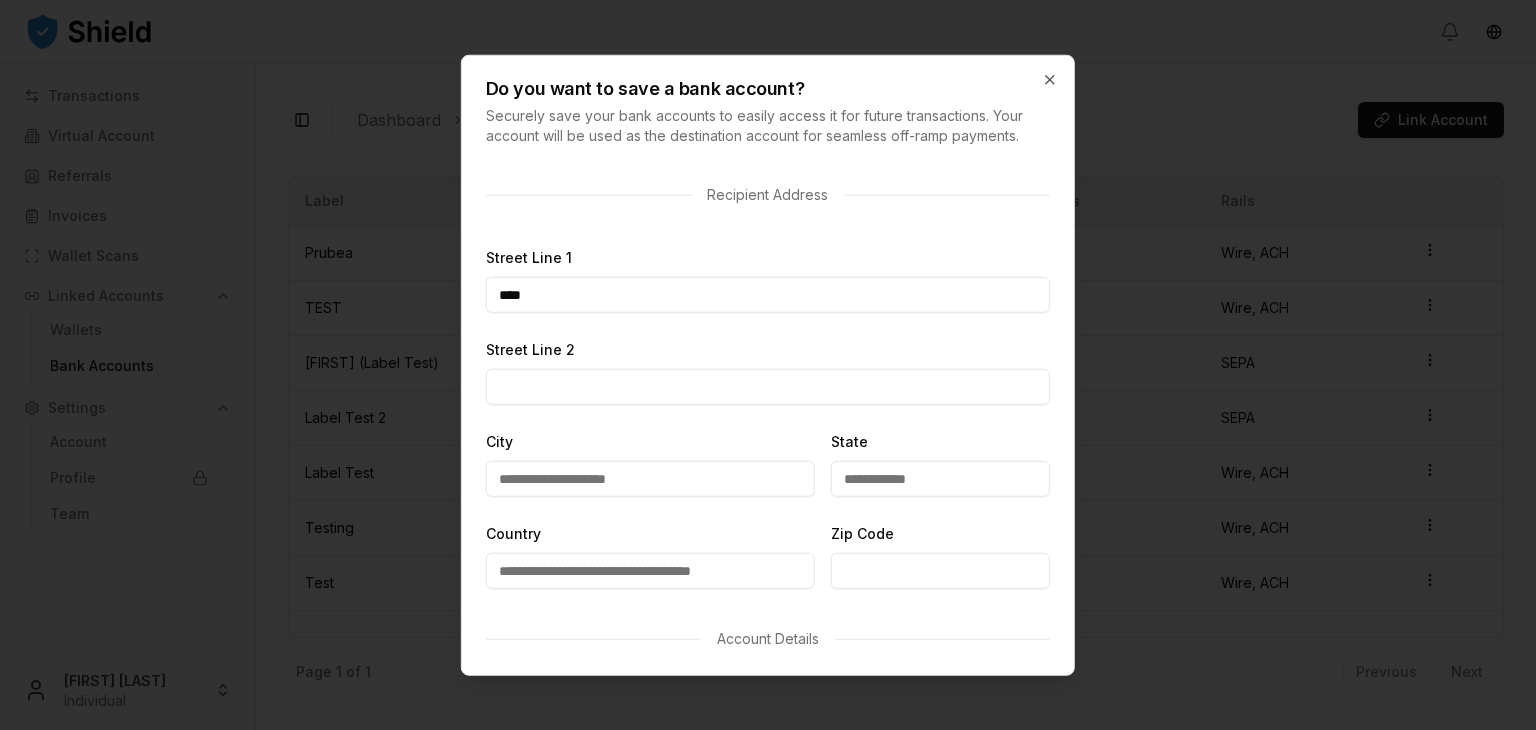 click on "****" at bounding box center (768, 295) 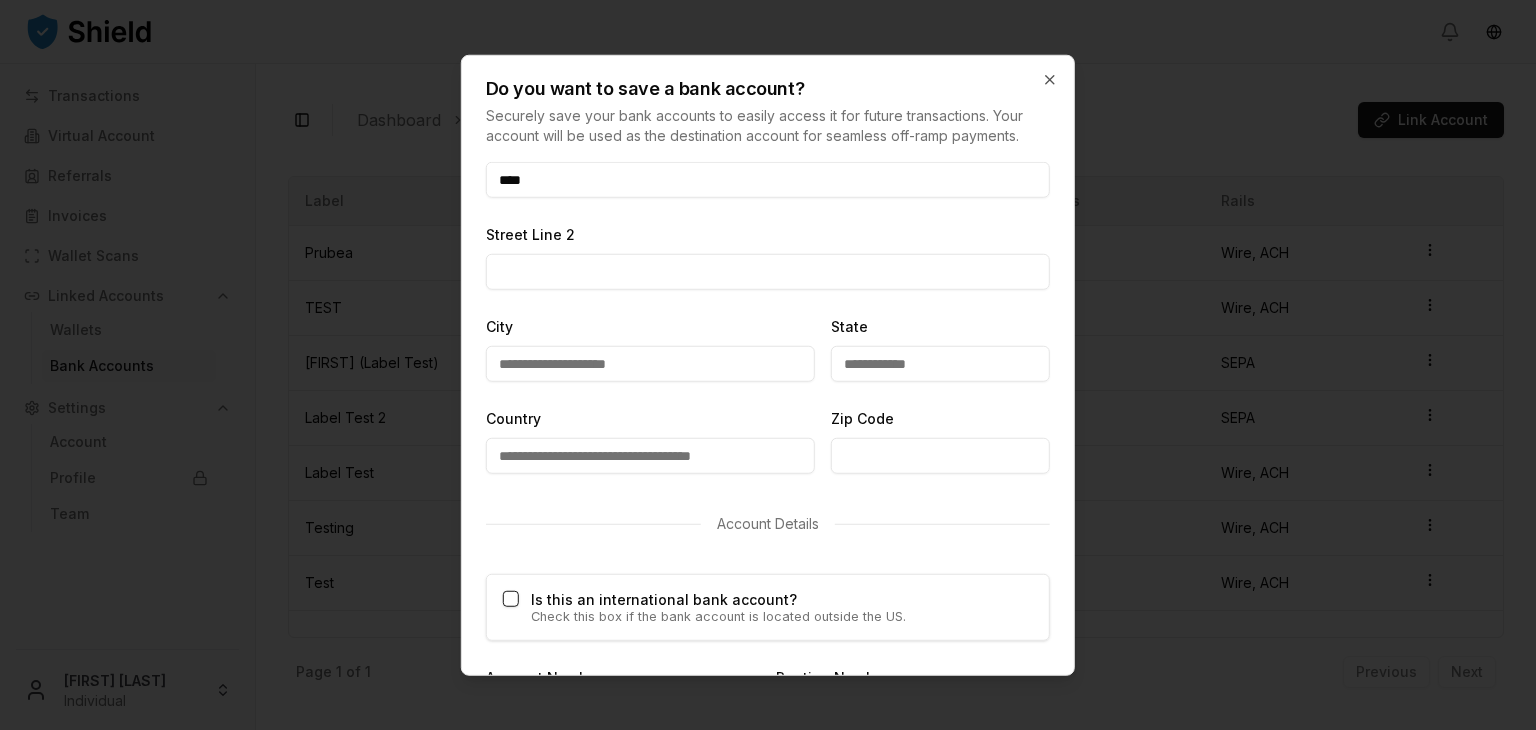 scroll, scrollTop: 784, scrollLeft: 0, axis: vertical 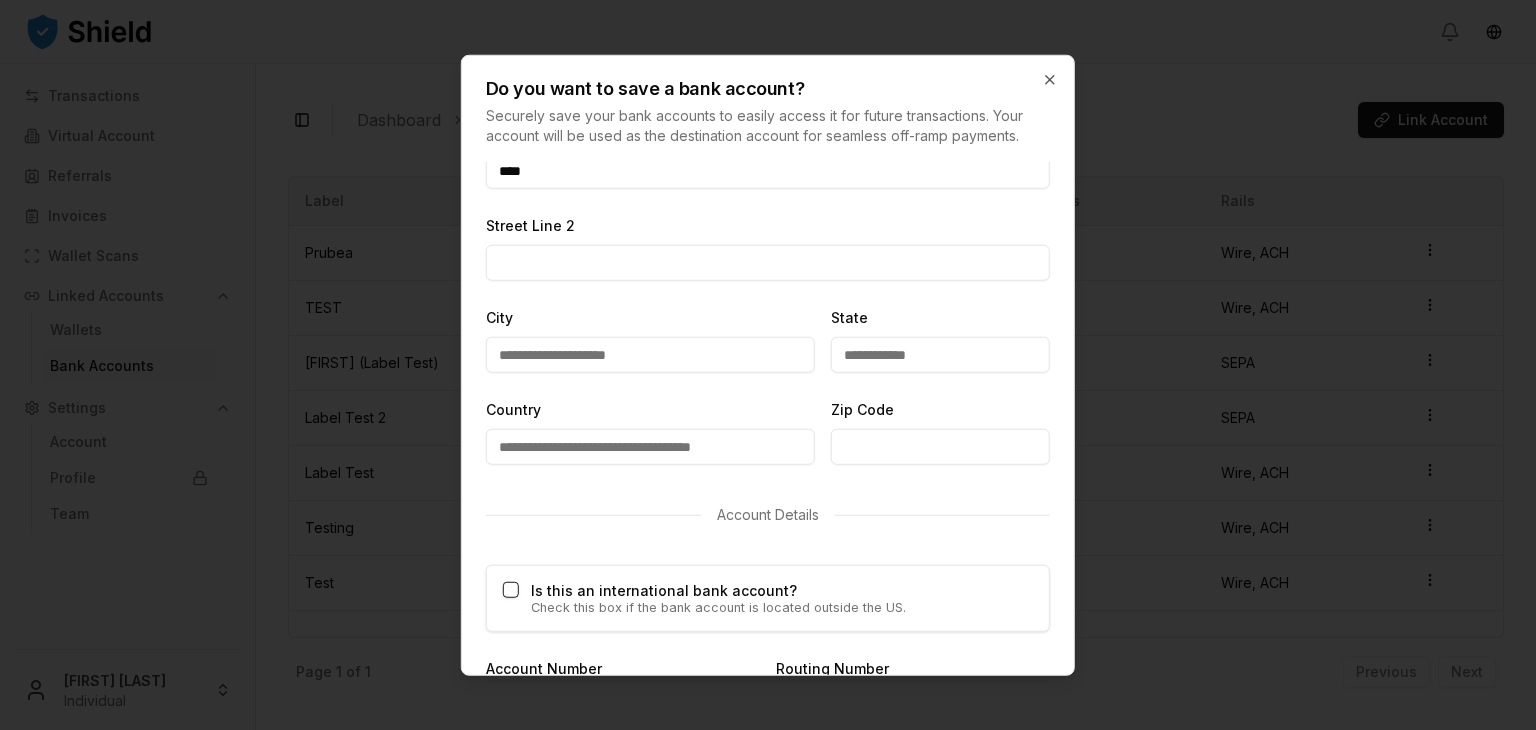 type on "****" 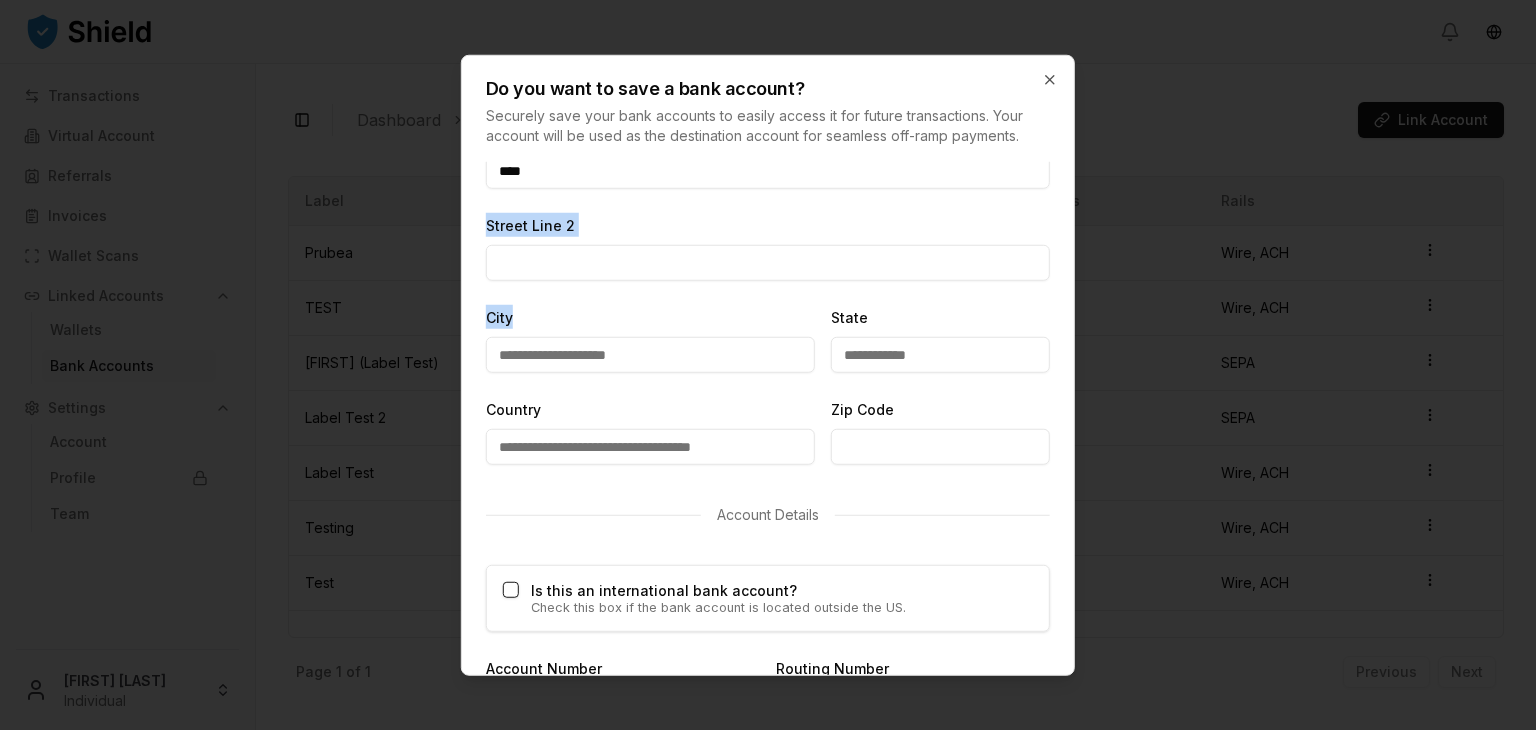 drag, startPoint x: 610, startPoint y: 283, endPoint x: 608, endPoint y: 269, distance: 14.142136 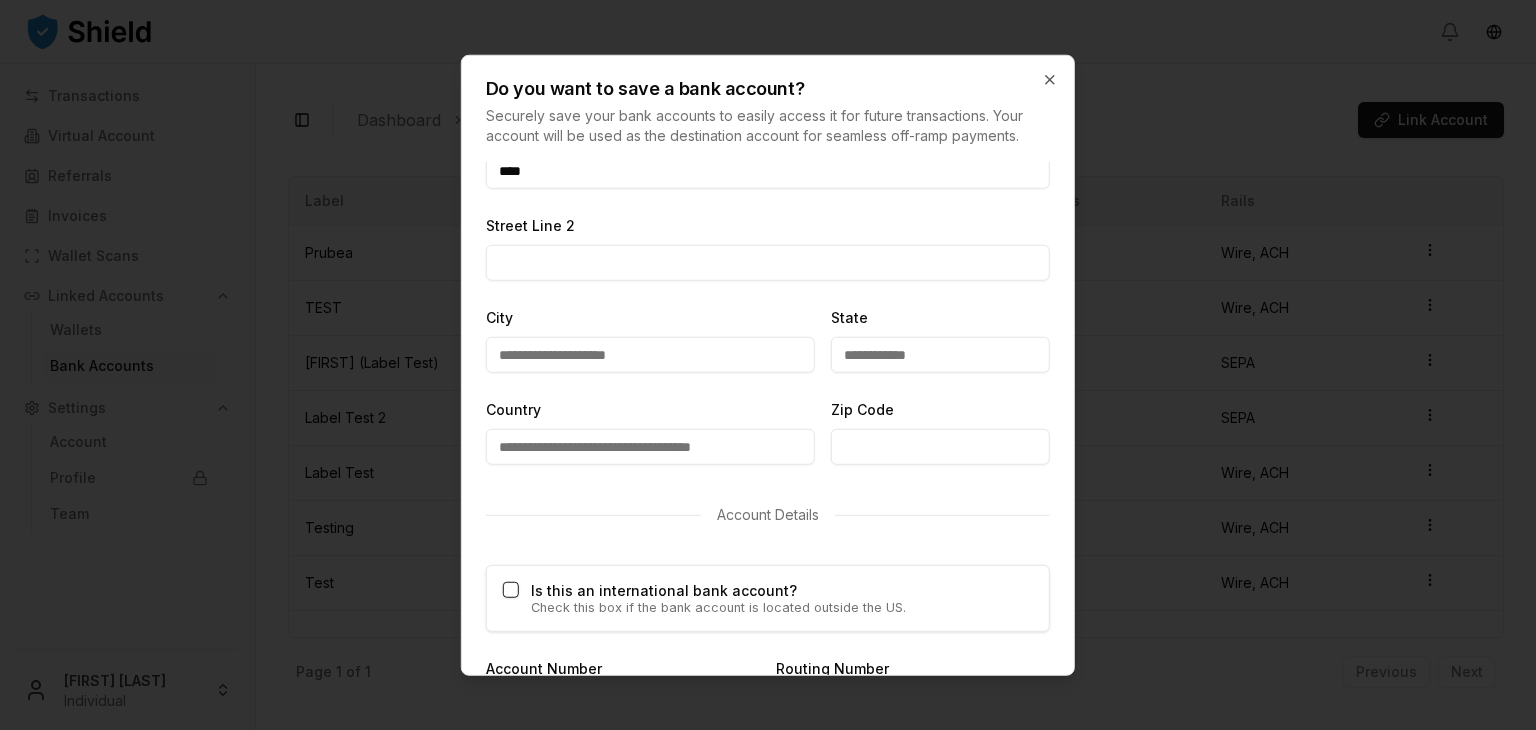 paste on "****" 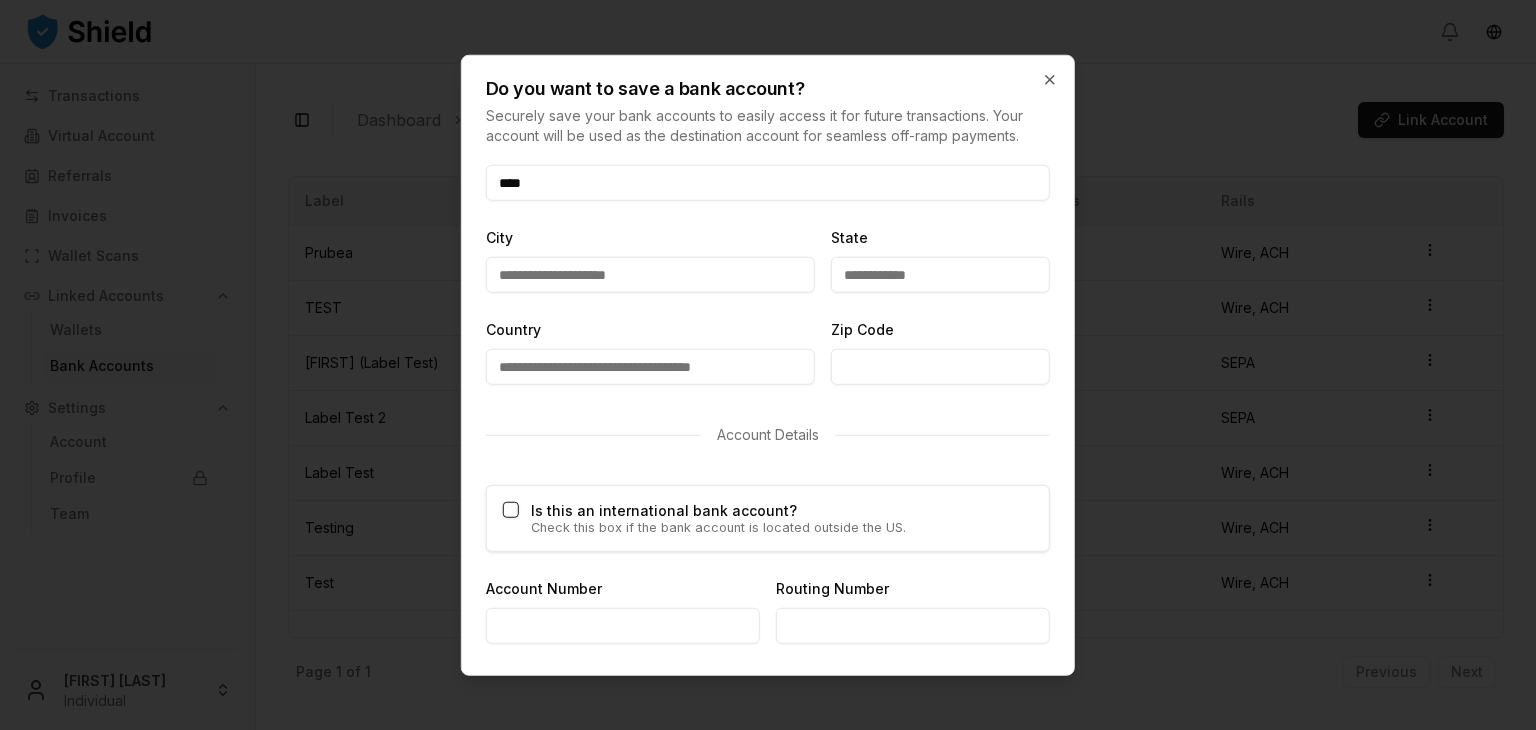 type on "****" 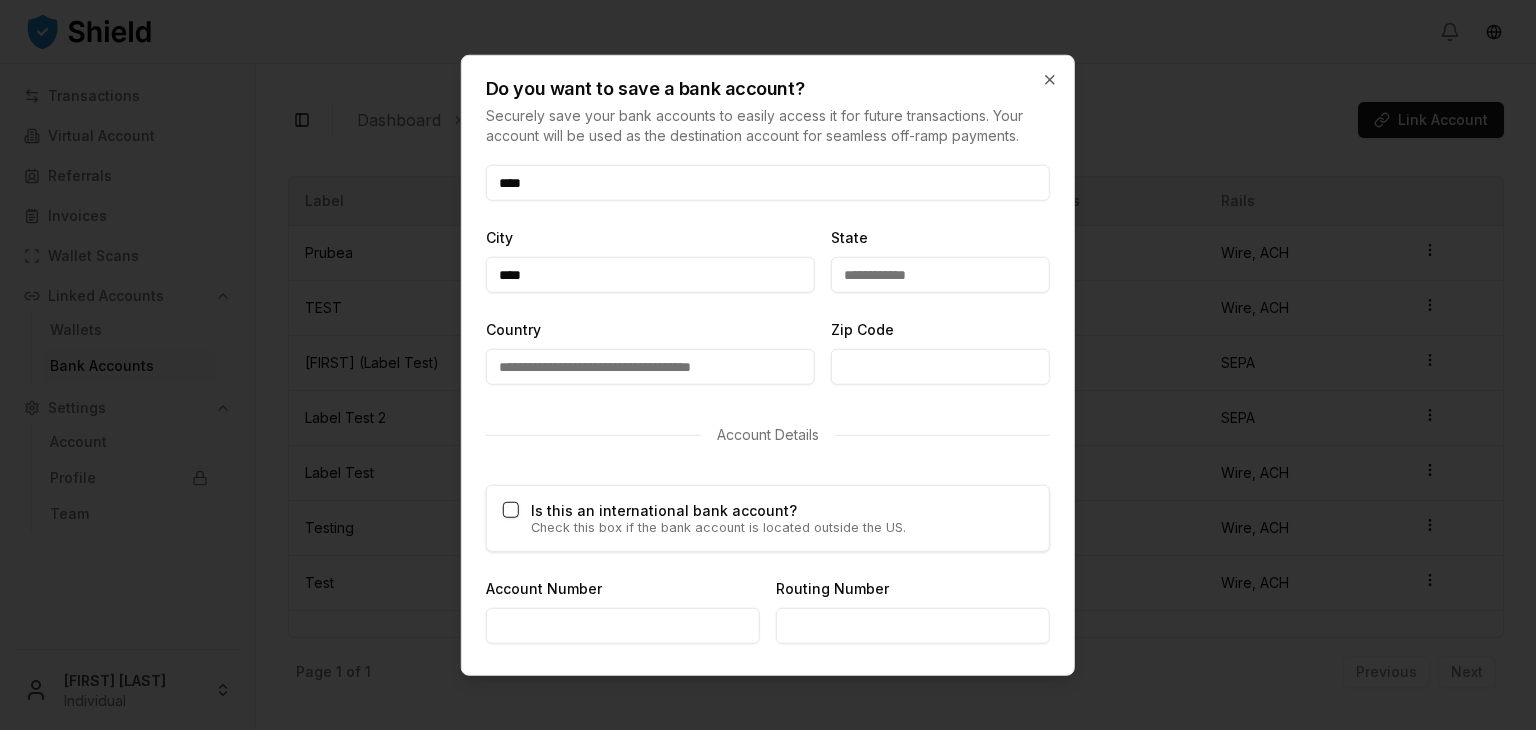 click on "****" at bounding box center [650, 275] 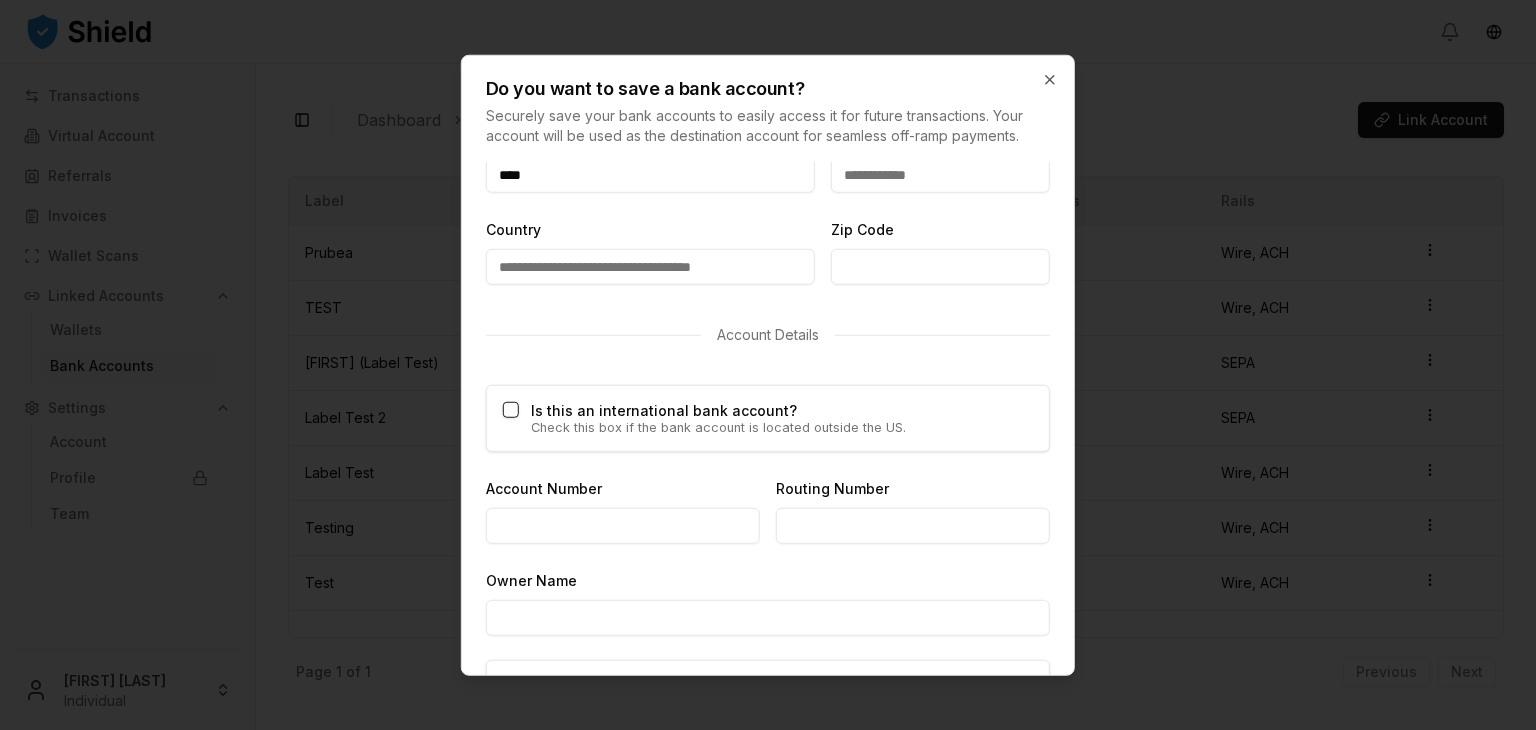 type on "****" 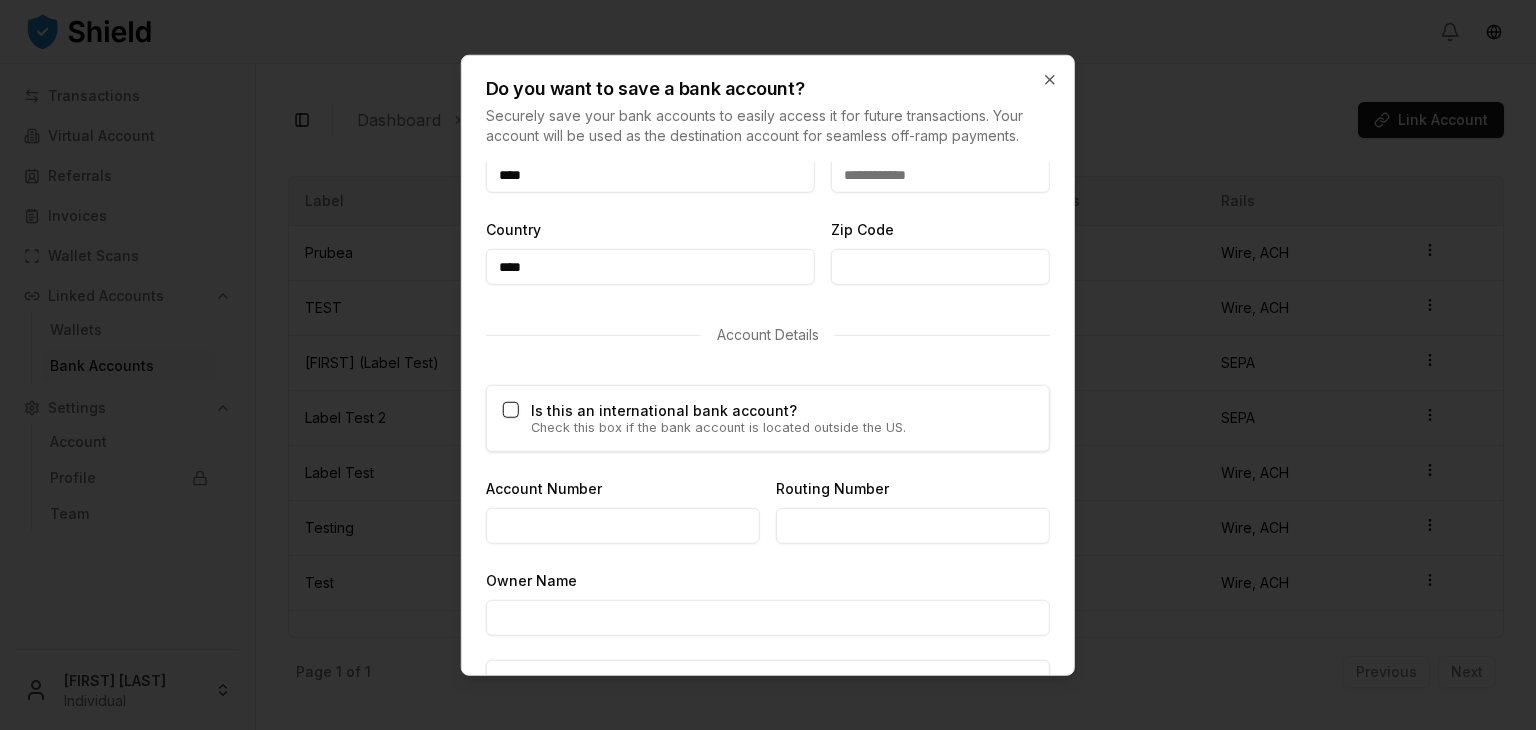 type on "****" 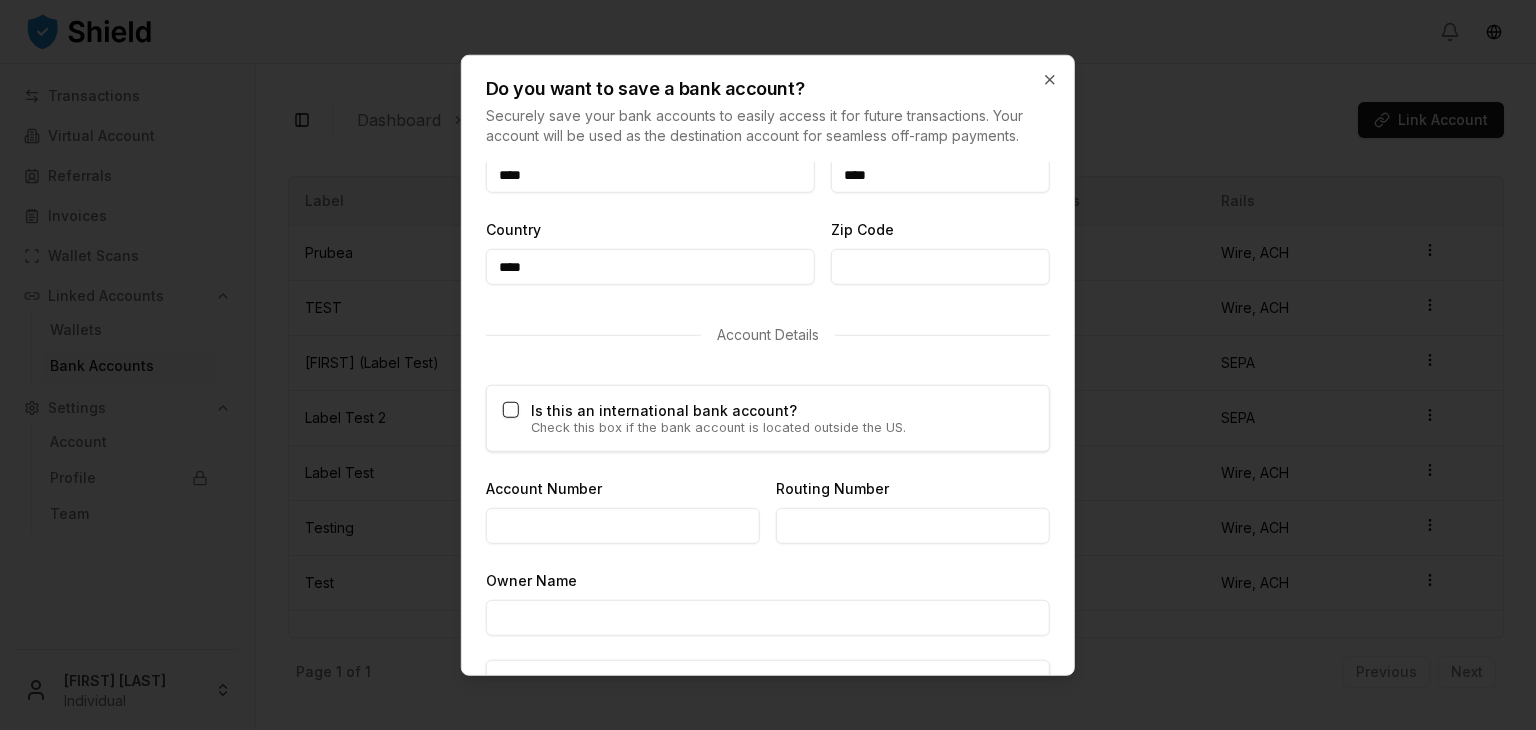click on "****" at bounding box center [940, 175] 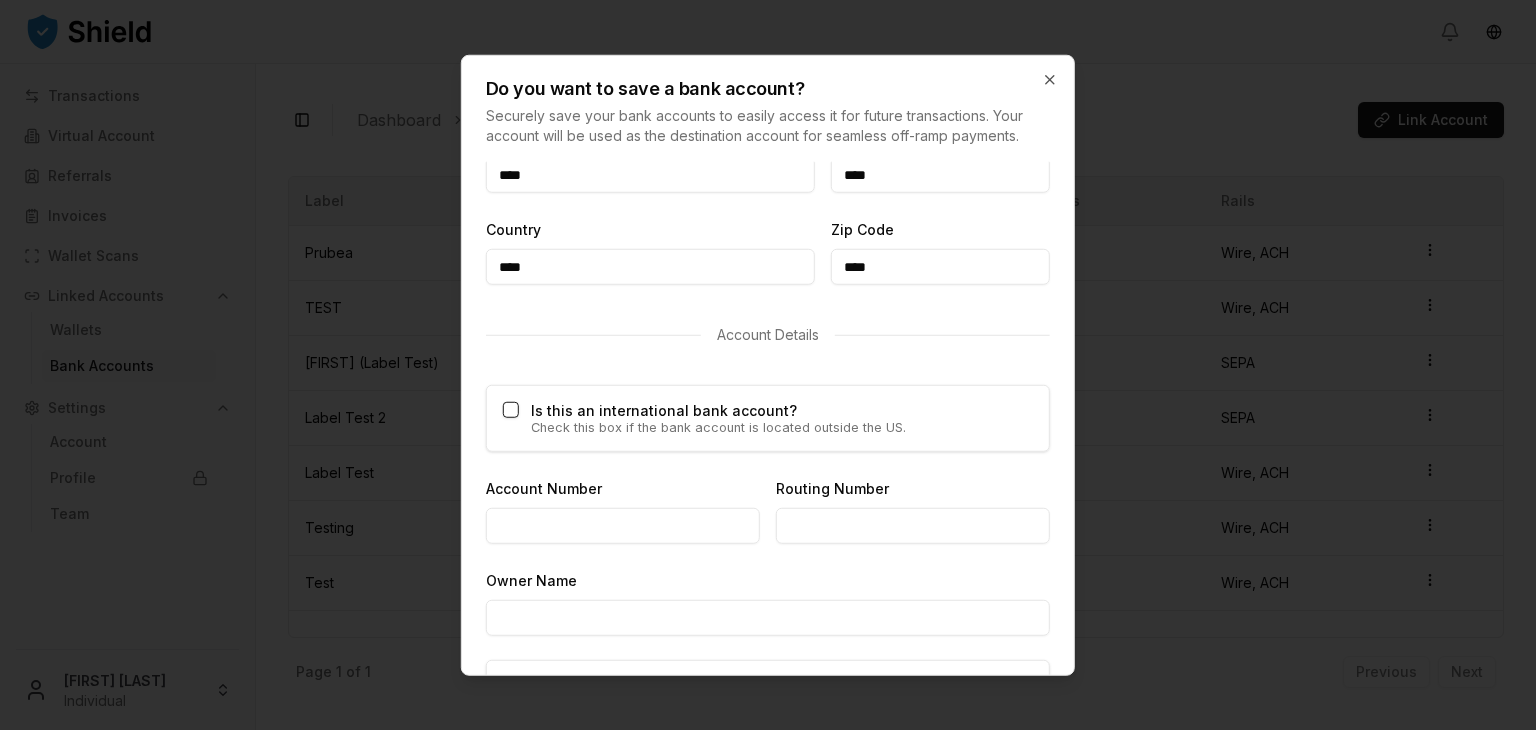 click on "****" at bounding box center [940, 267] 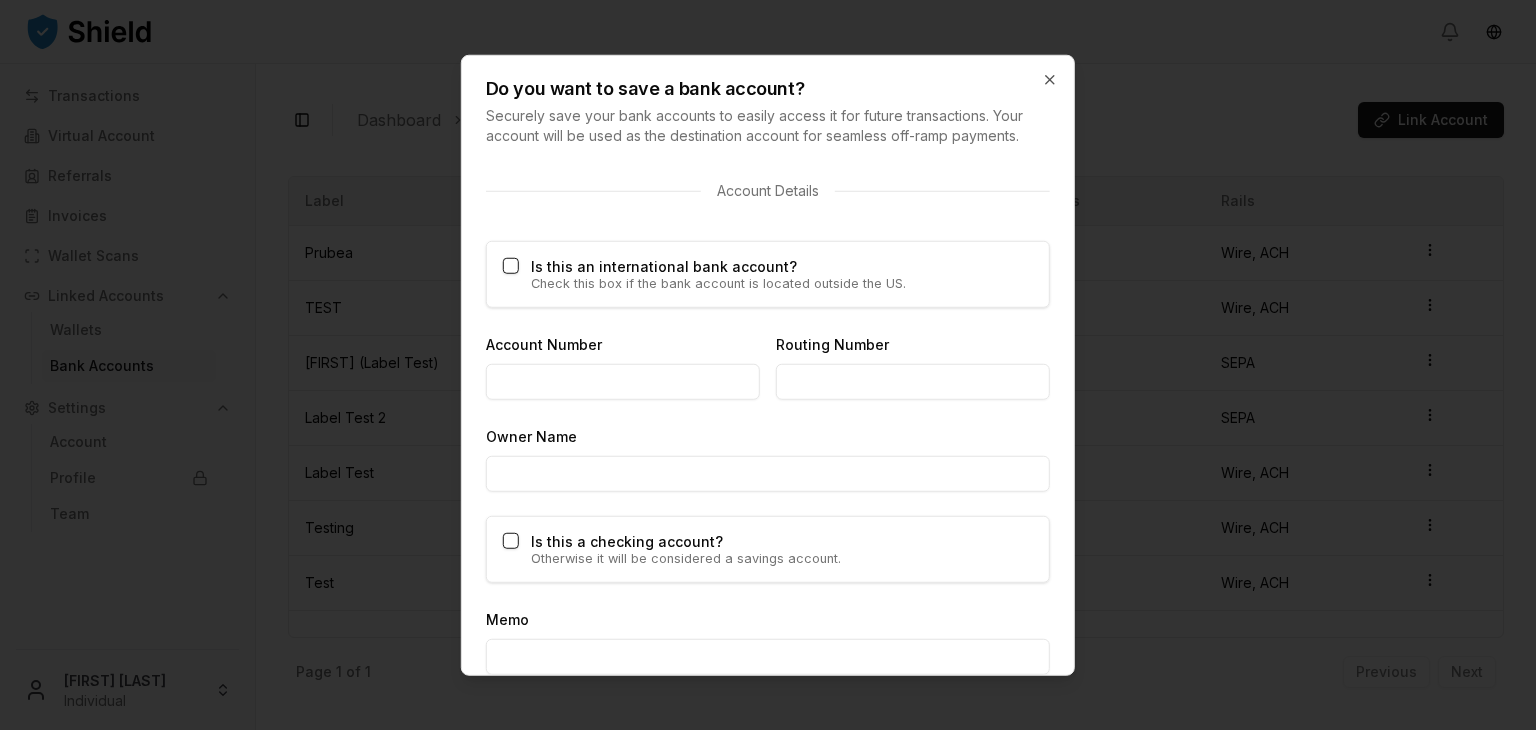 scroll, scrollTop: 1111, scrollLeft: 0, axis: vertical 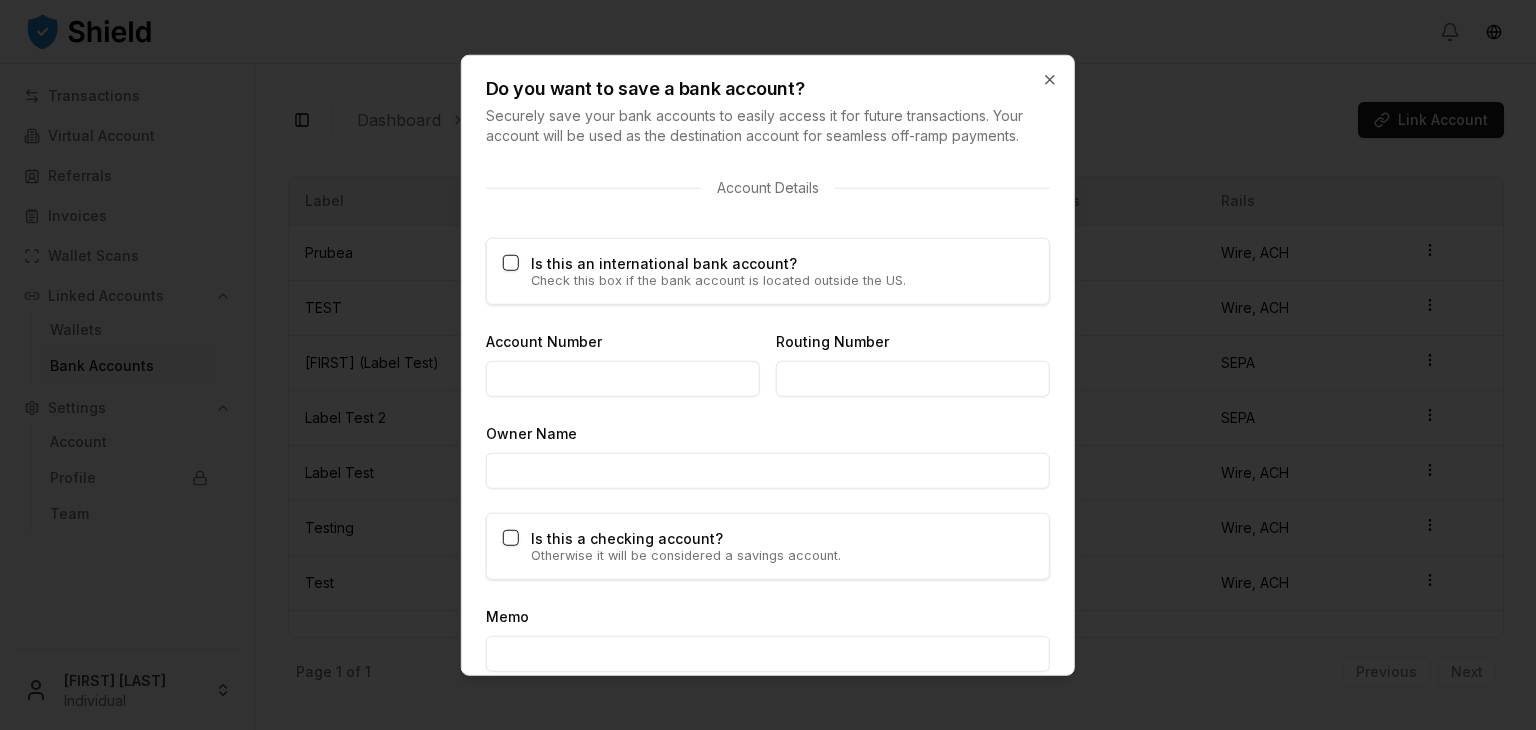 type on "****" 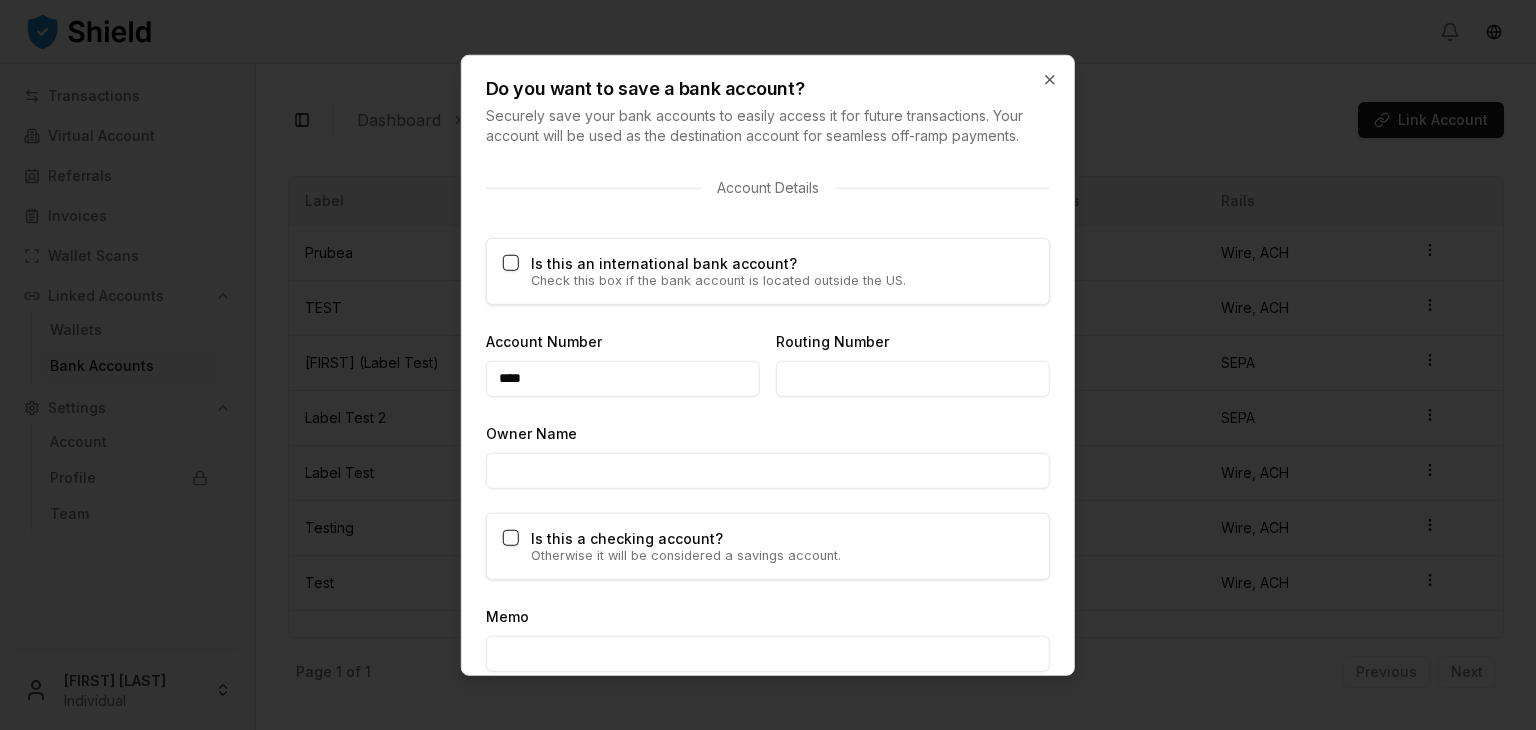 click on "****" at bounding box center (623, 379) 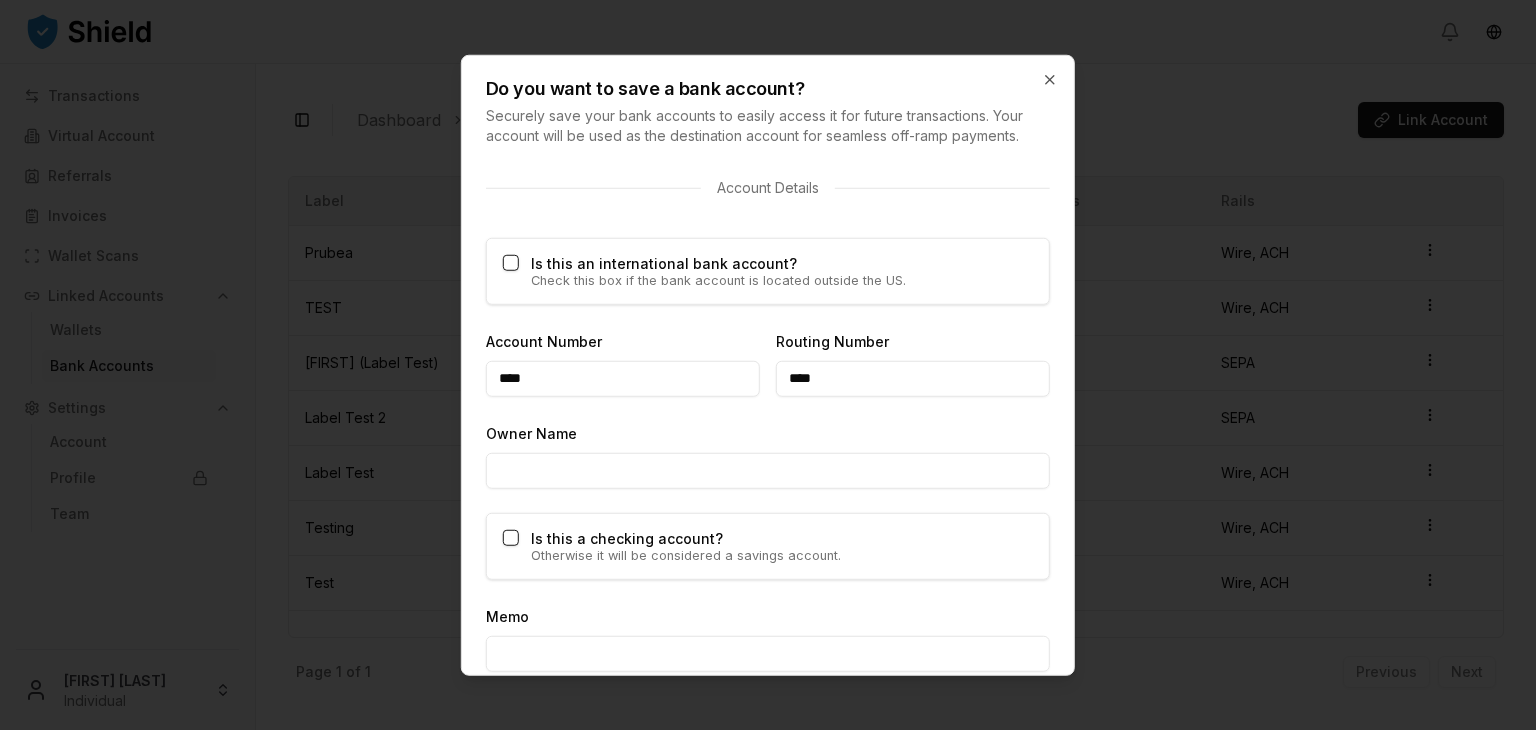 click on "****" at bounding box center (913, 379) 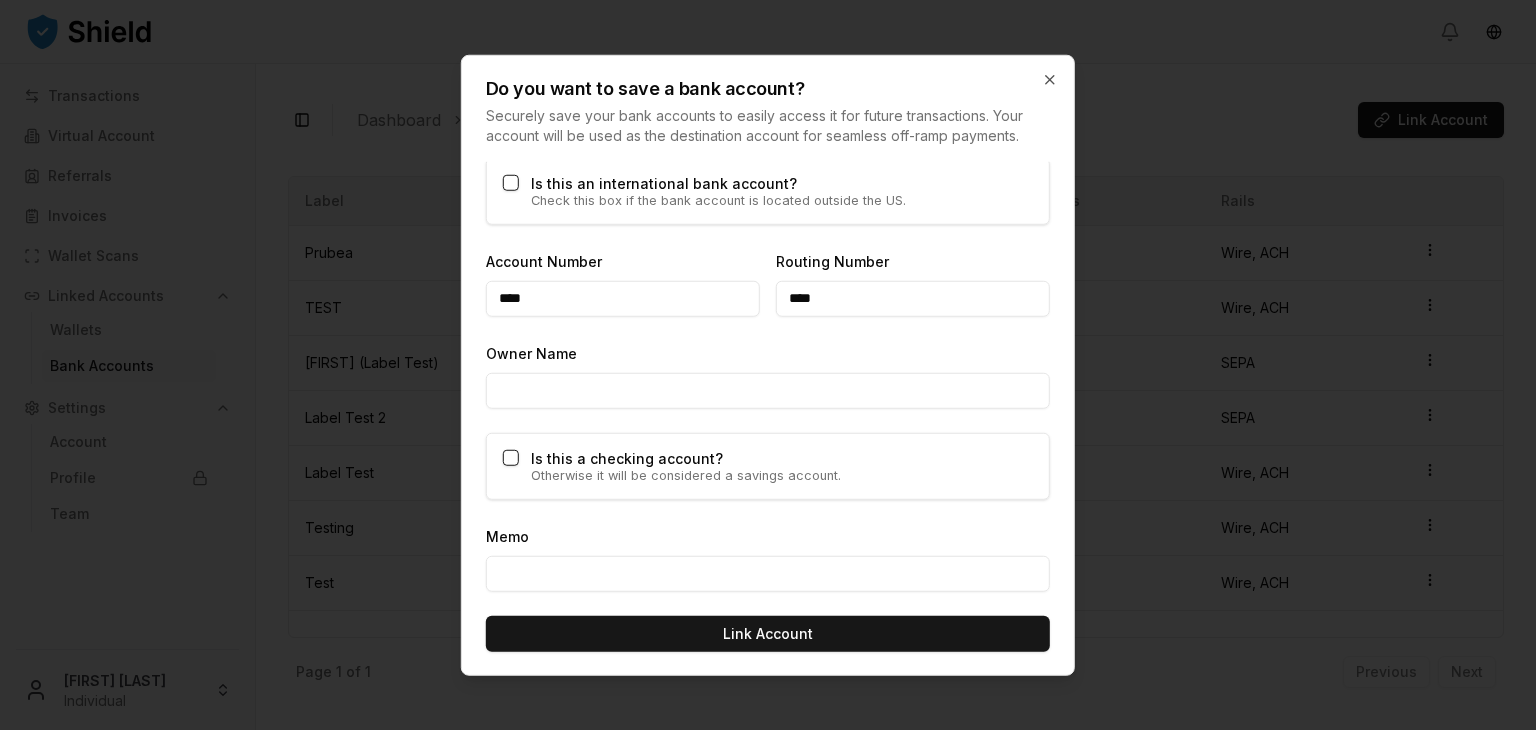 type on "****" 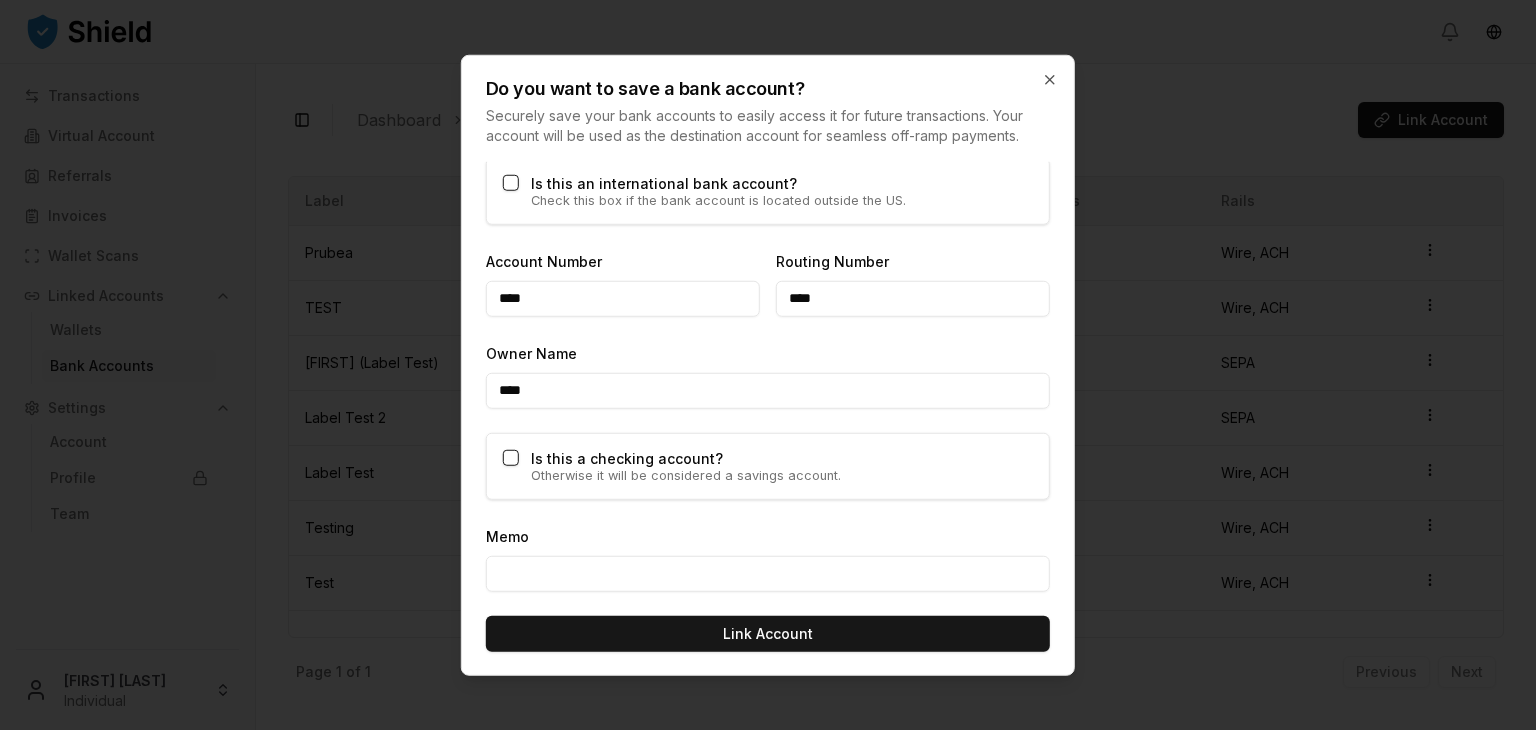 click on "****" at bounding box center [768, 391] 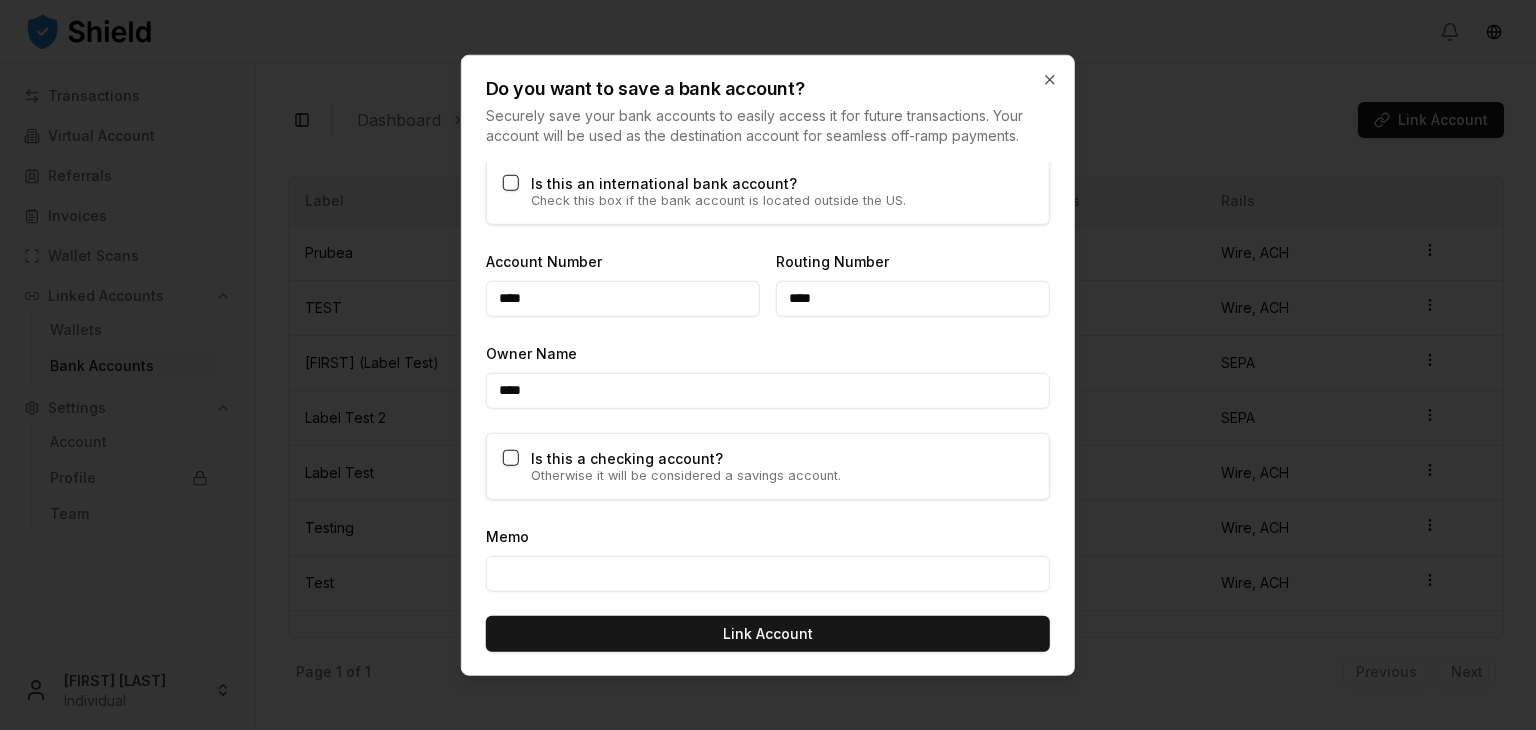 type on "****" 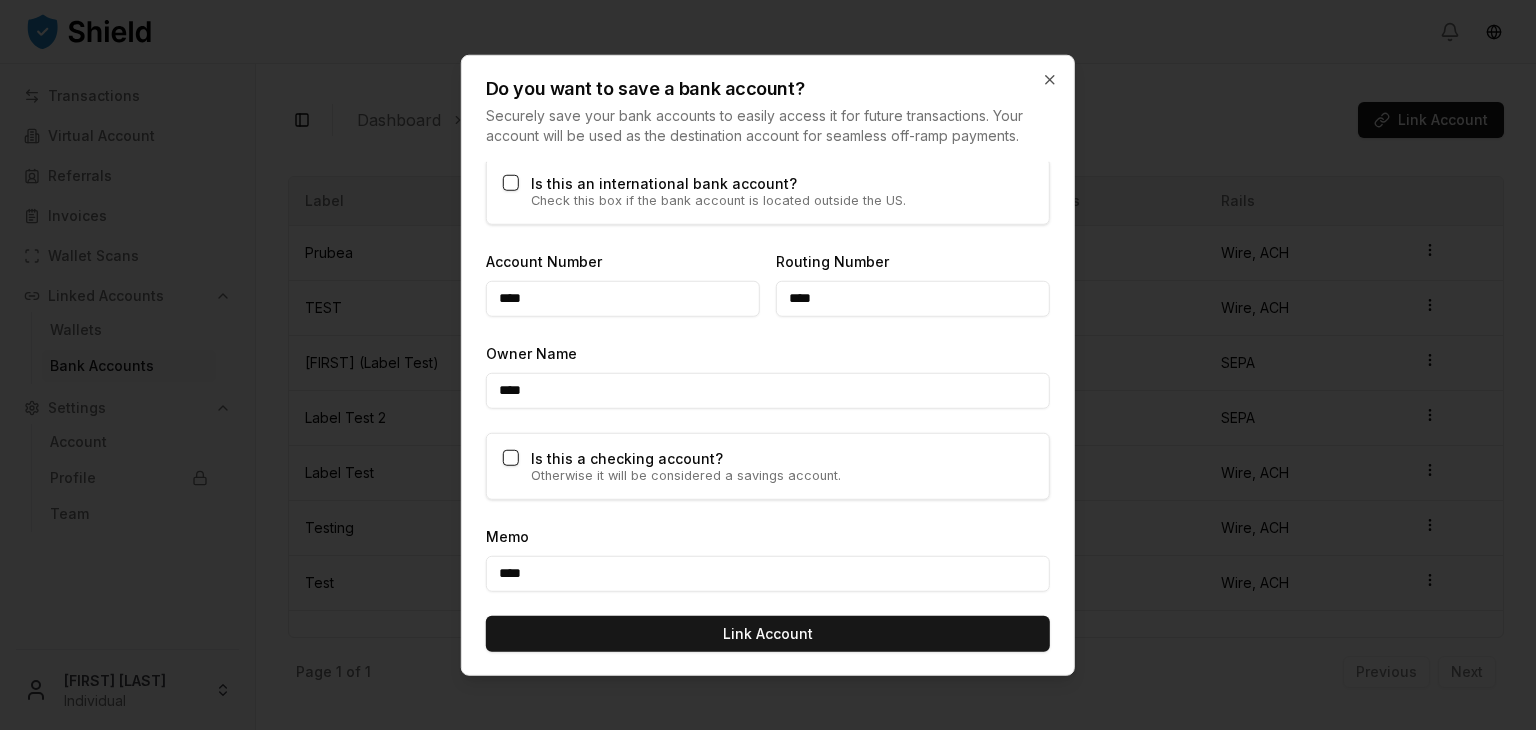 click on "****" at bounding box center (768, 574) 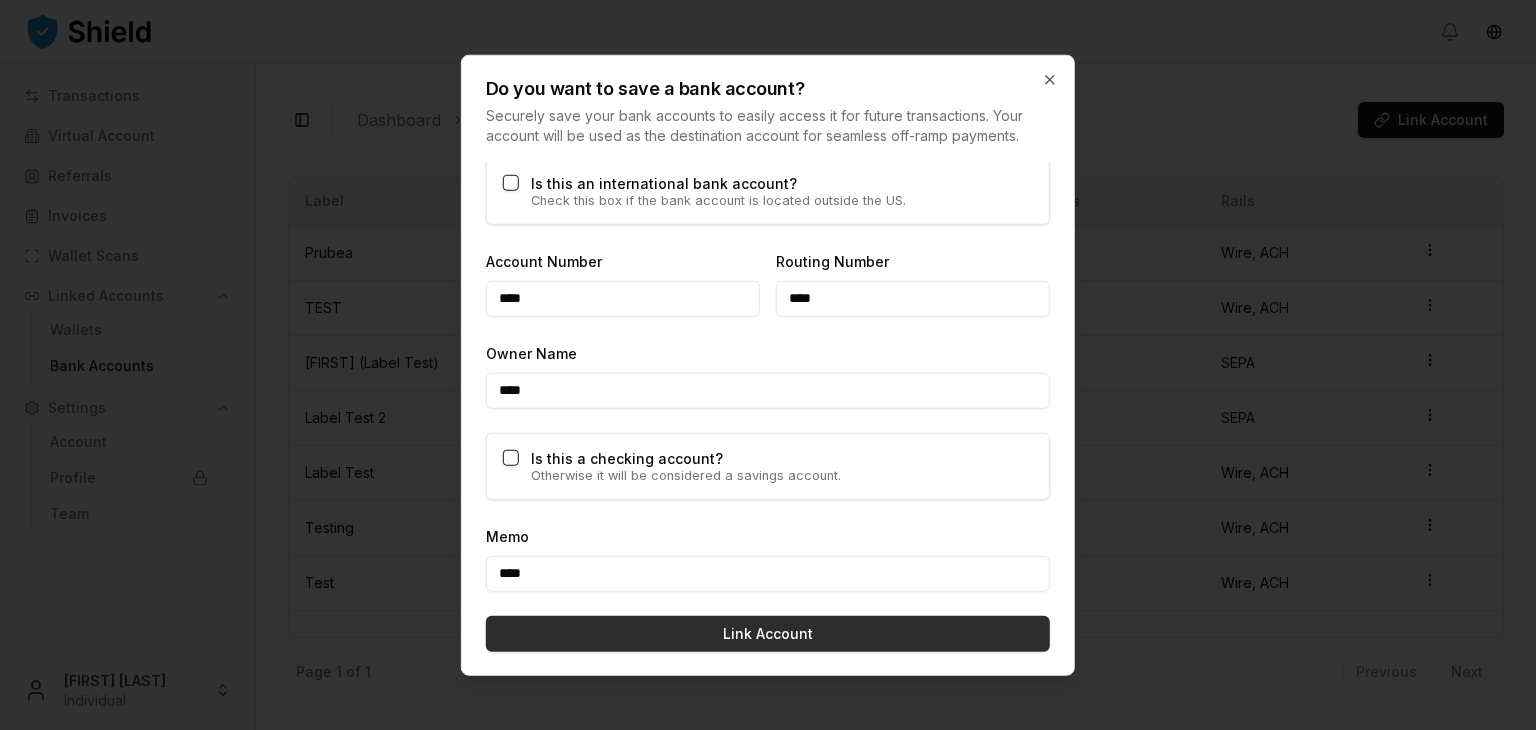 type on "****" 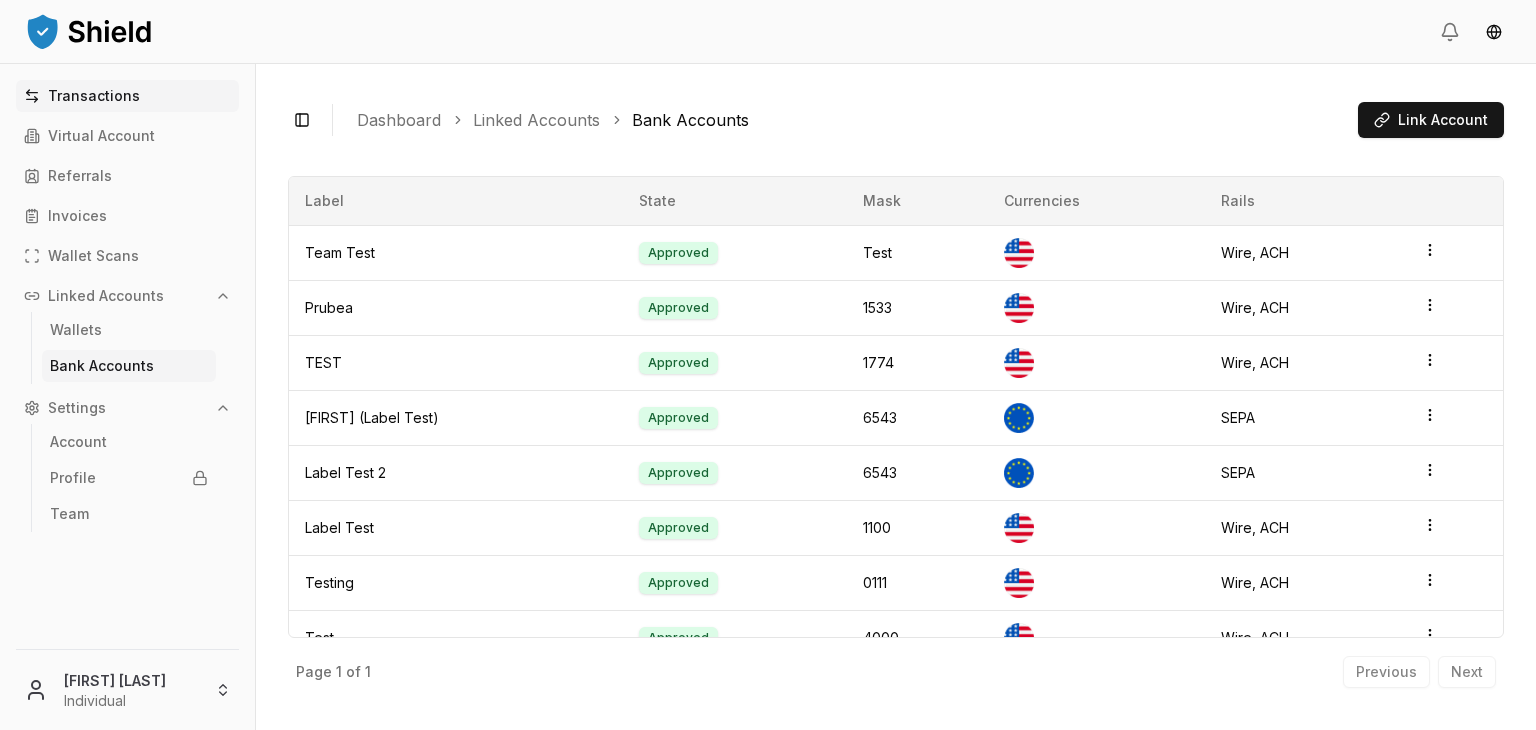 click on "Transactions" at bounding box center [94, 96] 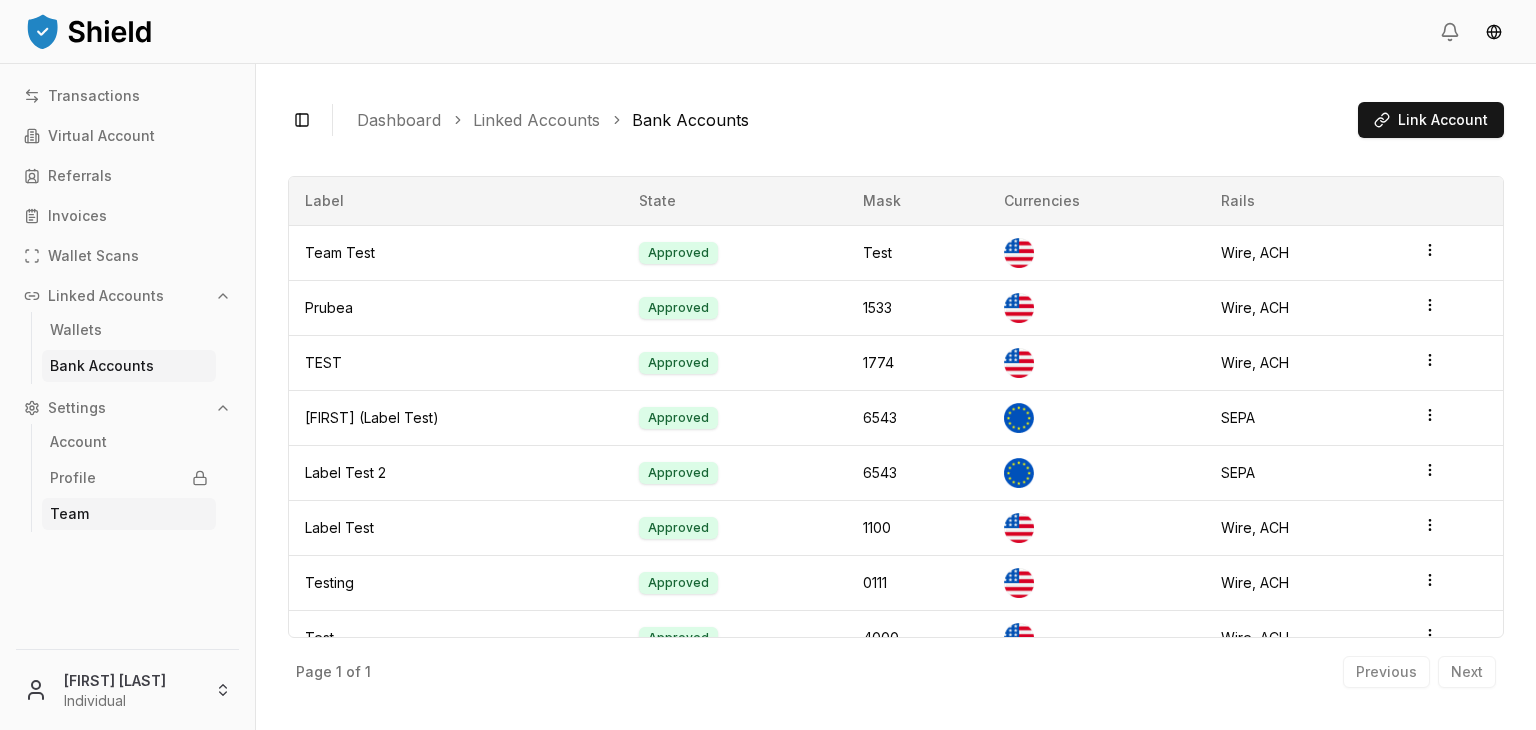 click on "Team" at bounding box center (129, 514) 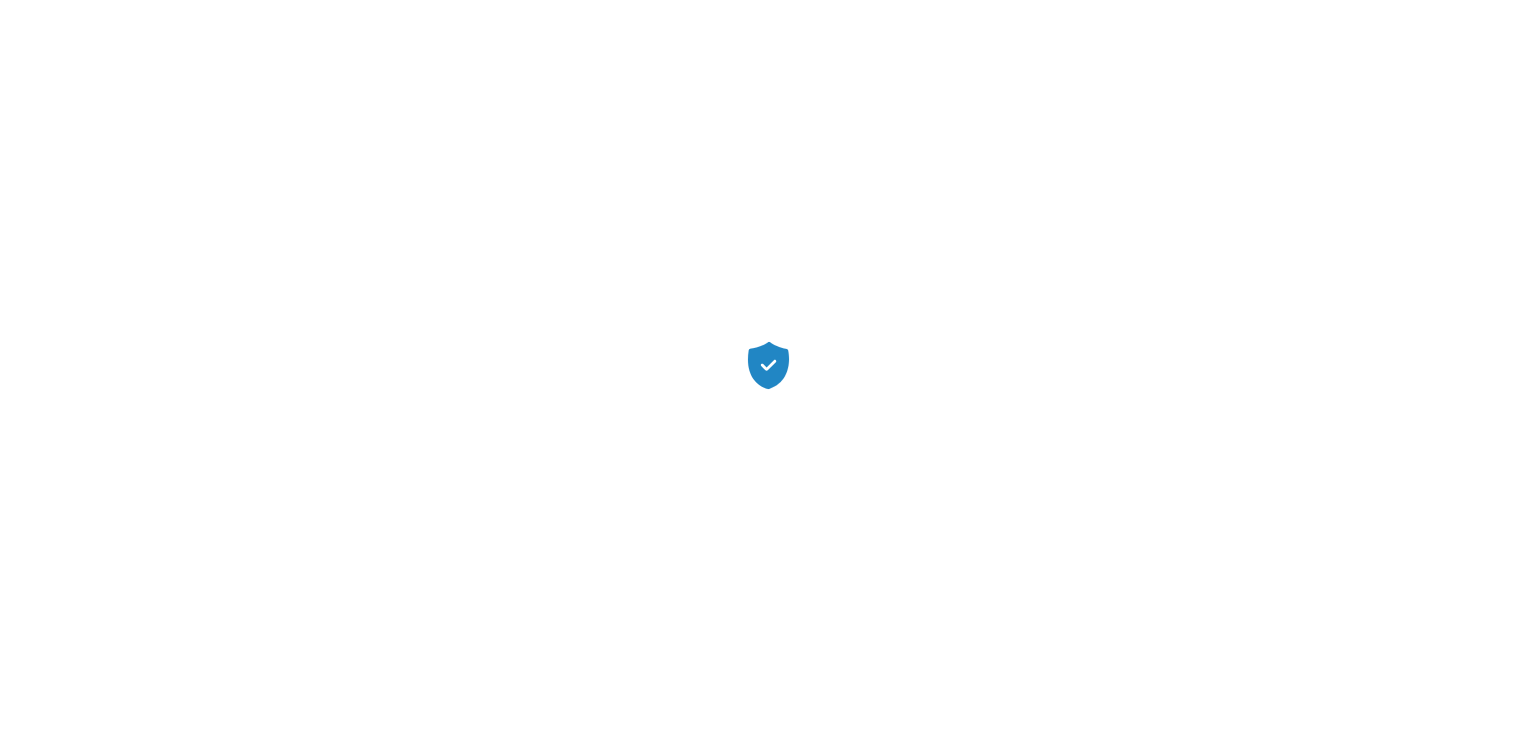 scroll, scrollTop: 0, scrollLeft: 0, axis: both 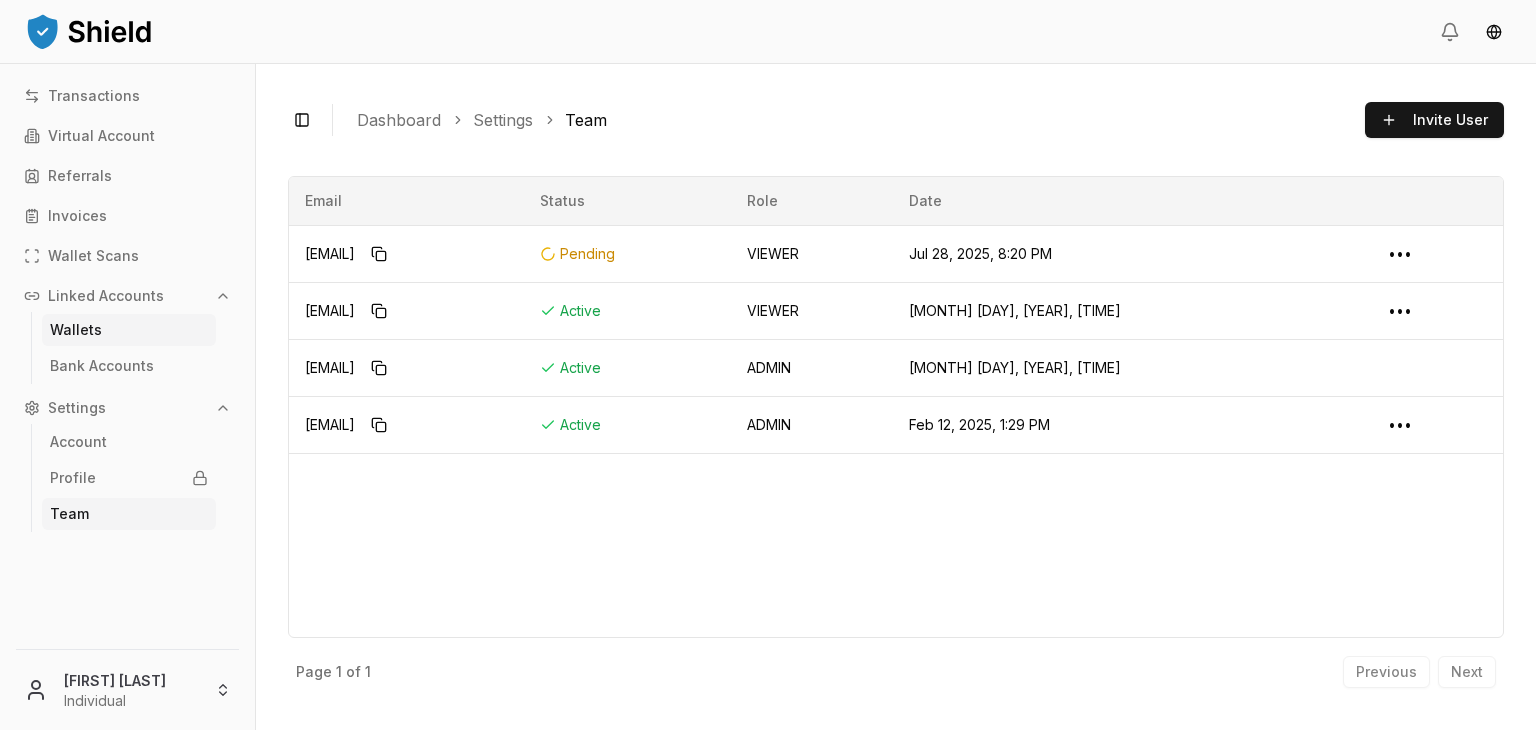 click on "Wallets" at bounding box center [129, 330] 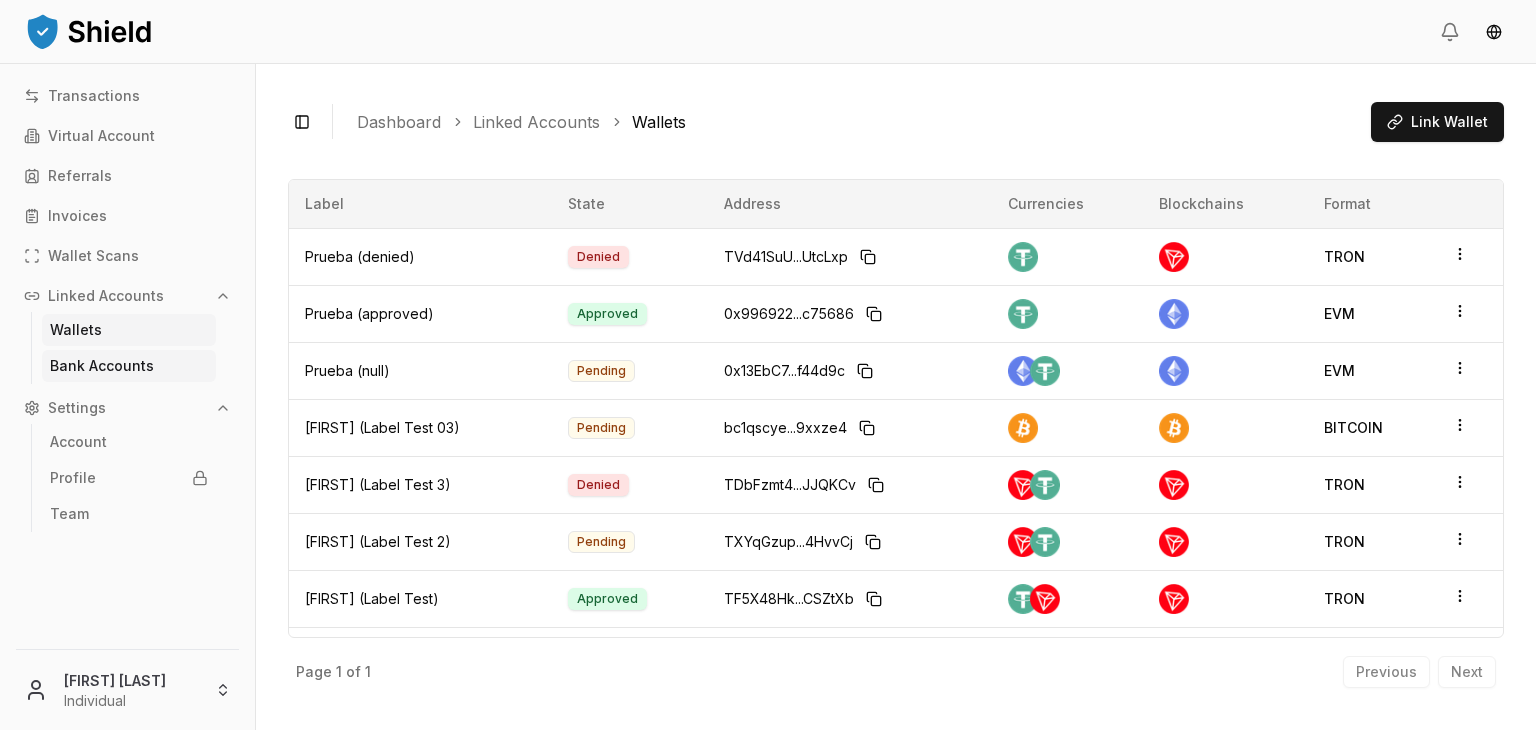 click on "Bank Accounts" at bounding box center [129, 366] 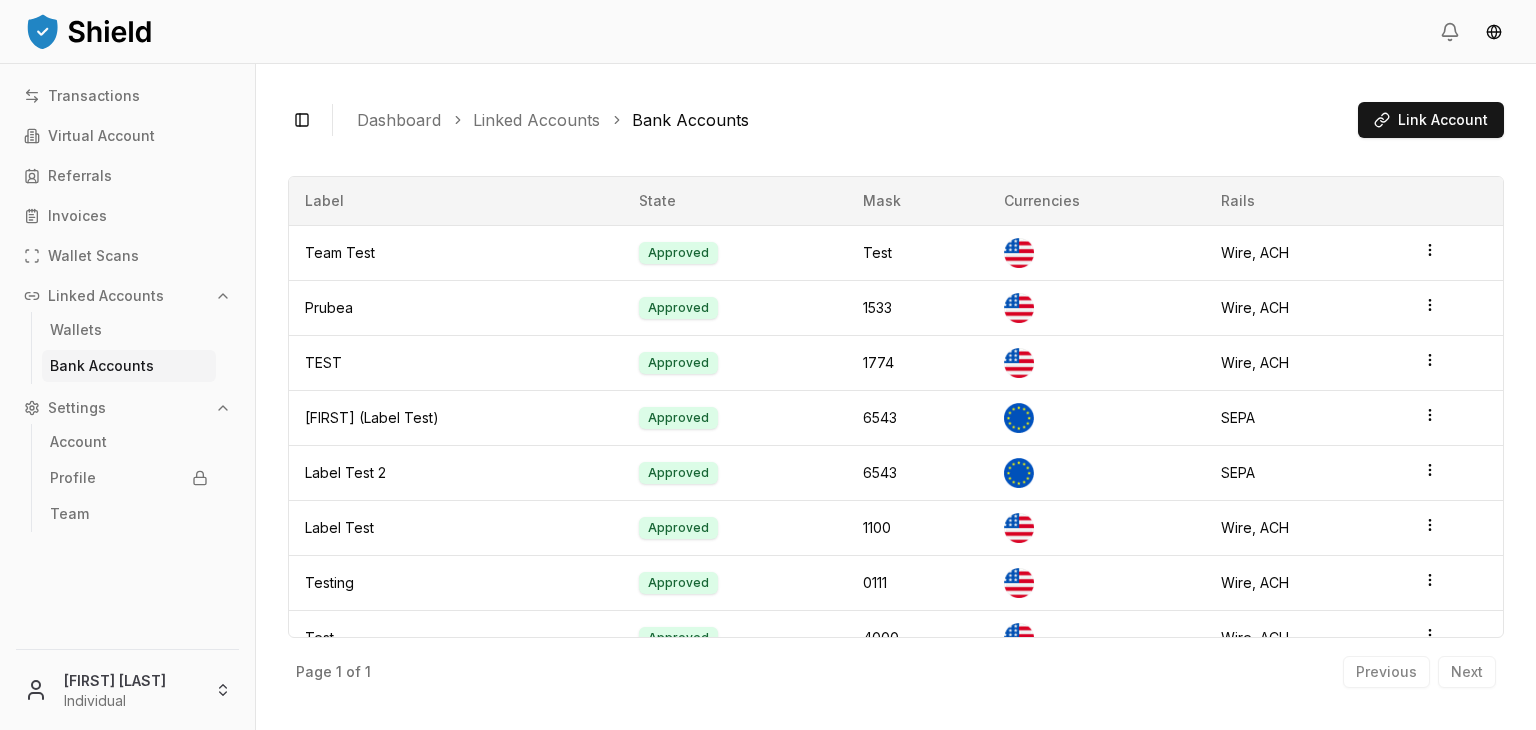 click on "Transactions Virtual Account Referrals Invoices Wallet Scans Linked Accounts Wallets Bank Accounts Settings Account Profile Team" at bounding box center [127, 352] 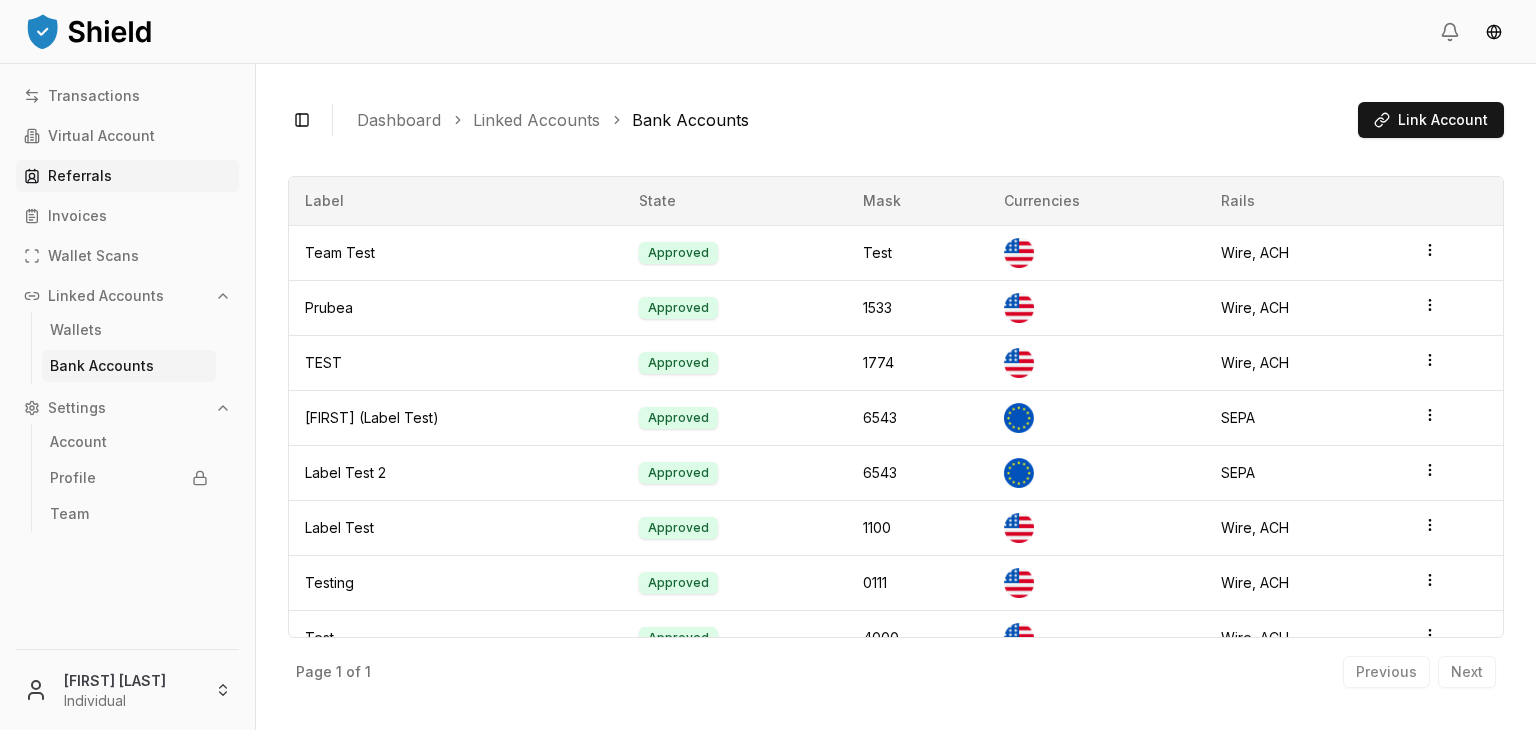 click on "Referrals" at bounding box center [80, 176] 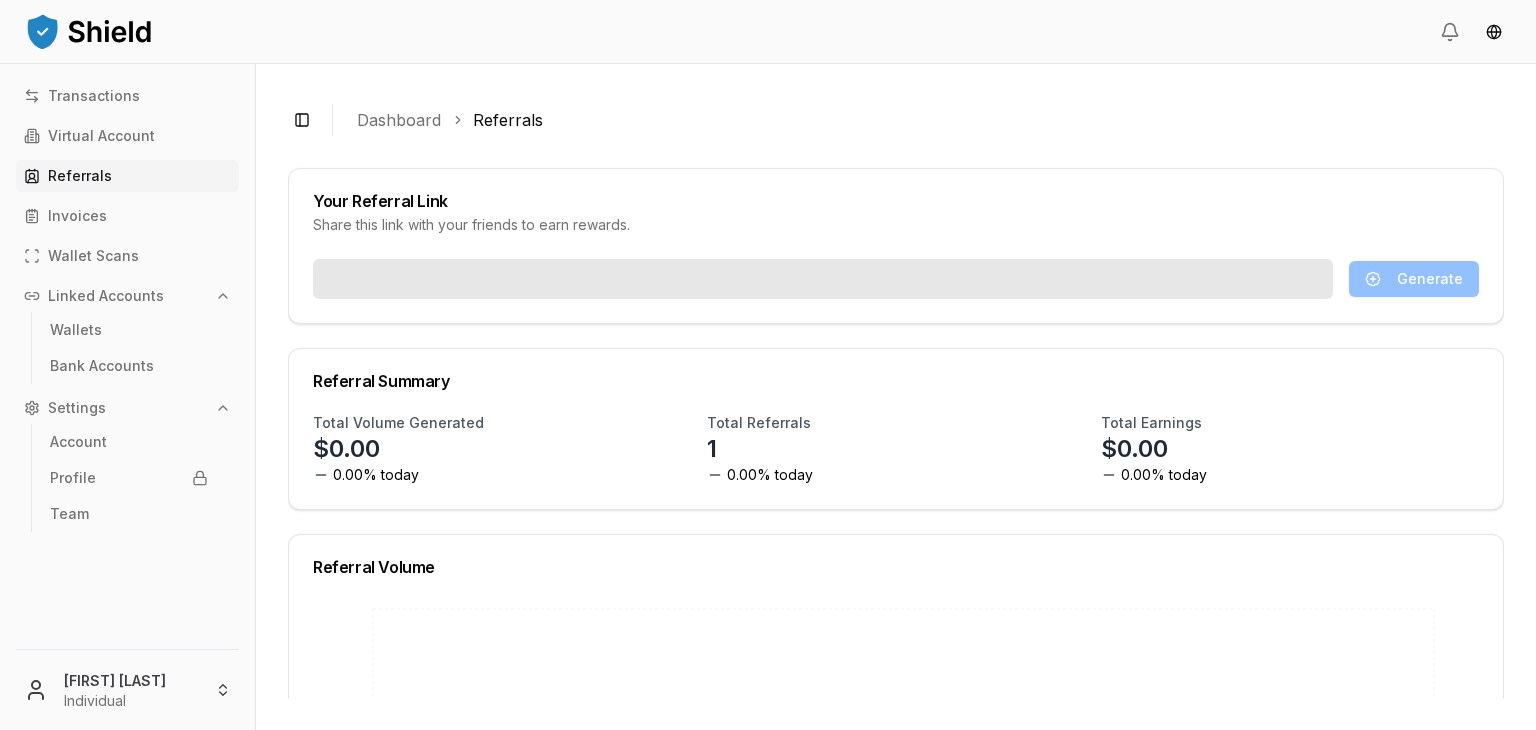 click on "Transactions Virtual Account Referrals Invoices Wallet Scans Linked Accounts Wallets Bank Accounts Settings Account Profile Team" at bounding box center (127, 352) 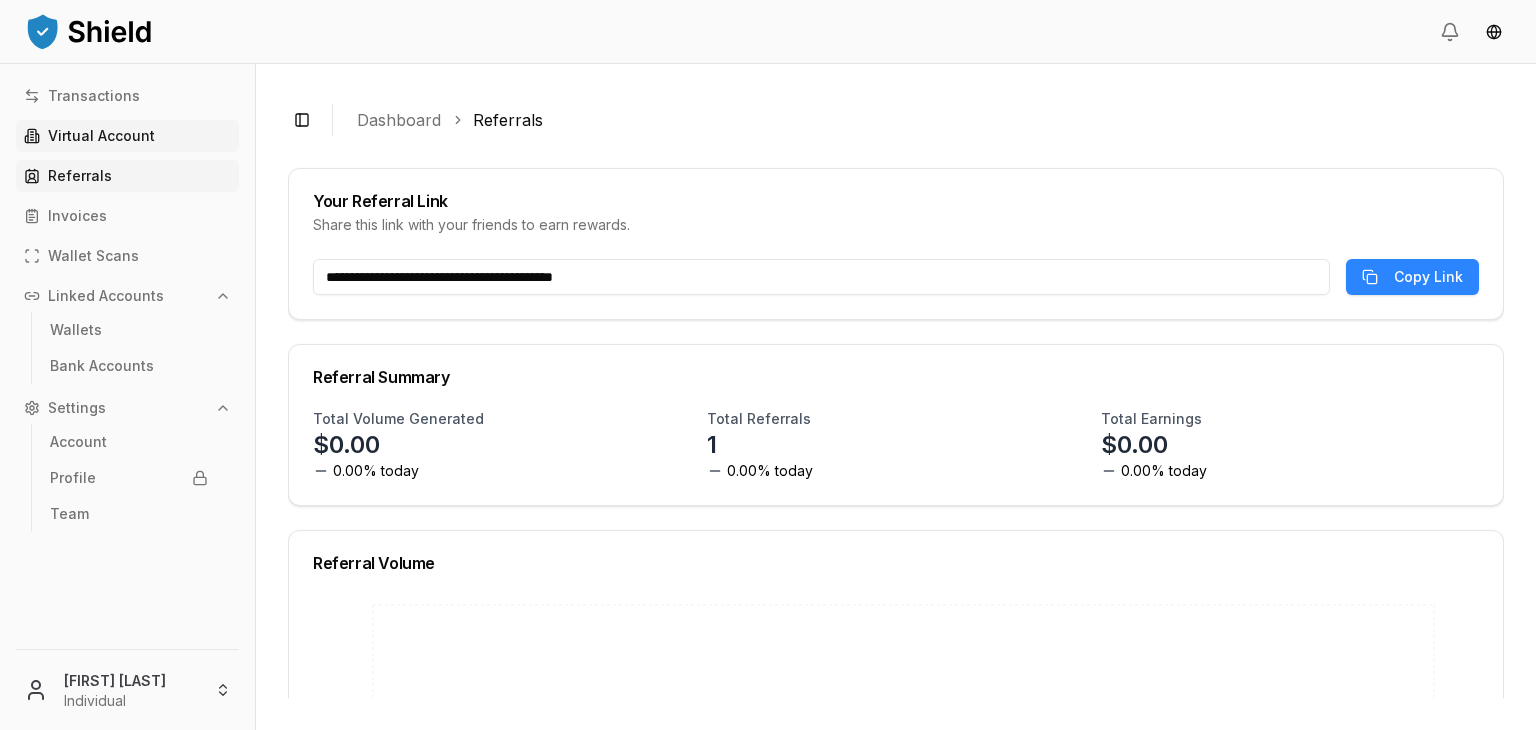 click on "Virtual Account" at bounding box center [127, 136] 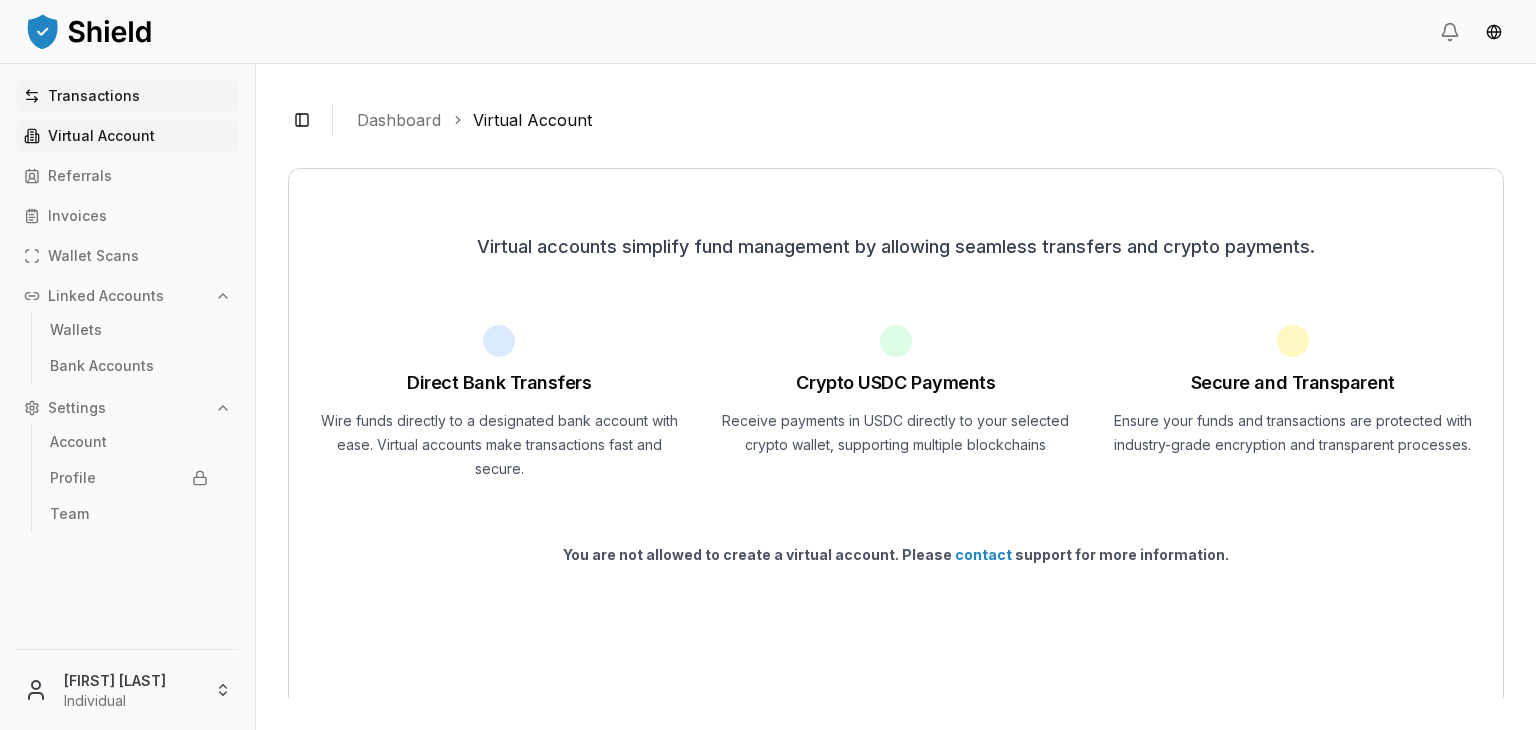 click on "Transactions" at bounding box center (94, 96) 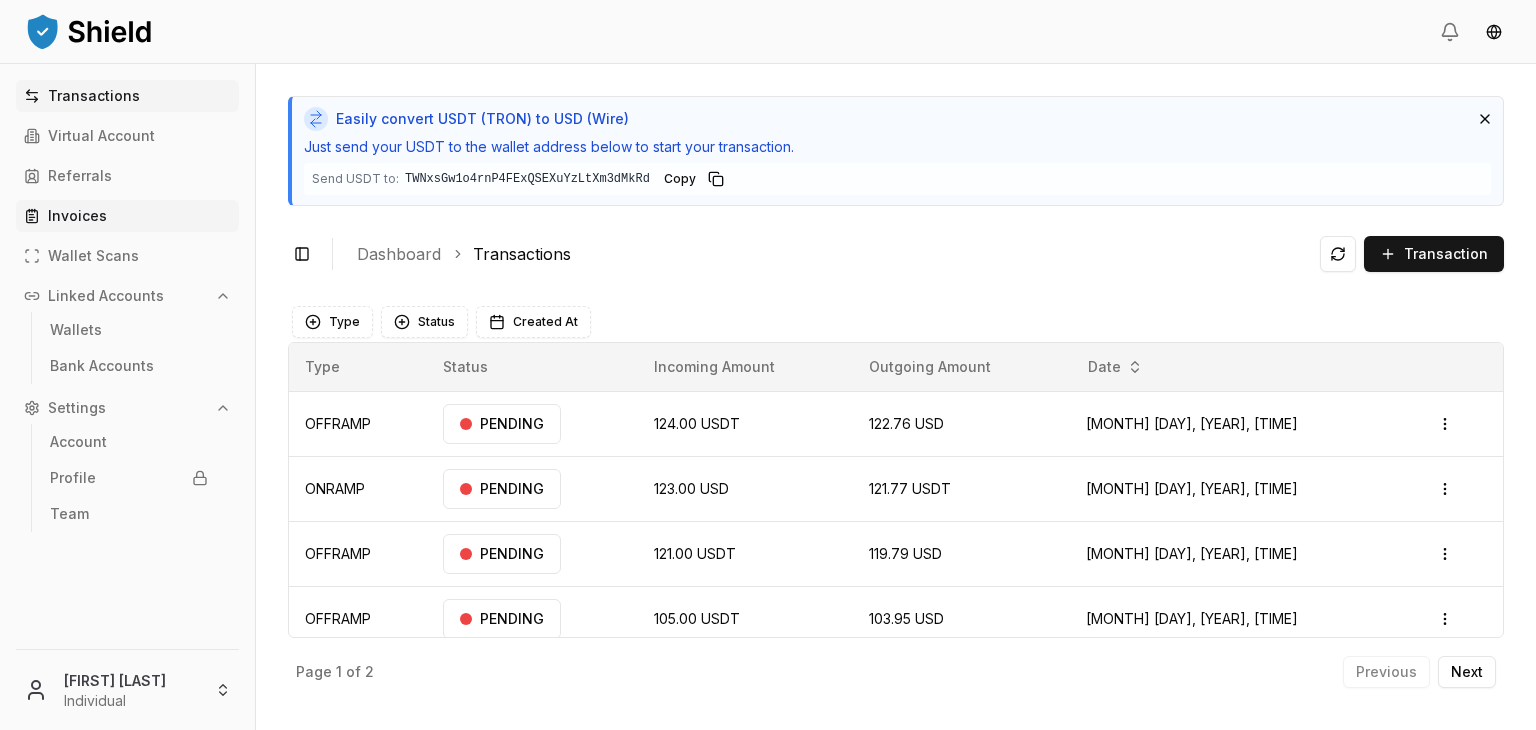 click on "Invoices" at bounding box center [127, 216] 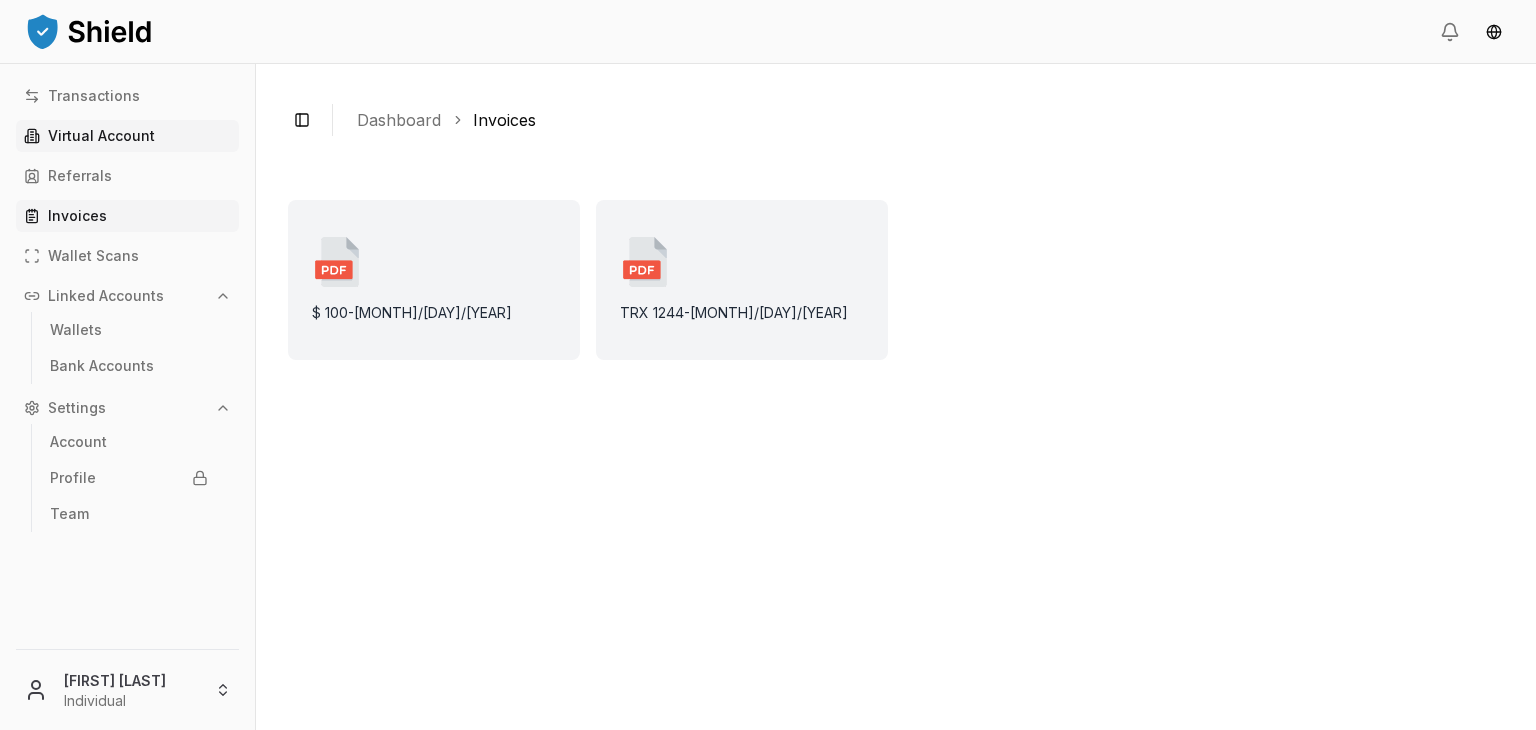 click on "Virtual Account" at bounding box center (101, 136) 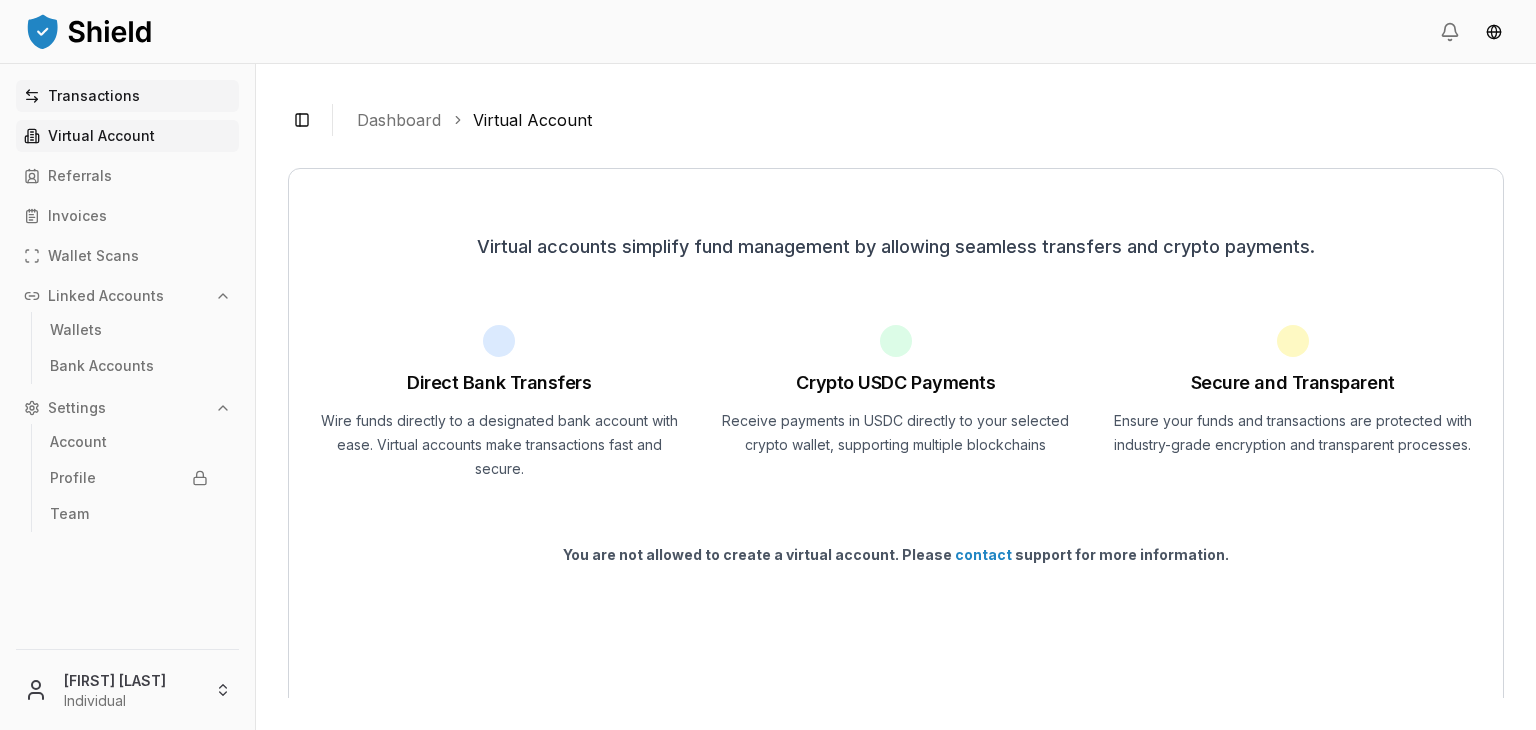 click on "Transactions" at bounding box center (94, 96) 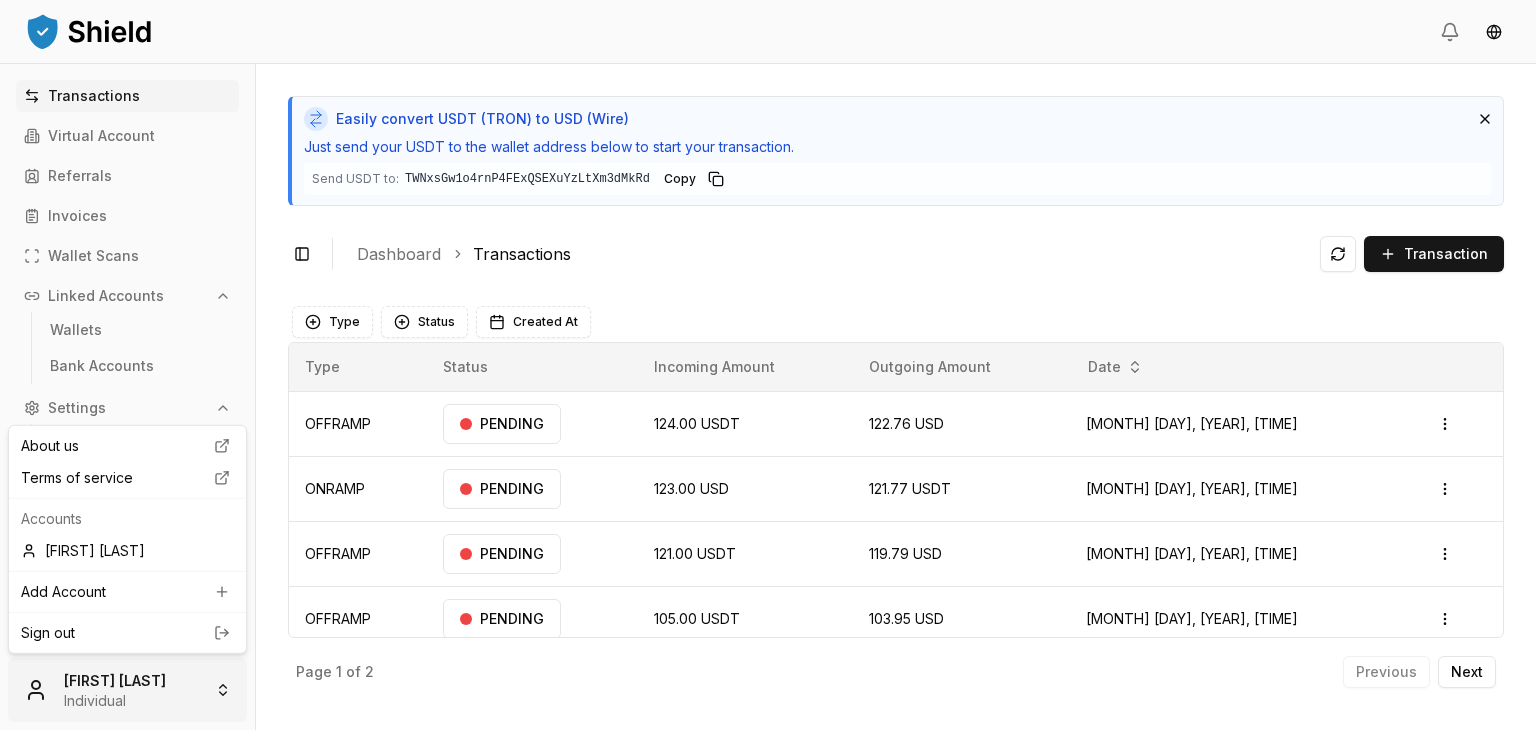 click on "Transactions Virtual Account Referrals Invoices Wallet Scans Linked Accounts Wallets Bank Accounts Settings Account Profile Team Brandon Alcocer Individual Easily convert USDT (TRON) to USD (Wire) Just send your USDT to the wallet address below to start your transaction. Send USDT to: TWNxsGw1o4rnP4FExQSEXuYzLtXm3dMkRd TWNxsGw1...3dMkRd Copy Toggle Sidebar Dashboard Transactions   Transaction OFFRAMP   124.00 USDT   122.76 USD Jul 28, 2025, 8:21 PM PENDING Open menu ONRAMP   123.00 USD   121.77 USDT Jul 28, 2025, 7:39 PM PENDING Open menu OFFRAMP   121.00 USDT   119.79 USD Jul 28, 2025, 7:38 PM PENDING Open menu OFFRAMP   105.00 USDT   103.95 USD Jul 22, 2025, 3:02 PM PENDING Open menu ONRAMP   305.00 USD   301.95 USDT Jul 1, 2025, 4:21 PM PENDING Open menu OFFRAMP   275.00 USDT   272.25 USD Jul 1, 2025, 4:20 PM PENDING Open menu ONRAMP   100.00 USD   99.00 USDT Jul 1, 2025, 4:12 PM PENDING Open menu OFFRAMP   110.00 USDT   108.90 USD Jul 1, 2025, 4:11 PM PENDING Open menu Page 1 of 2 Previous Next Type Type" at bounding box center [768, 365] 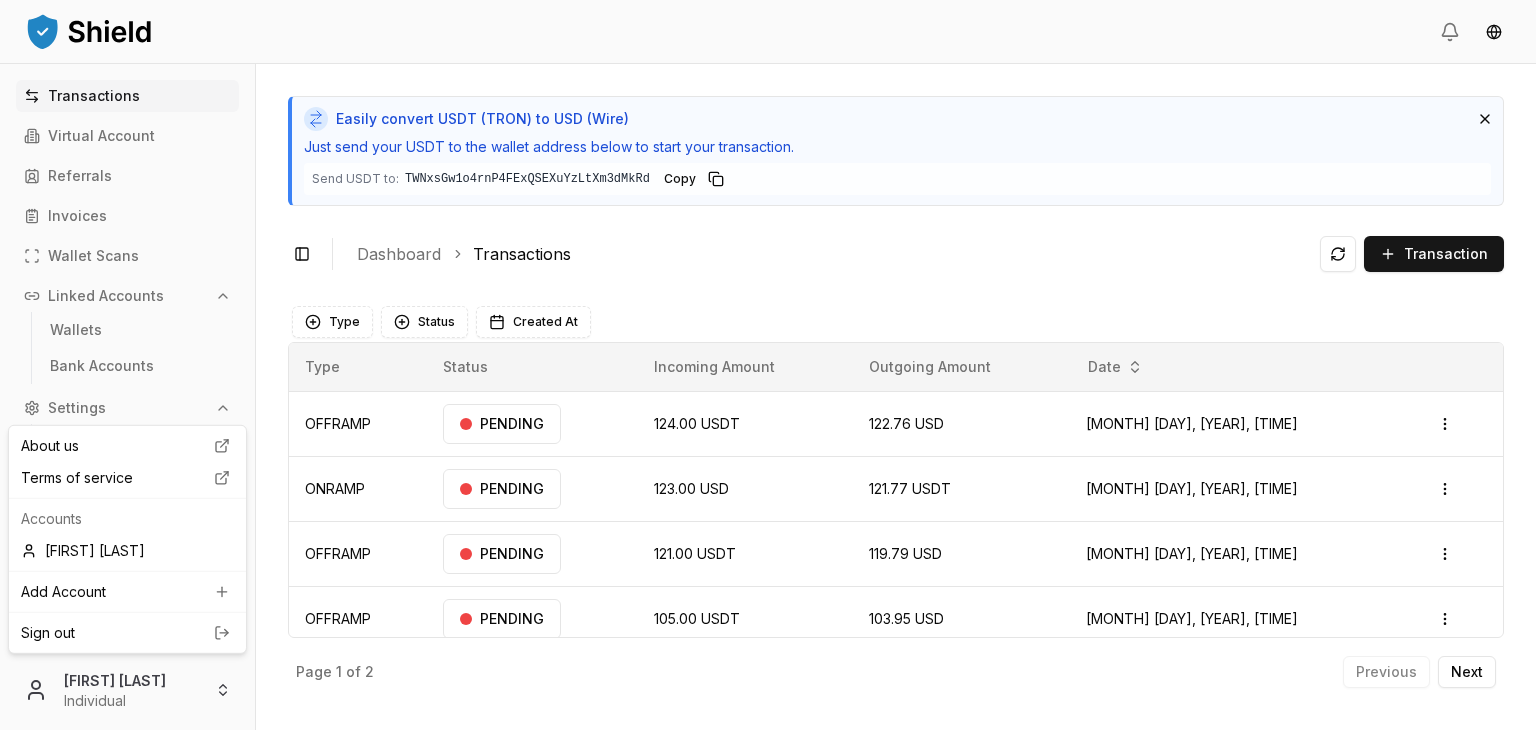 click on "Sign out" at bounding box center (127, 633) 